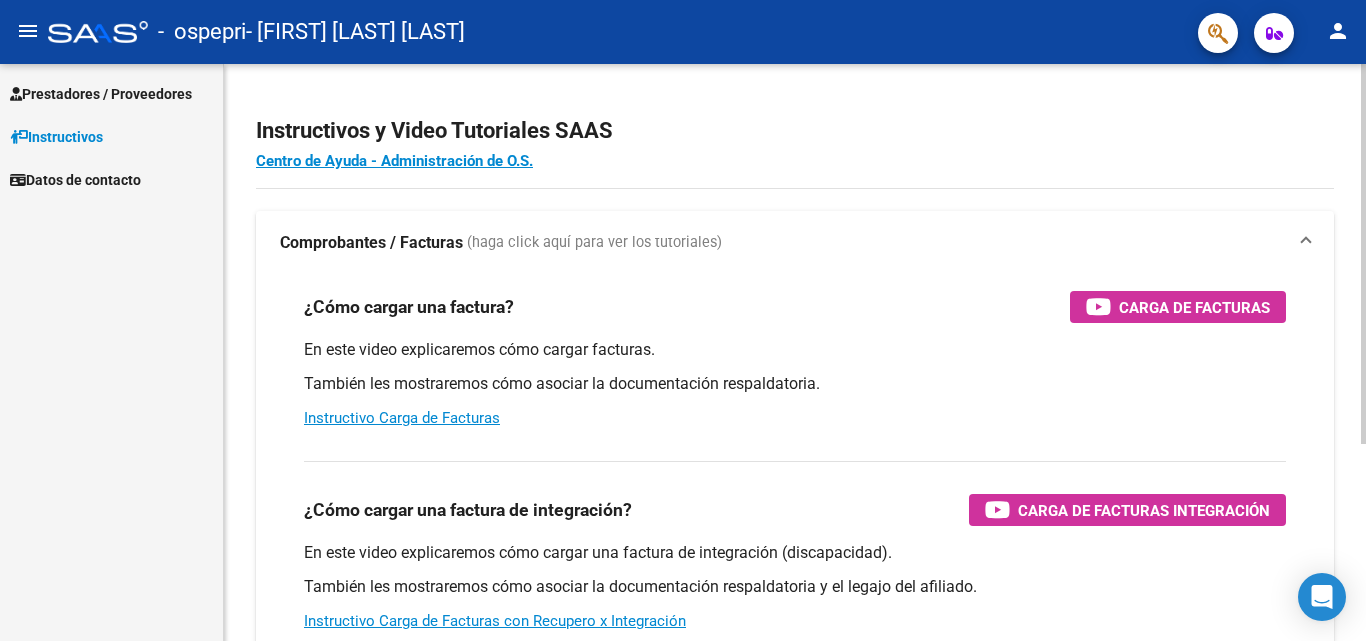 scroll, scrollTop: 0, scrollLeft: 0, axis: both 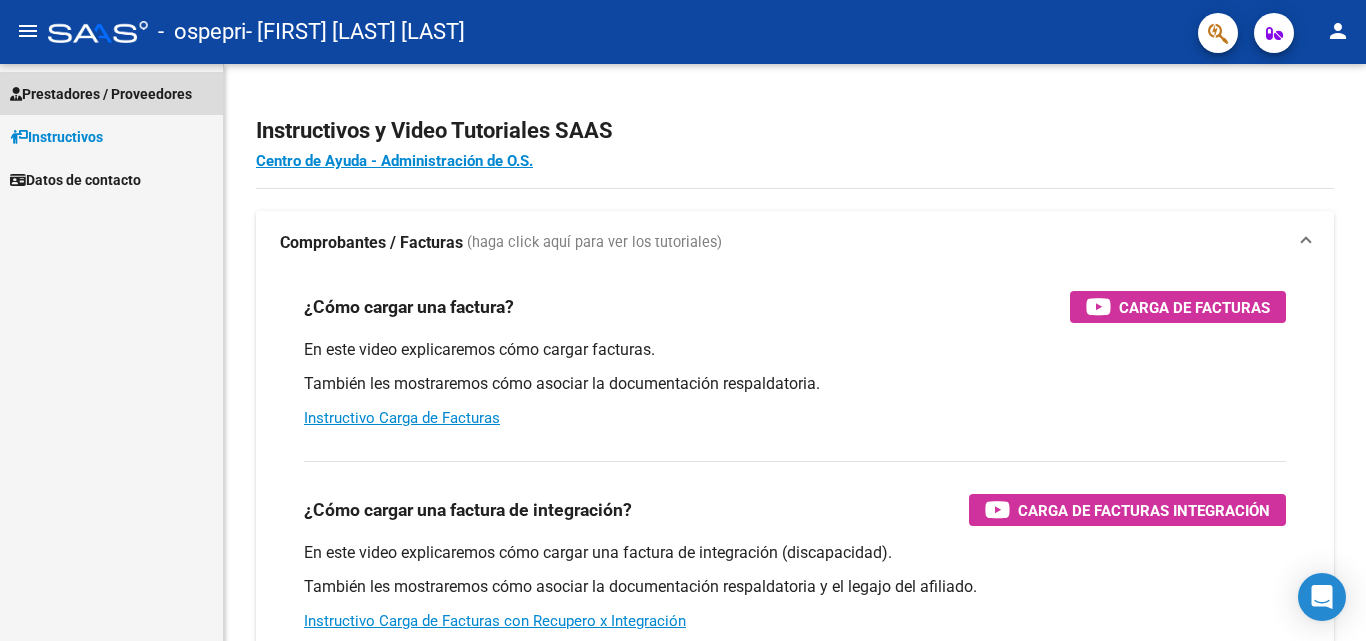 click on "Prestadores / Proveedores" at bounding box center [101, 94] 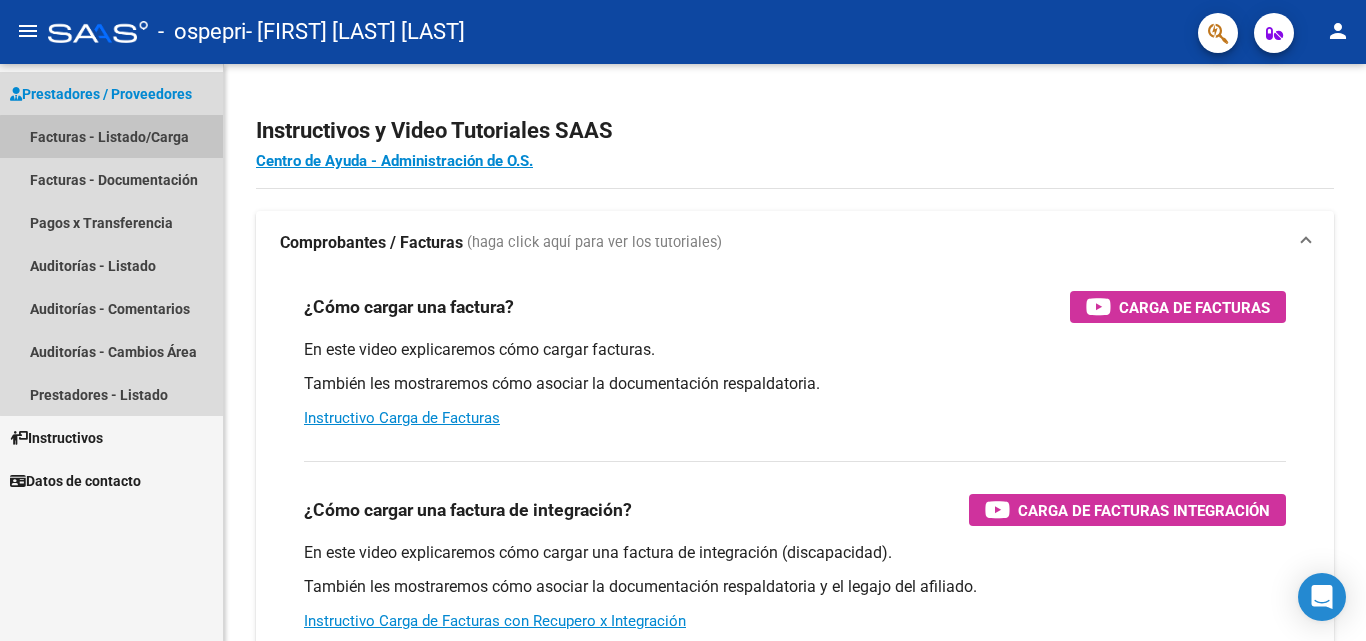 click on "Facturas - Listado/Carga" at bounding box center (111, 136) 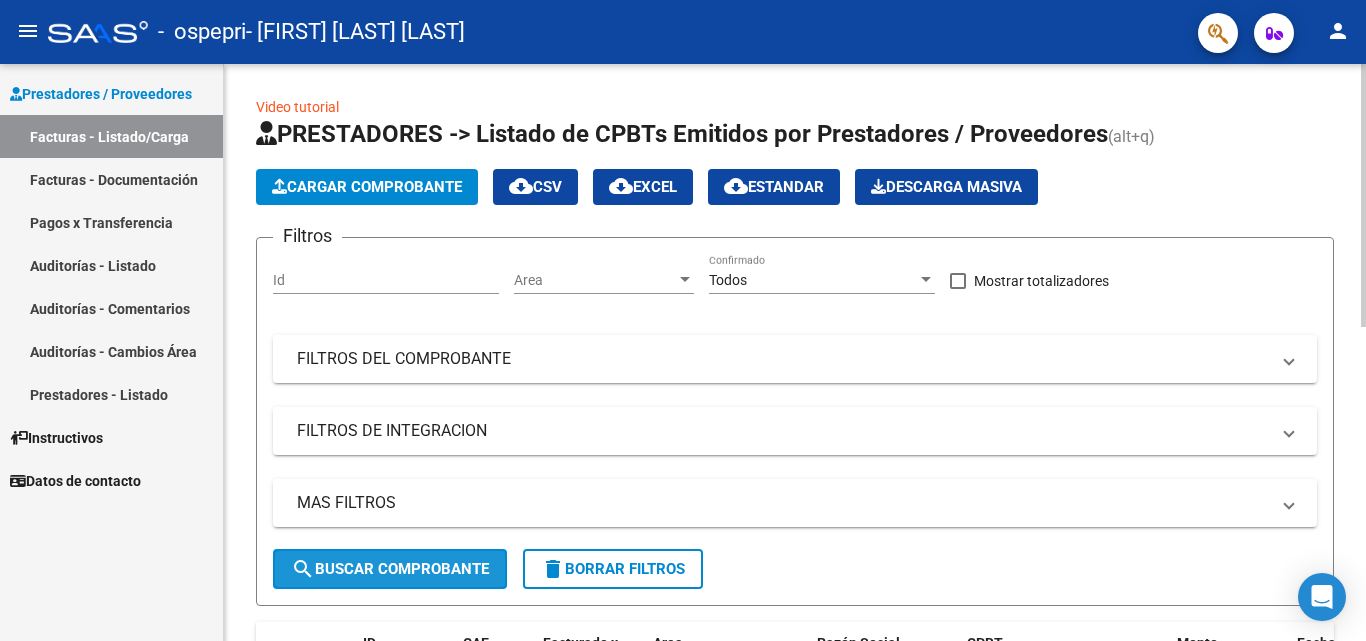 click on "search  Buscar Comprobante" 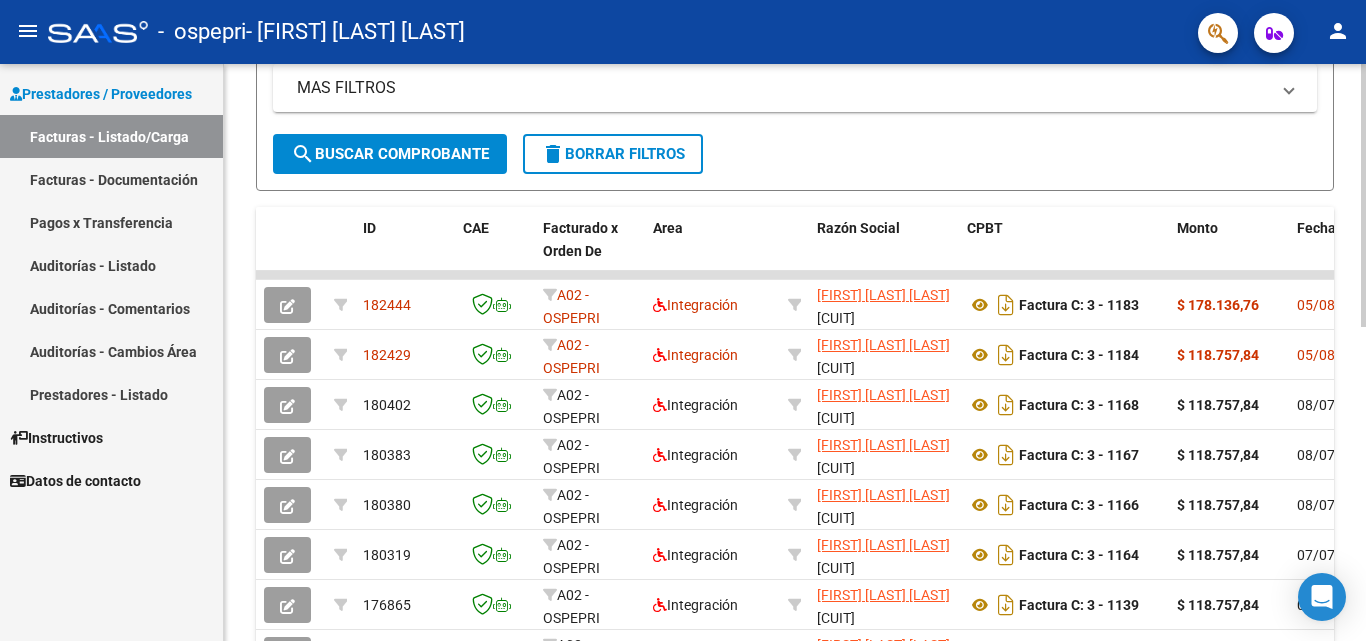 scroll, scrollTop: 433, scrollLeft: 0, axis: vertical 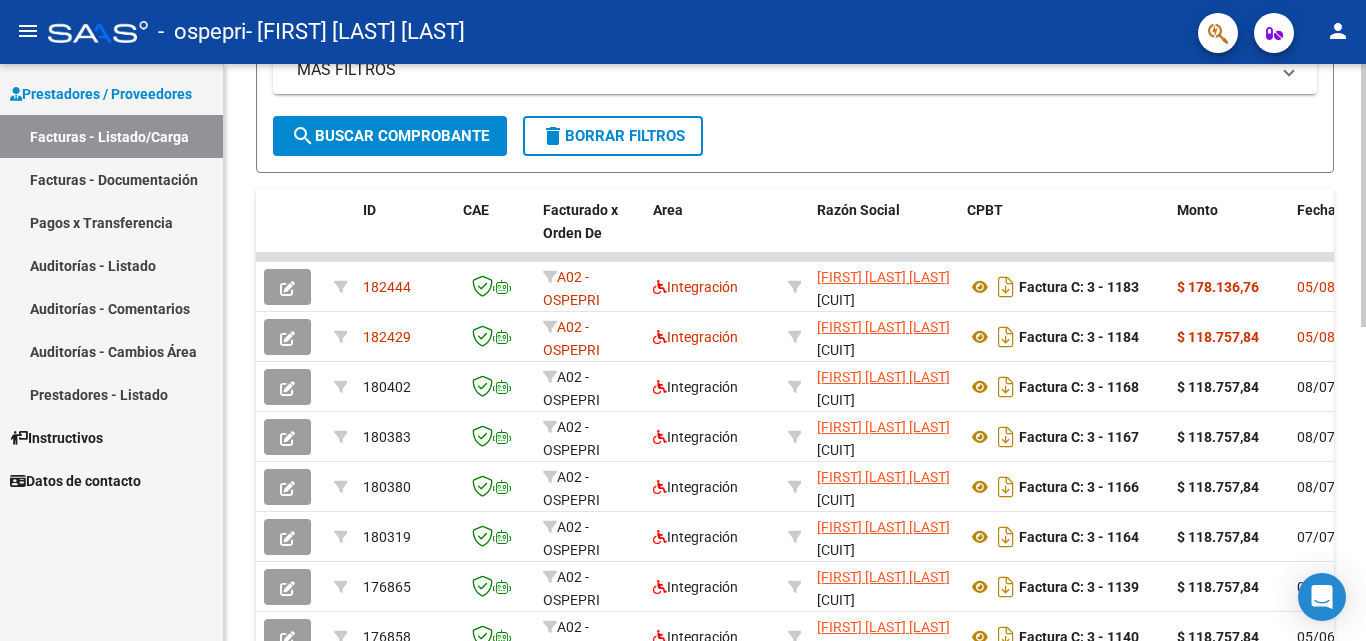 click 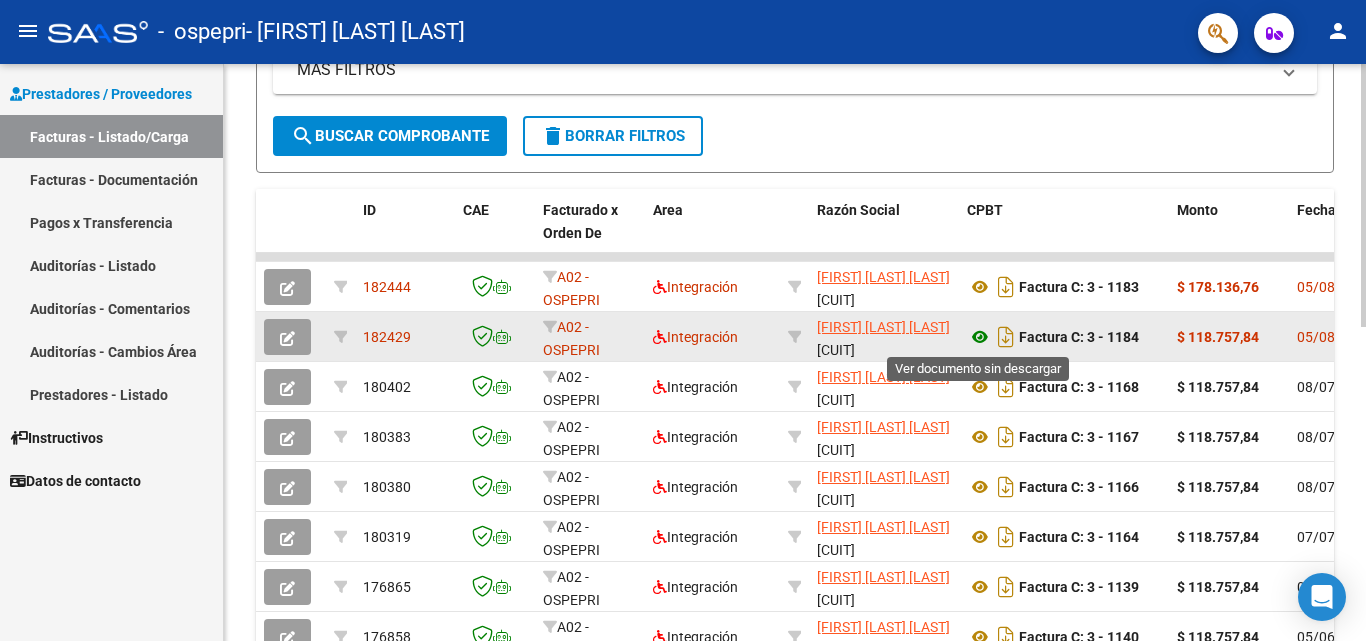click 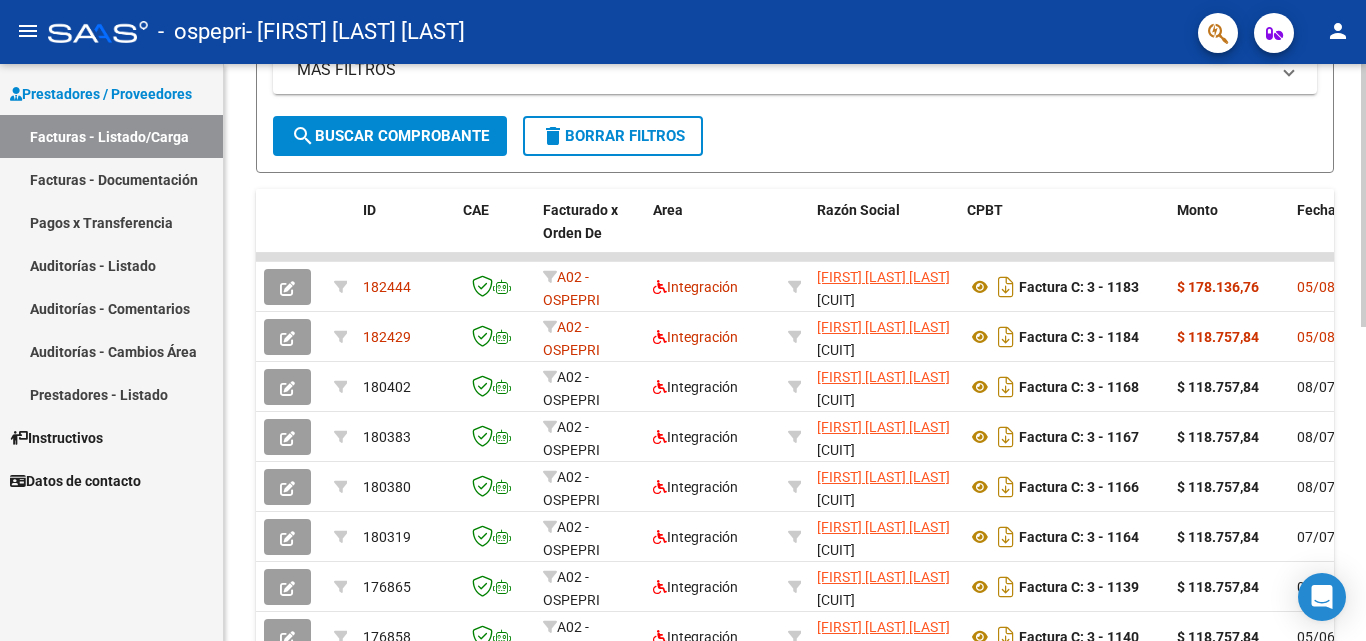 scroll, scrollTop: 0, scrollLeft: 0, axis: both 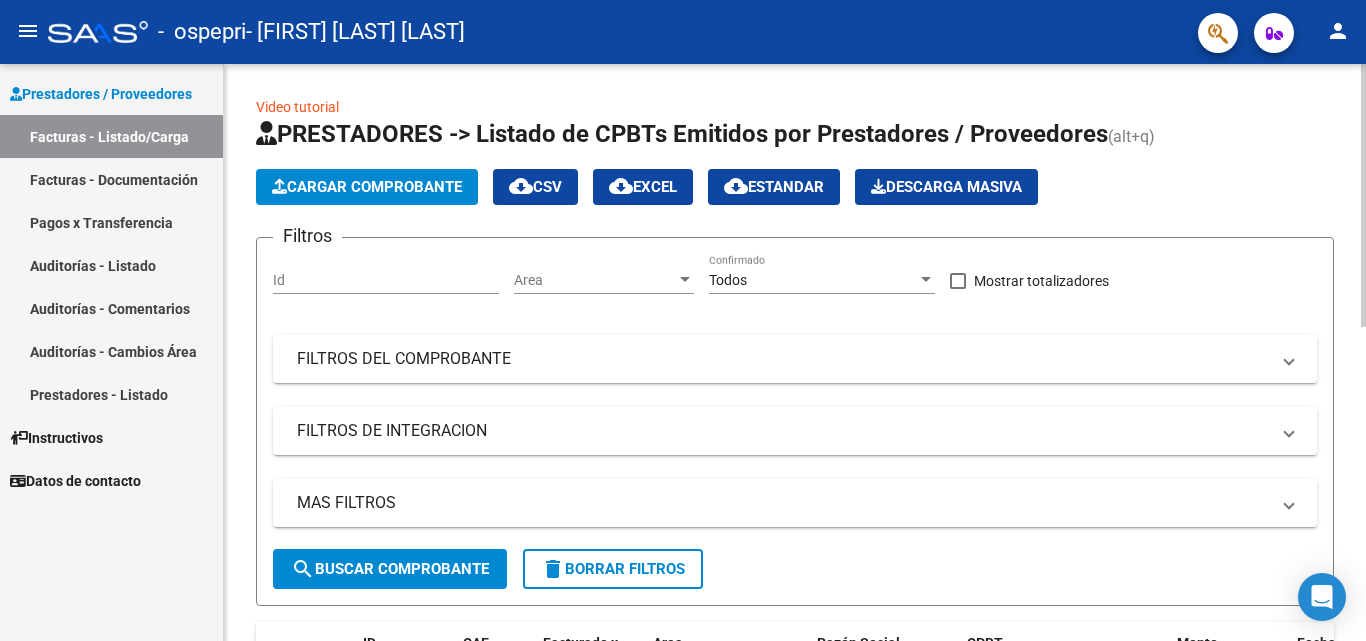 click on "Id Area Area Todos Confirmado   Mostrar totalizadores   FILTROS DEL COMPROBANTE  Comprobante Tipo Comprobante Tipo Start date – End date Fec. Comprobante Desde / Hasta Días Emisión Desde(cant. días) Días Emisión Hasta(cant. días) CUIT / Razón Social Pto. Venta Nro. Comprobante Código SSS CAE Válido CAE Válido Todos Cargado Módulo Hosp. Todos Tiene facturacion Apócrifa Hospital Refes  FILTROS DE INTEGRACION  Período De Prestación Todos Rendido x SSS (dr_envio) Tipo de Registro Todos 0" at bounding box center (683, 320) 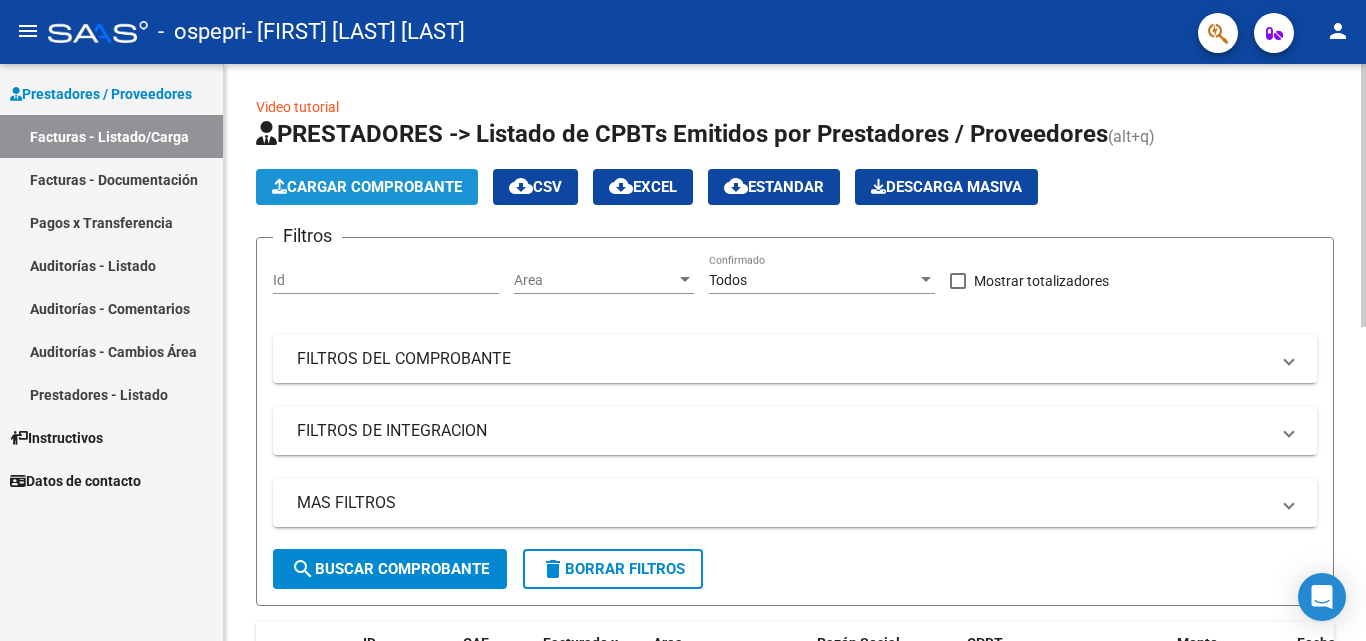 click on "Cargar Comprobante" 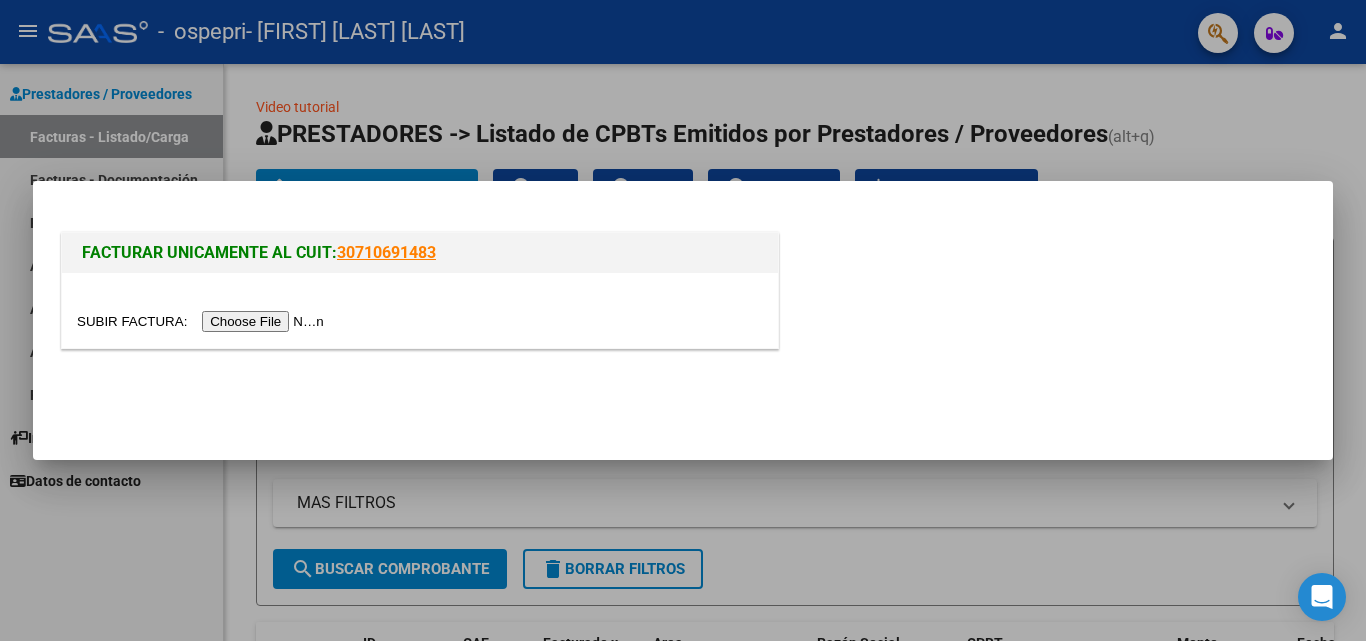 click at bounding box center [203, 321] 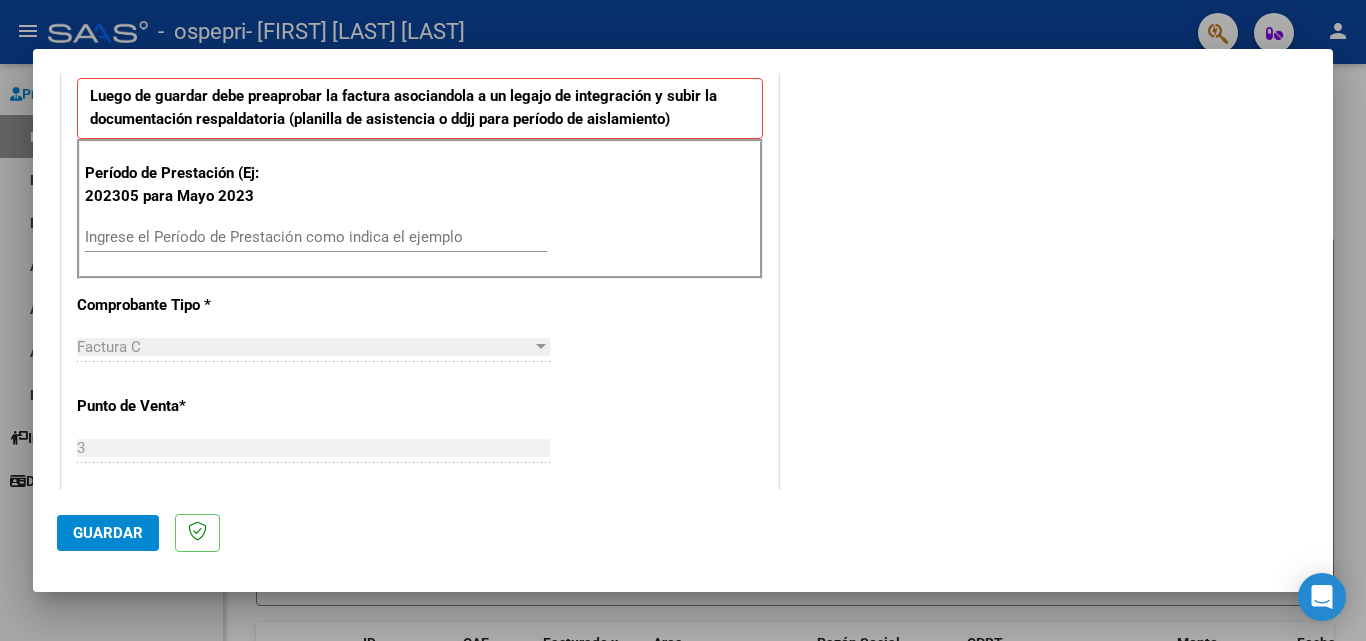 scroll, scrollTop: 533, scrollLeft: 0, axis: vertical 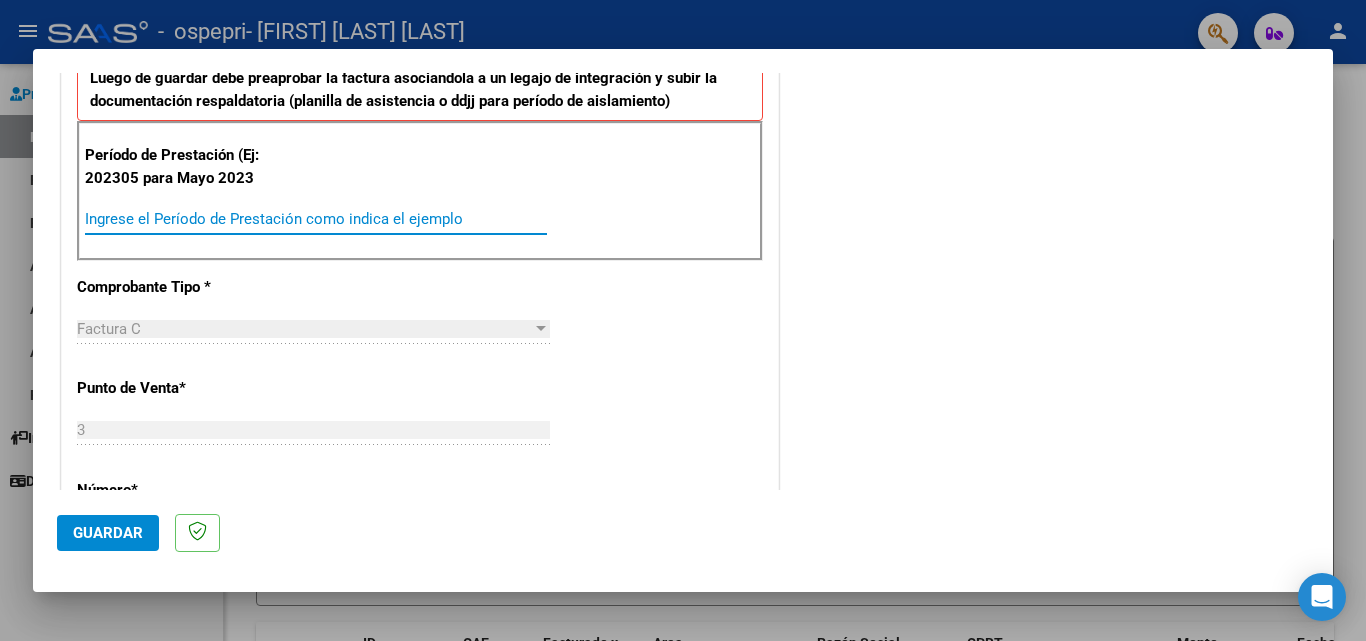 click on "Ingrese el Período de Prestación como indica el ejemplo" at bounding box center (316, 219) 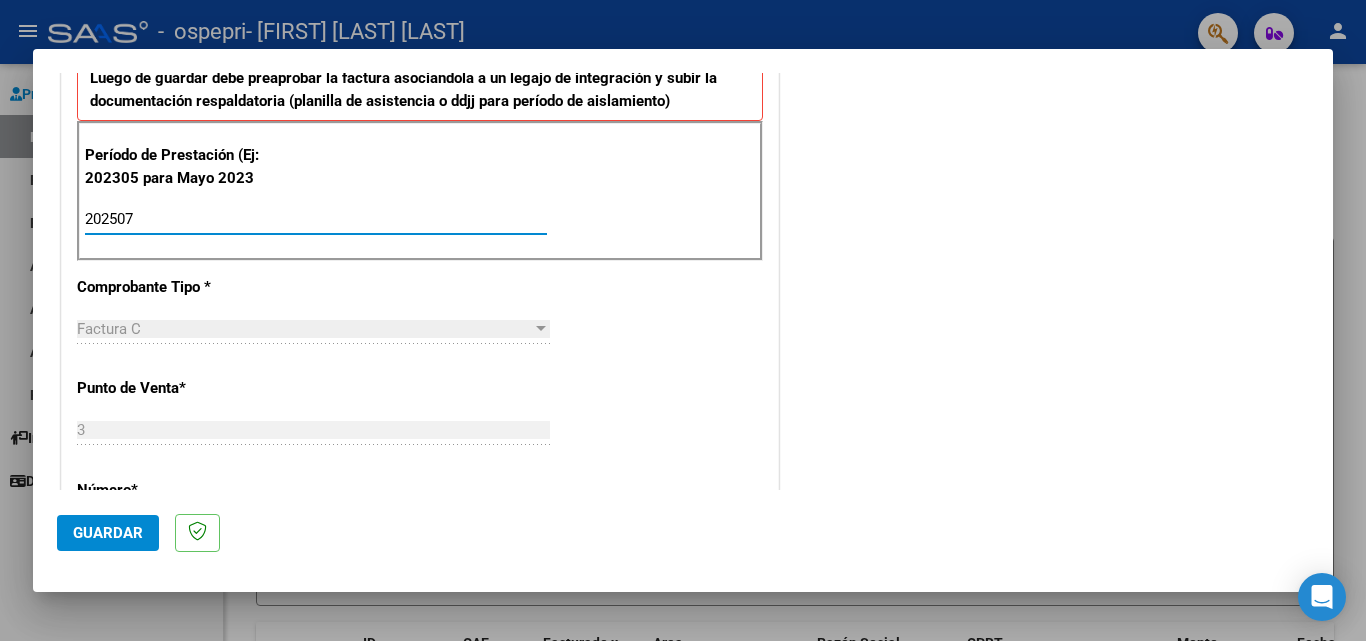 type on "202507" 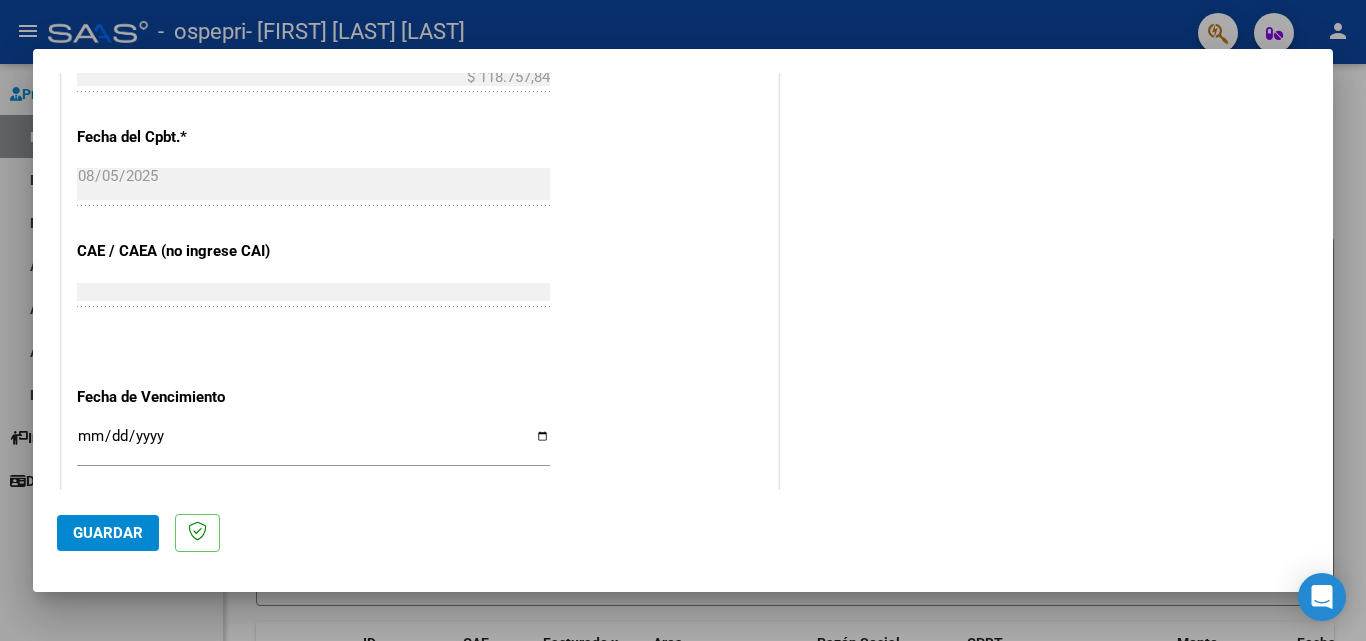 scroll, scrollTop: 1264, scrollLeft: 0, axis: vertical 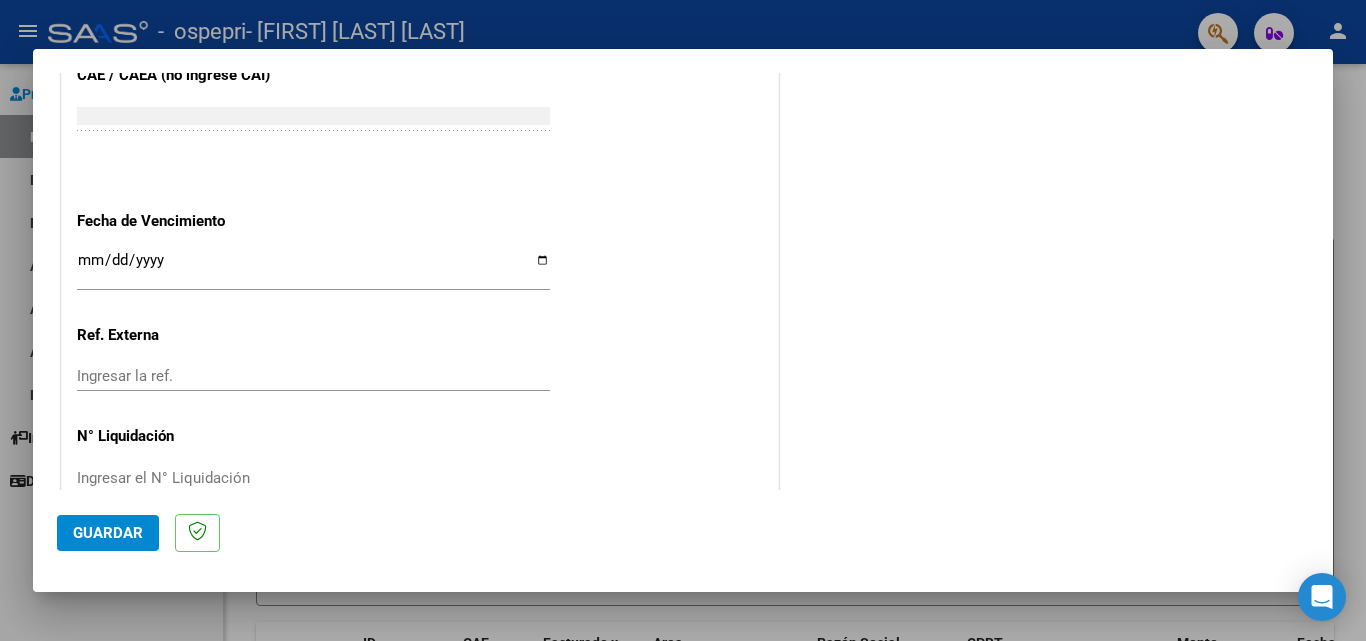 click on "Ingresar la fecha" at bounding box center [313, 268] 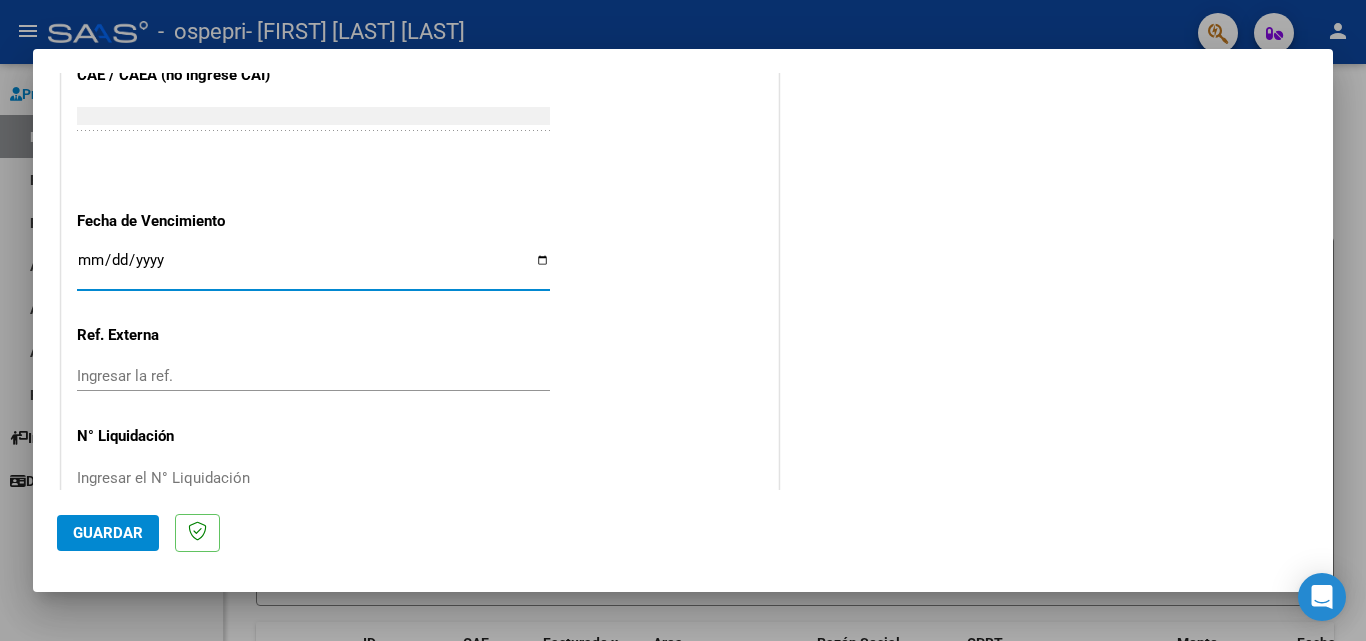 click on "Ingresar la fecha" at bounding box center [313, 268] 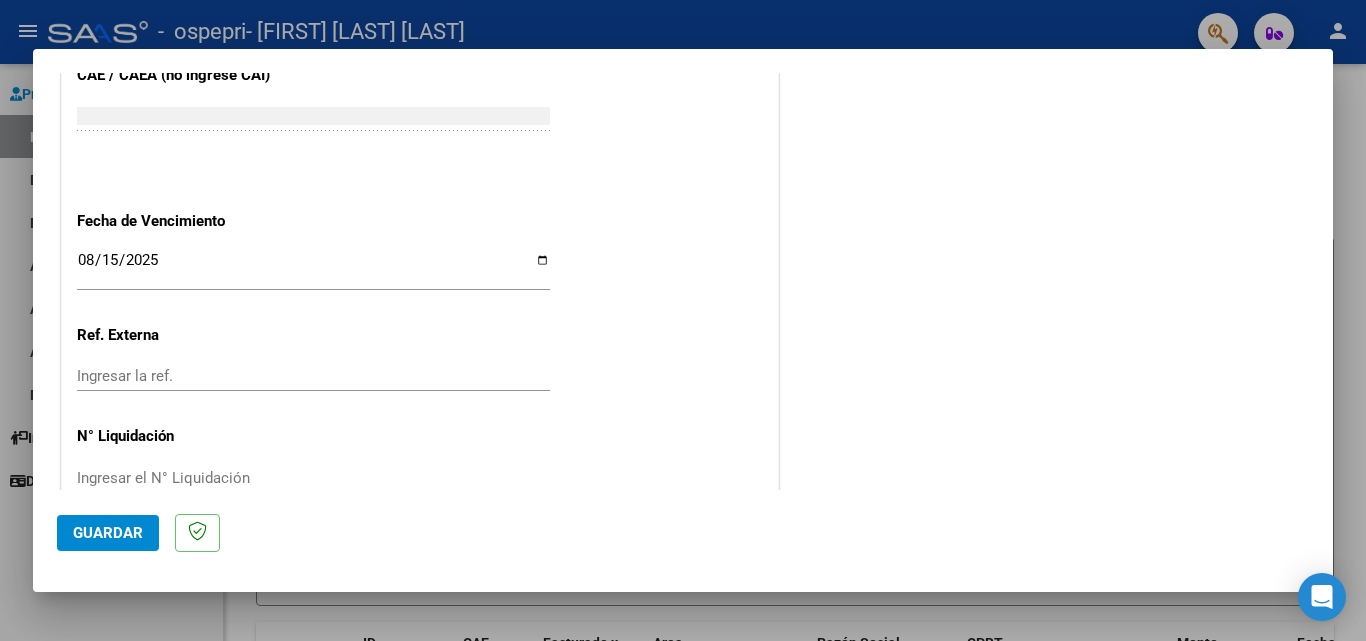 click on "CUIT  *   [CUIT] Ingresar CUIT  ANALISIS PRESTADOR  Area destinado * Integración Seleccionar Area Luego de guardar debe preaprobar la factura asociandola a un legajo de integración y subir la documentación respaldatoria (planilla de asistencia o ddjj para período de aislamiento)  Período de Prestación (Ej: 202305 para Mayo 2023    202507 Ingrese el Período de Prestación como indica el ejemplo   Comprobante Tipo * Factura C Seleccionar Tipo Punto de Venta  *   3 Ingresar el Nro.  Número  *   1182 Ingresar el Nro.  Monto  *   $ 118.757,84 Ingresar el monto  Fecha del Cpbt.  *   2025-08-05 Ingresar la fecha  CAE / CAEA (no ingrese CAI)    75314061217954 Ingresar el CAE o CAEA (no ingrese CAI)  Fecha de Vencimiento    2025-08-15 Ingresar la fecha  Ref. Externa    Ingresar la ref.  N° Liquidación    Ingresar el N° Liquidación" at bounding box center [420, -208] 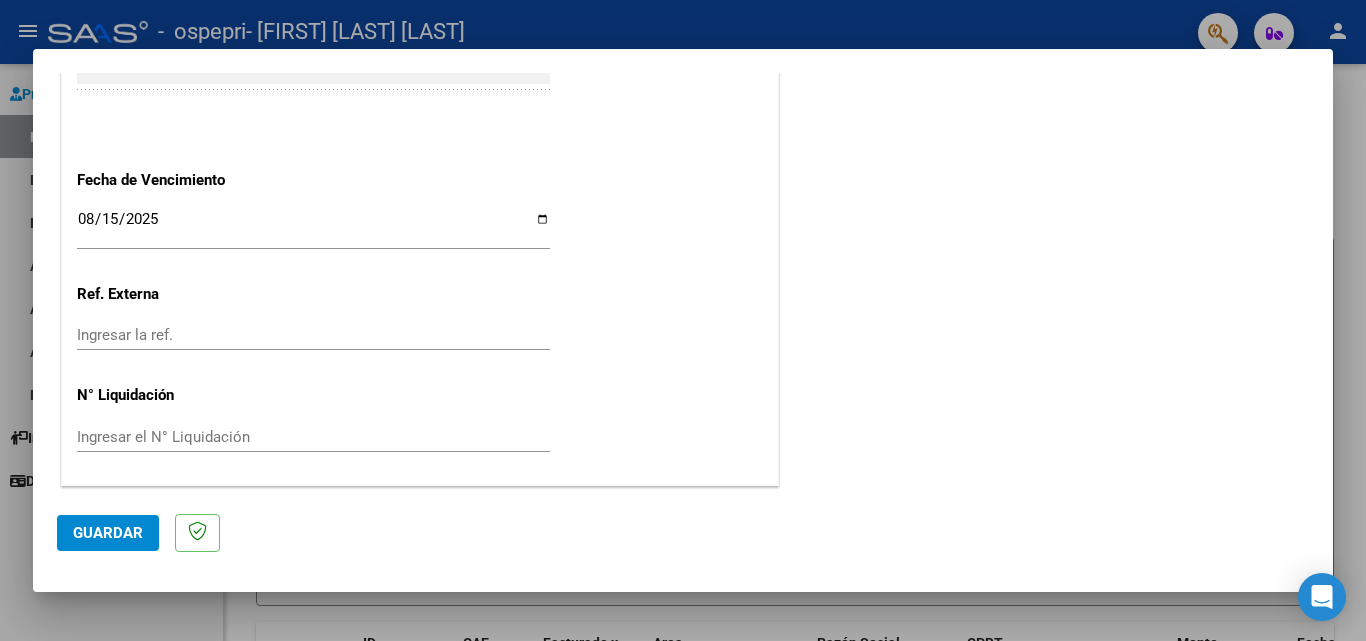 click on "Guardar" 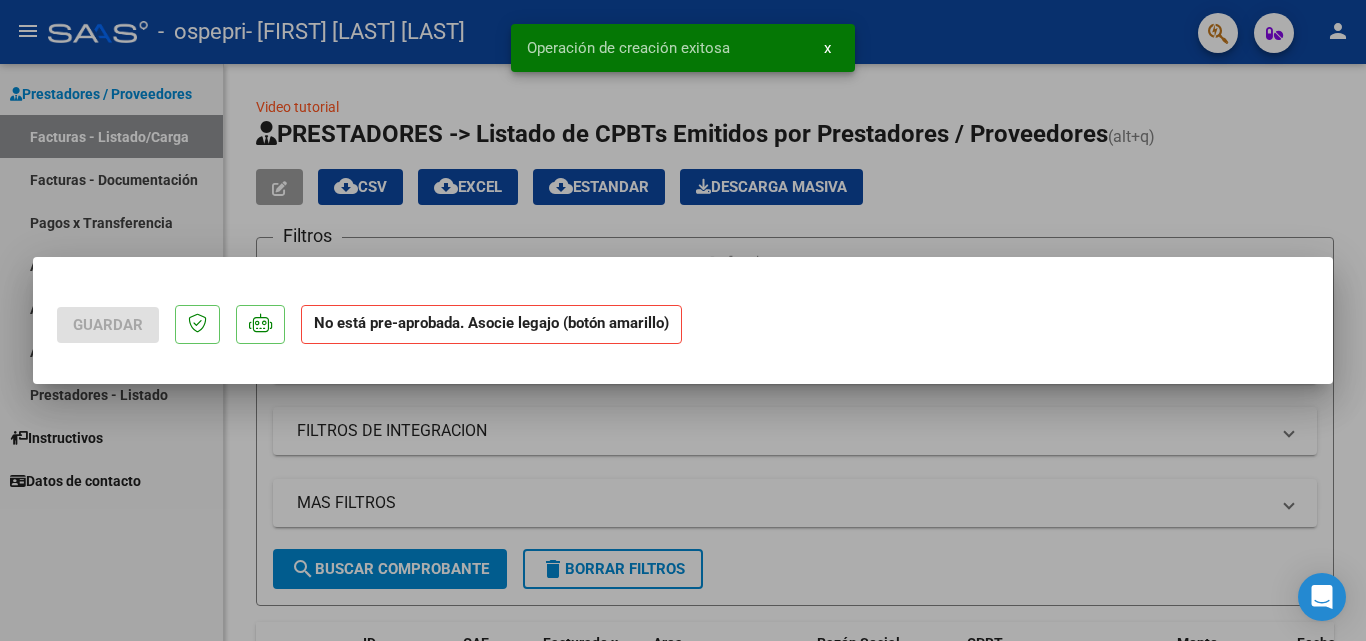 scroll, scrollTop: 0, scrollLeft: 0, axis: both 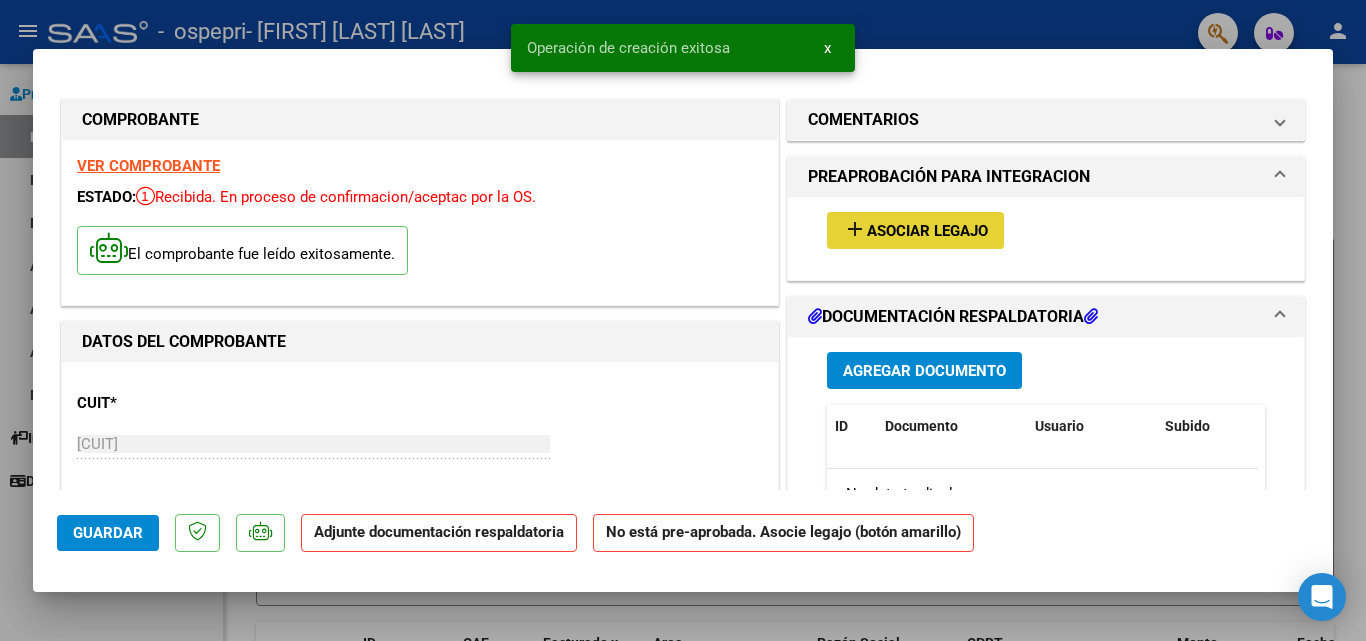 click on "Asociar Legajo" at bounding box center [927, 231] 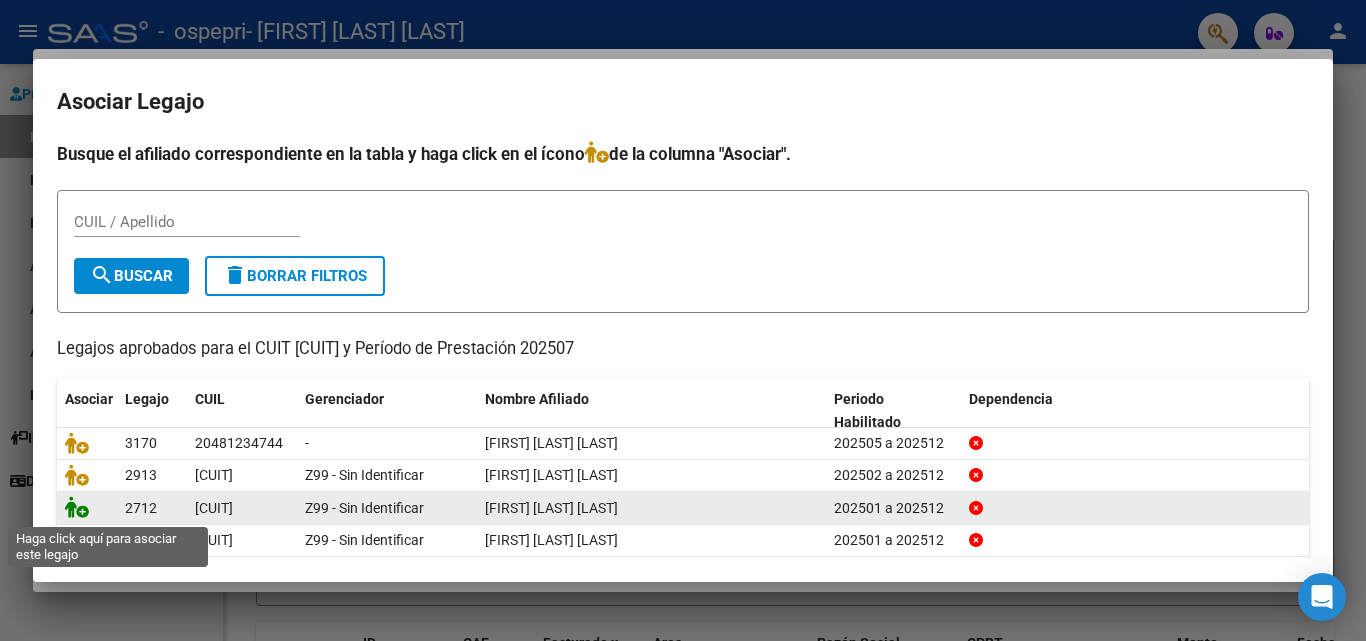 click 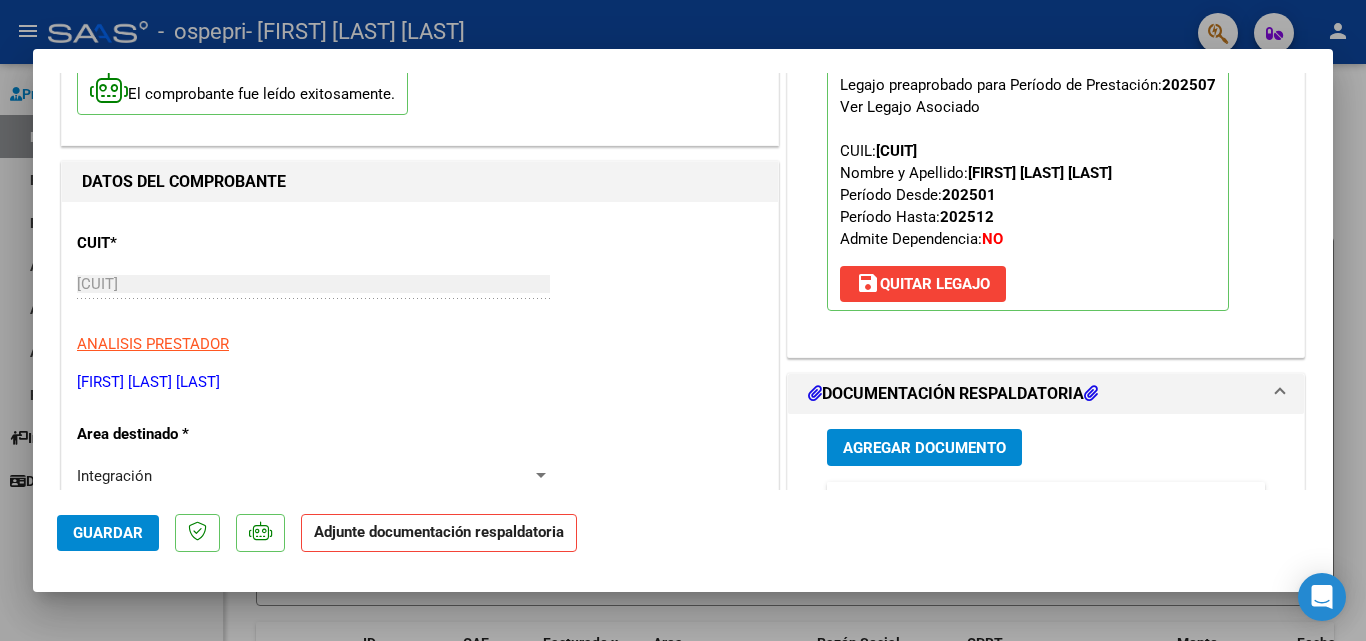 scroll, scrollTop: 390, scrollLeft: 0, axis: vertical 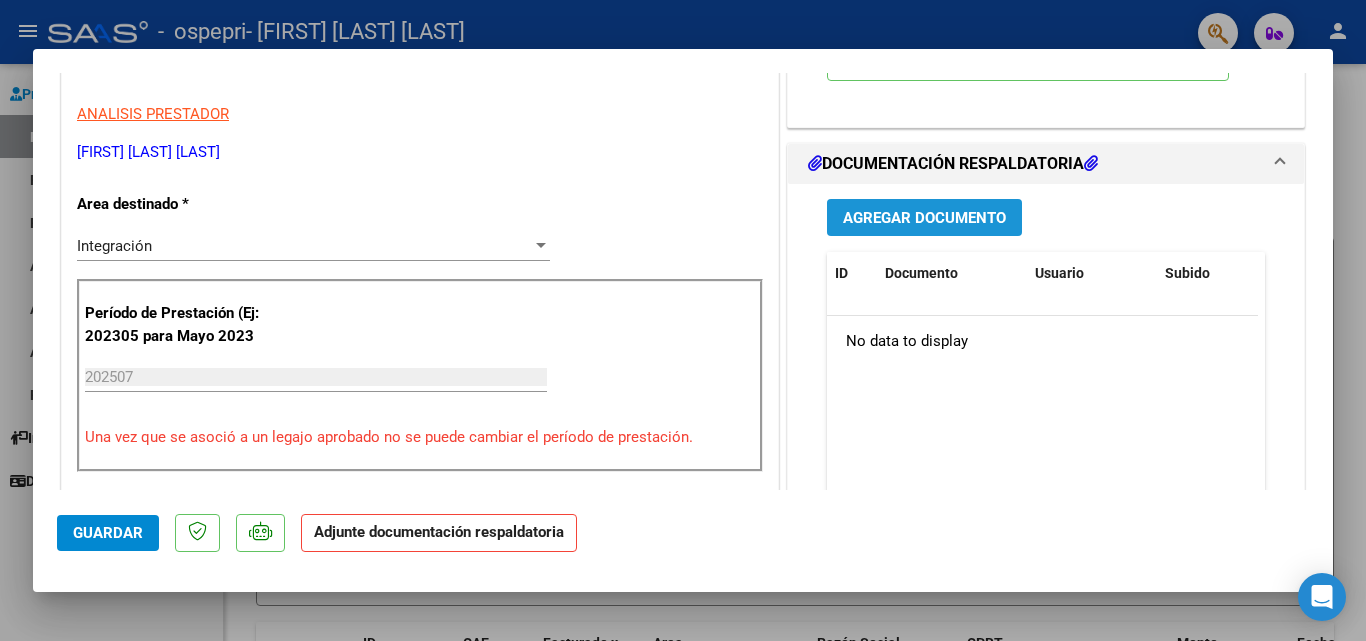 click on "Agregar Documento" at bounding box center (924, 218) 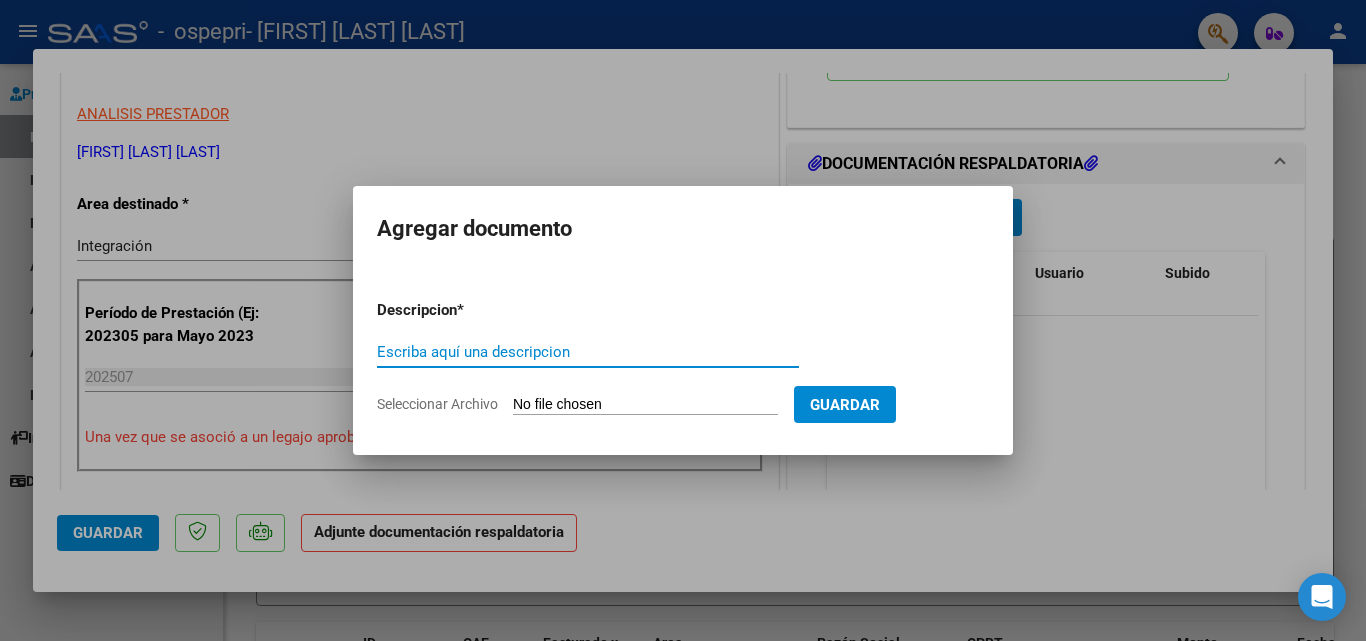 click on "Escriba aquí una descripcion" at bounding box center [588, 352] 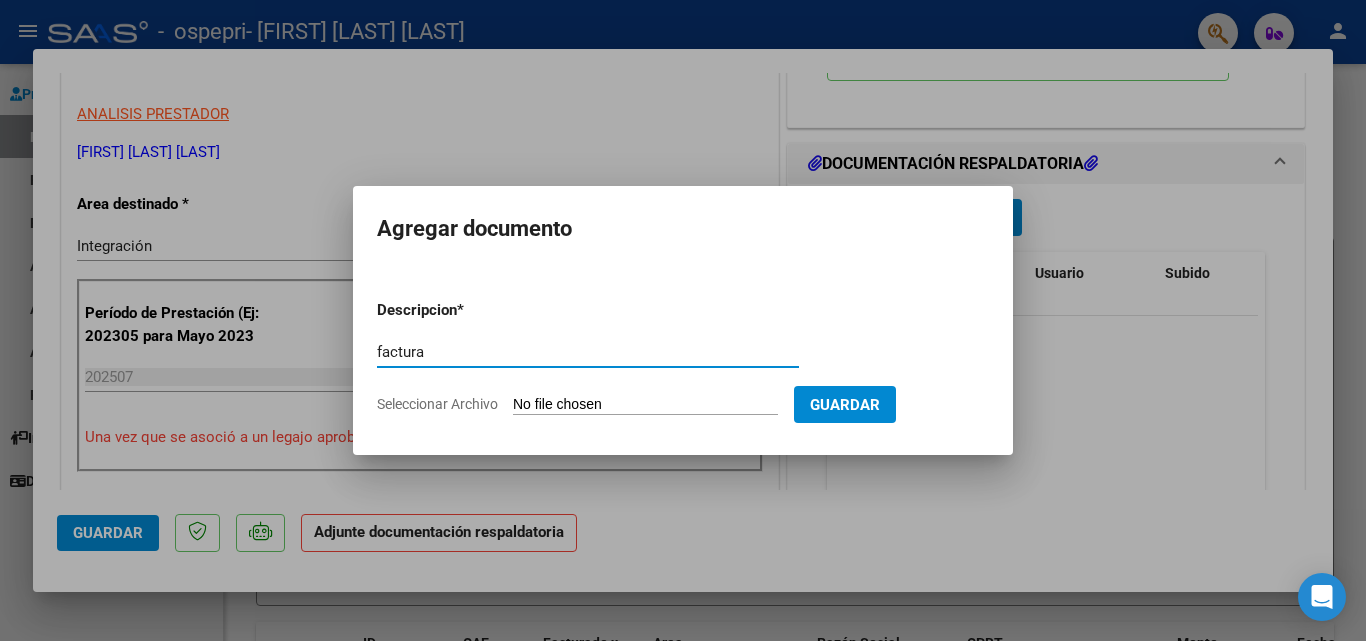 type on "factura" 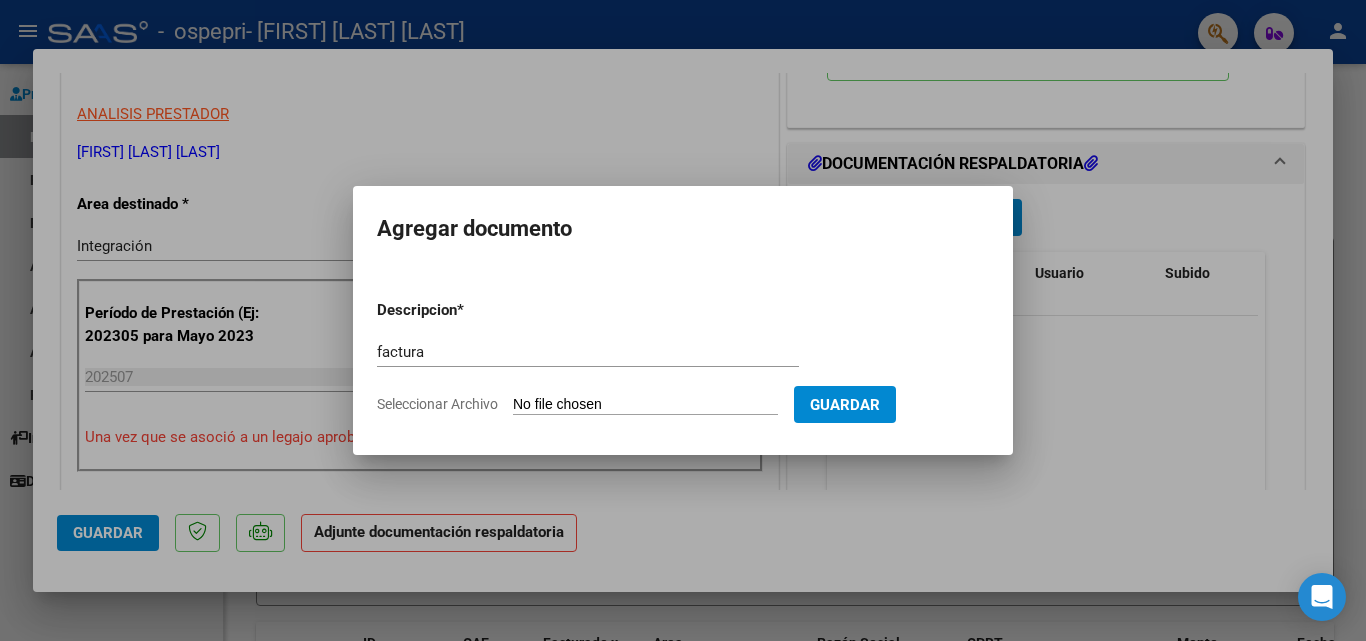 type on "C:\fakepath\dominguez,julio25.pdf" 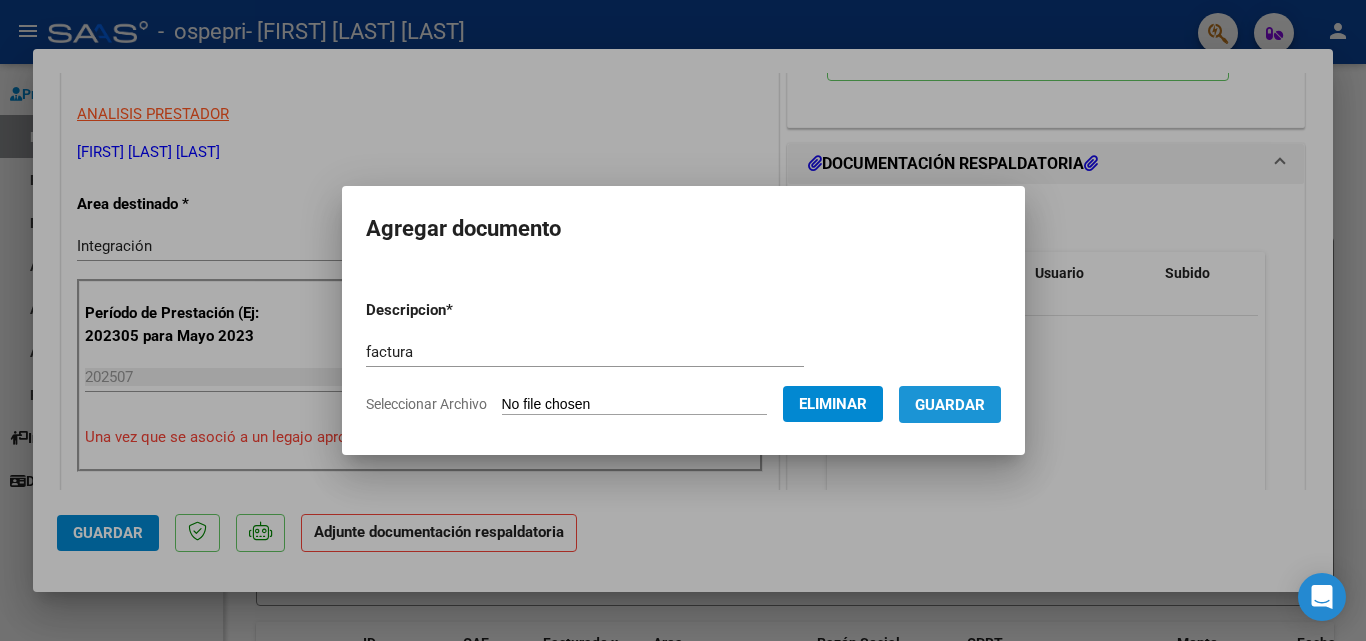 click on "Guardar" at bounding box center (950, 405) 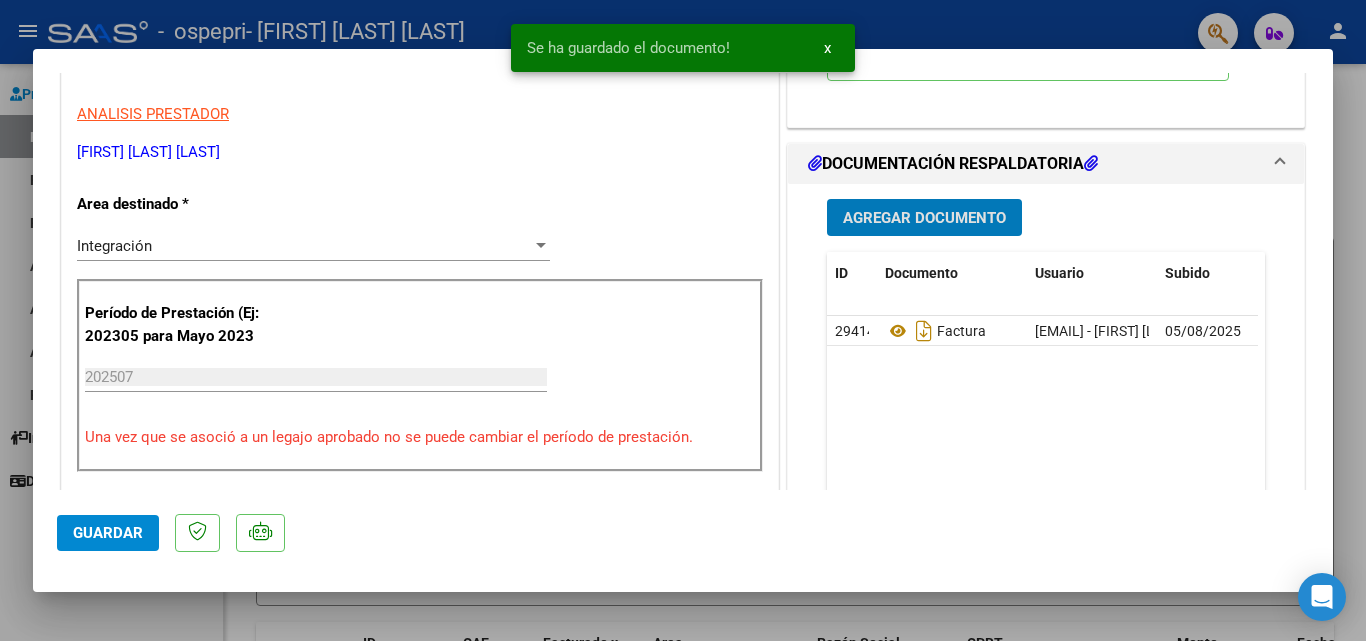click on "Agregar Documento" at bounding box center [924, 218] 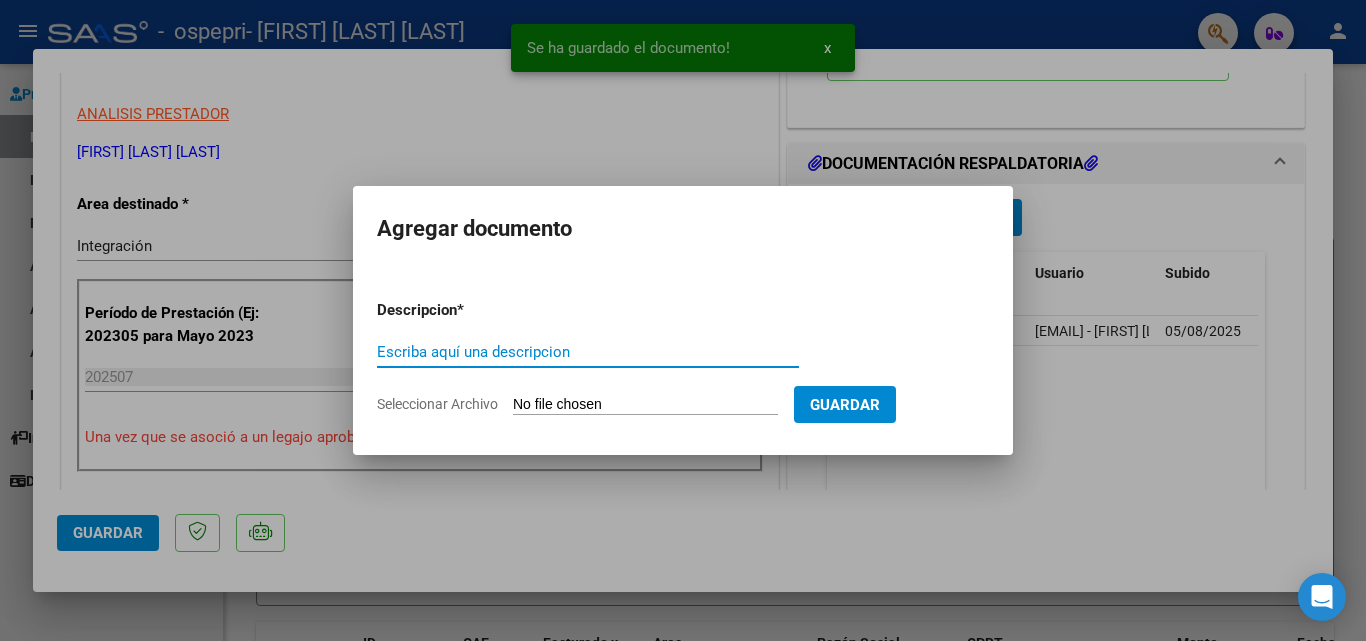 click on "Escriba aquí una descripcion" at bounding box center [588, 352] 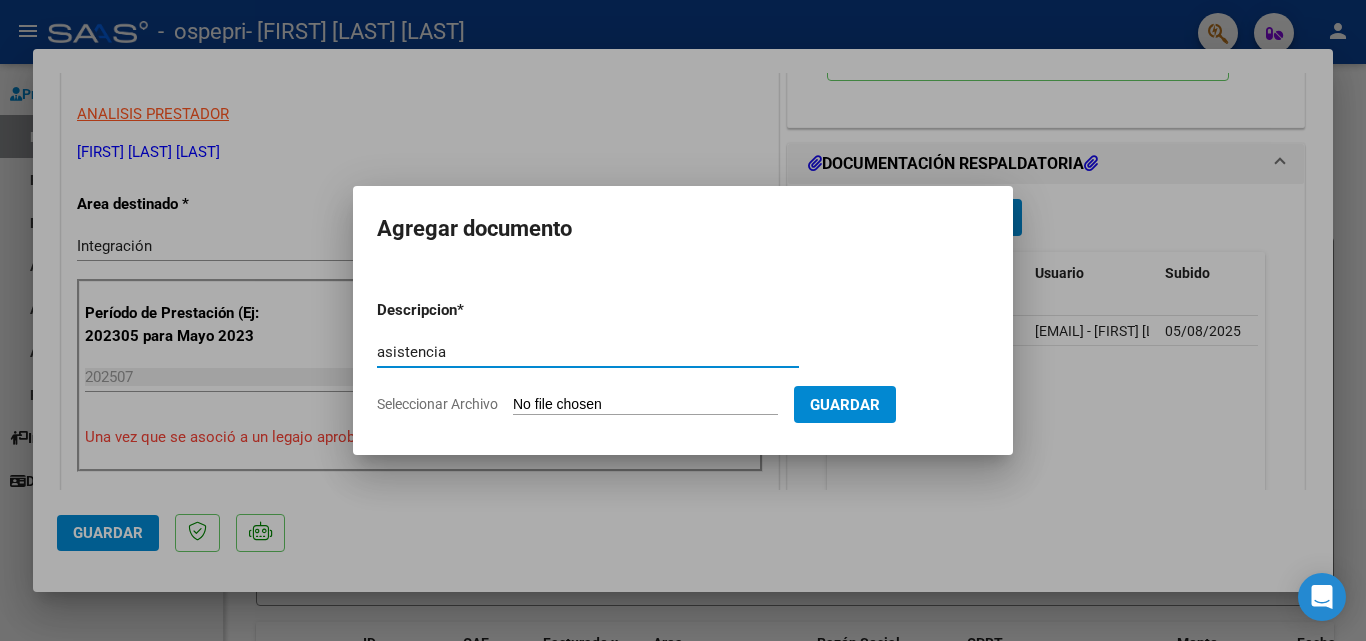 type on "asistencia" 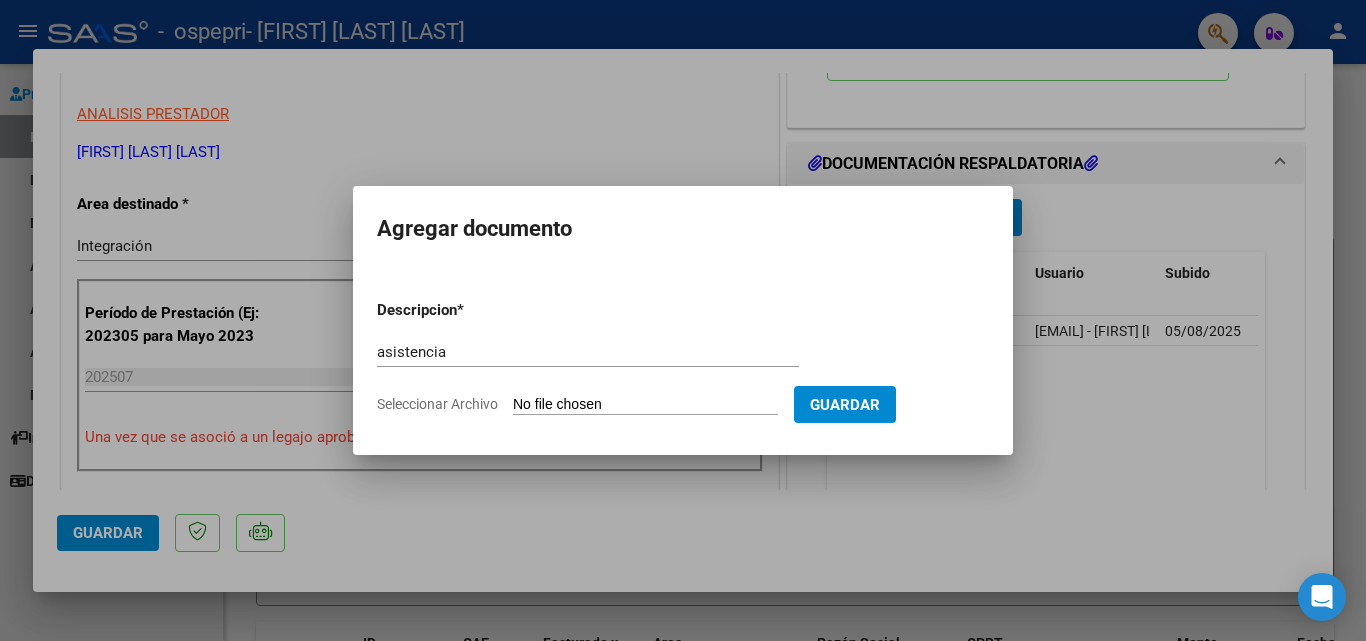 click on "Seleccionar Archivo" at bounding box center [645, 405] 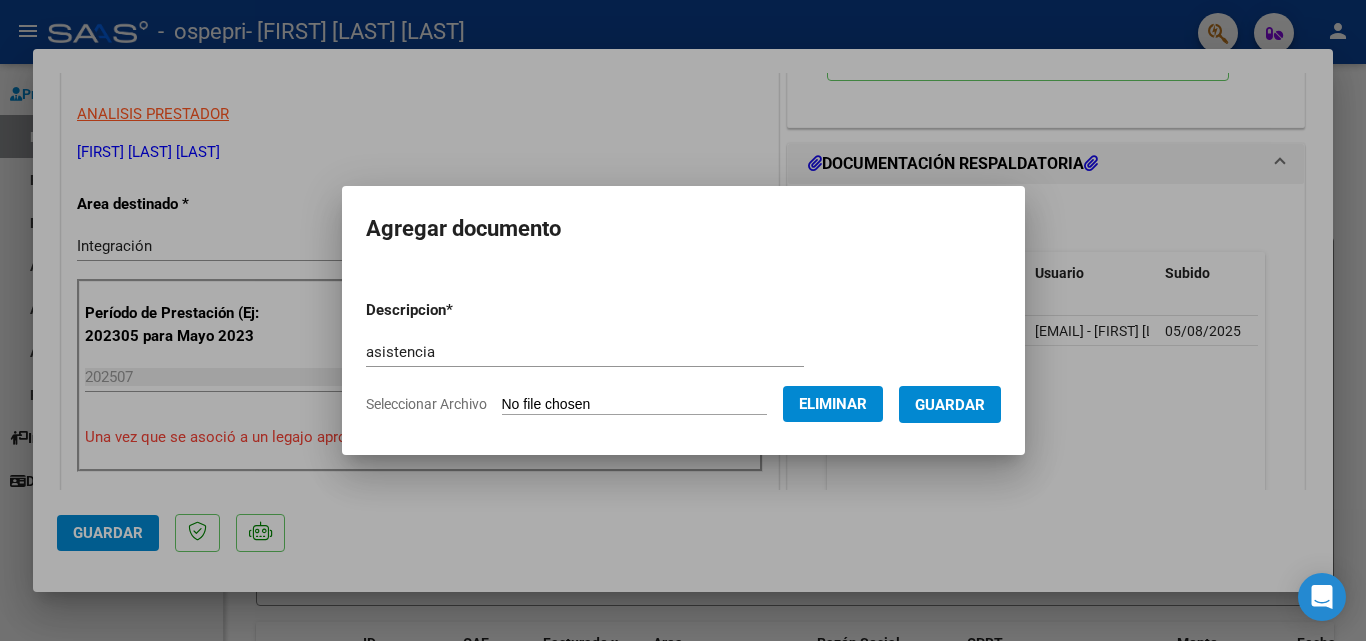 click on "Guardar" at bounding box center [950, 405] 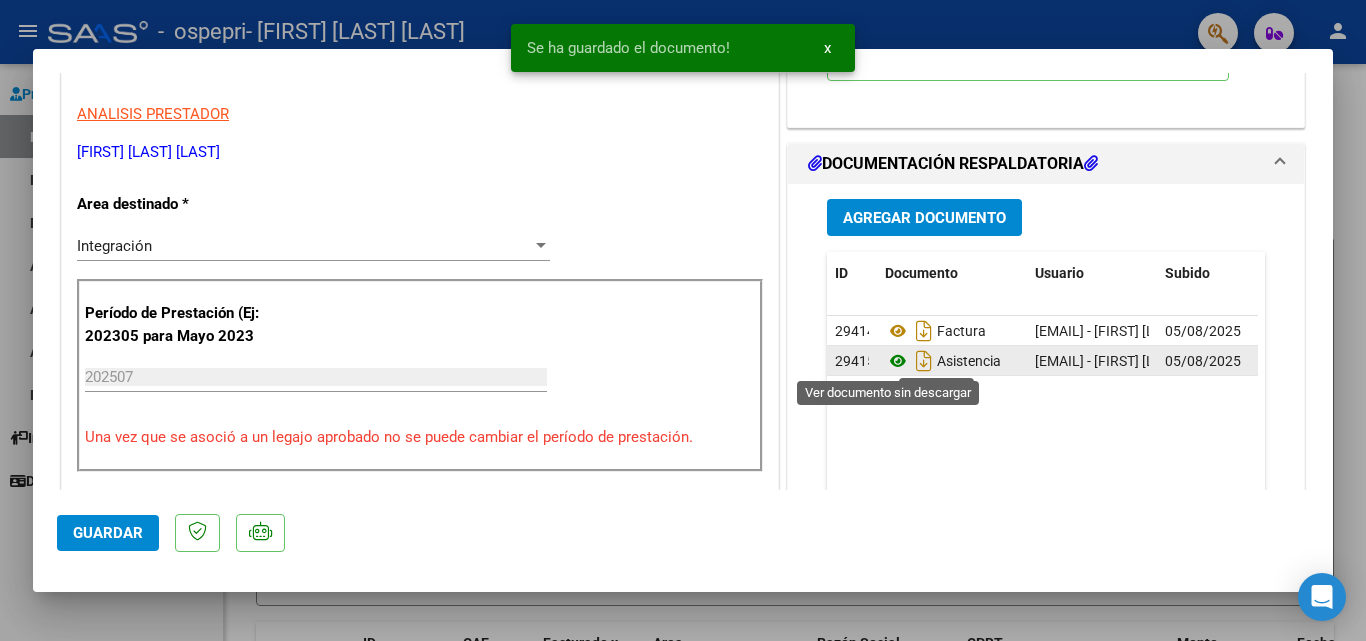click 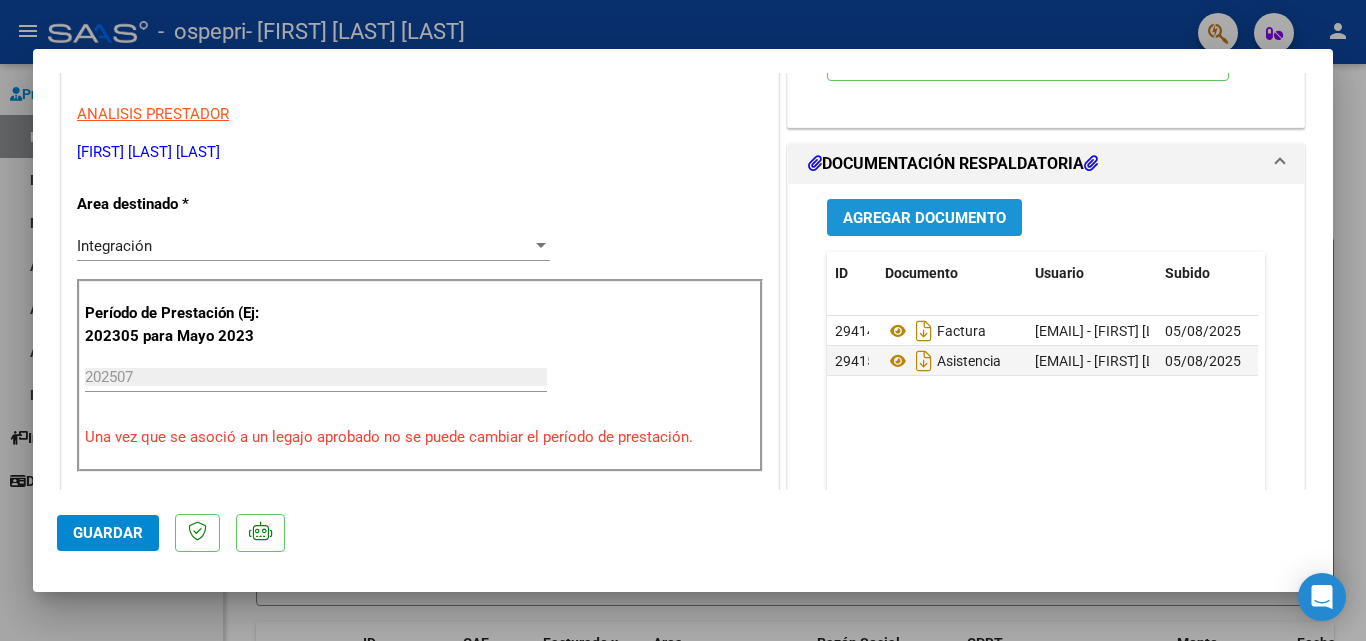 click on "Agregar Documento" at bounding box center [924, 218] 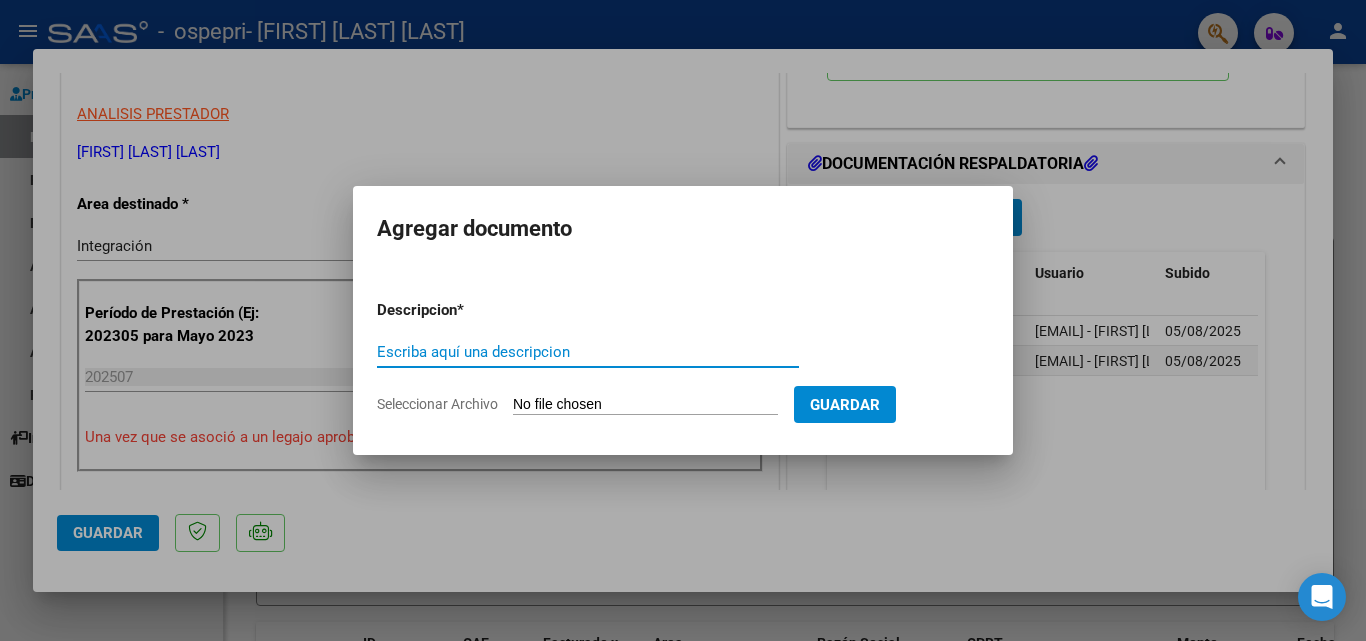click on "Escriba aquí una descripcion" at bounding box center (588, 352) 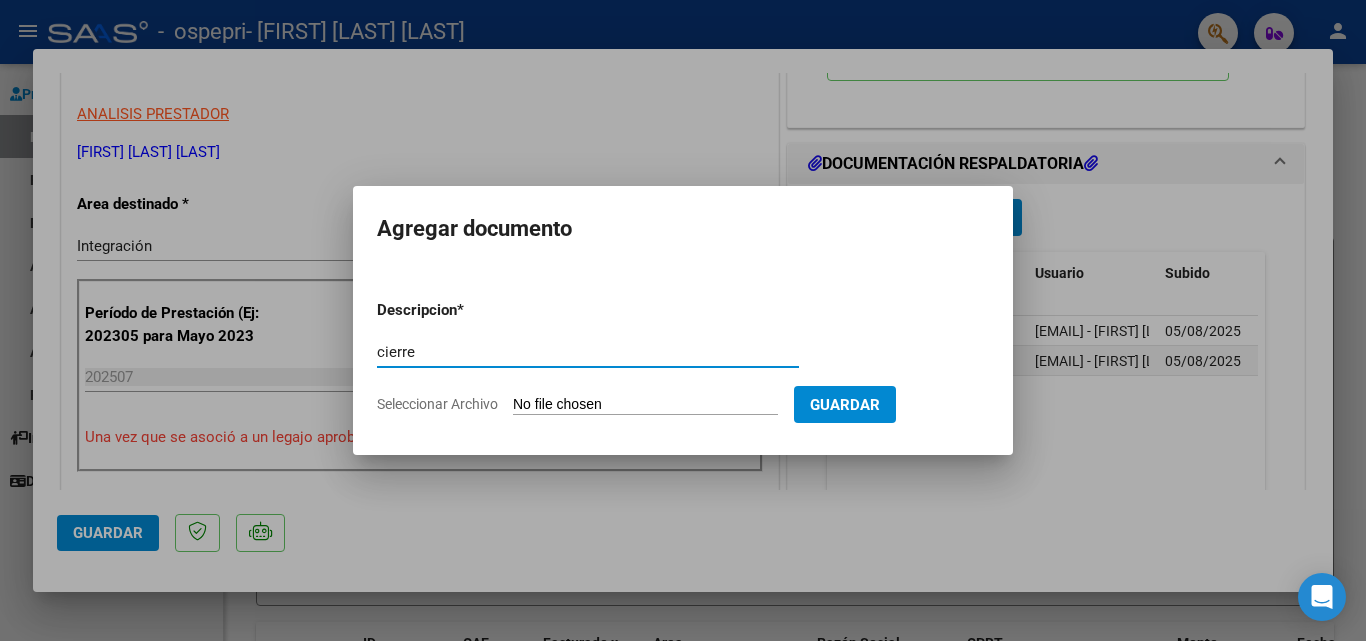 type on "cierre" 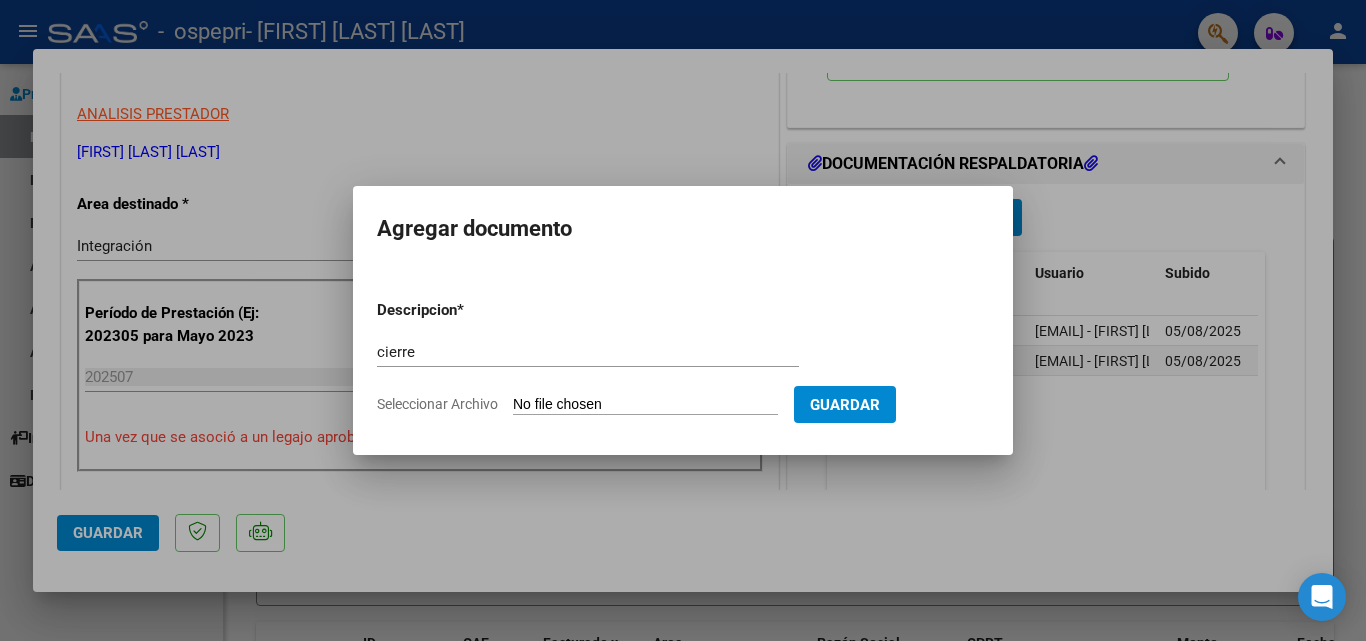 type on "C:\fakepath\DOMINGUEZ NICOLAS-11.pdf" 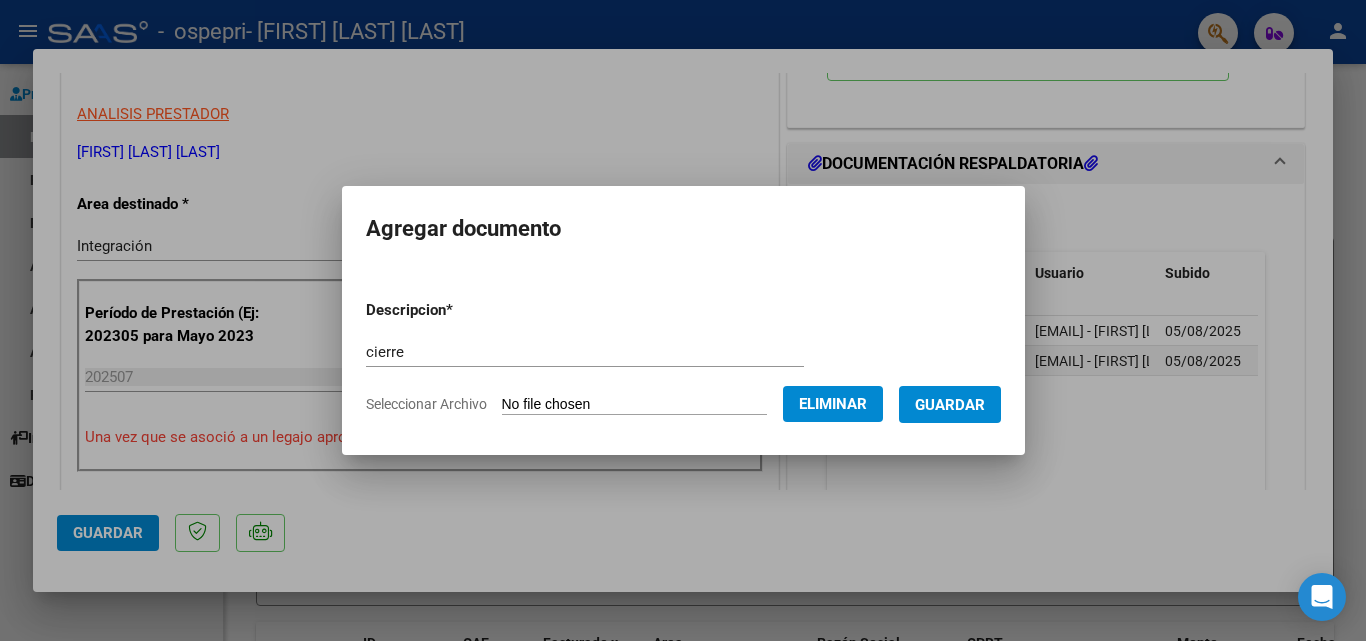 click on "Guardar" at bounding box center (950, 405) 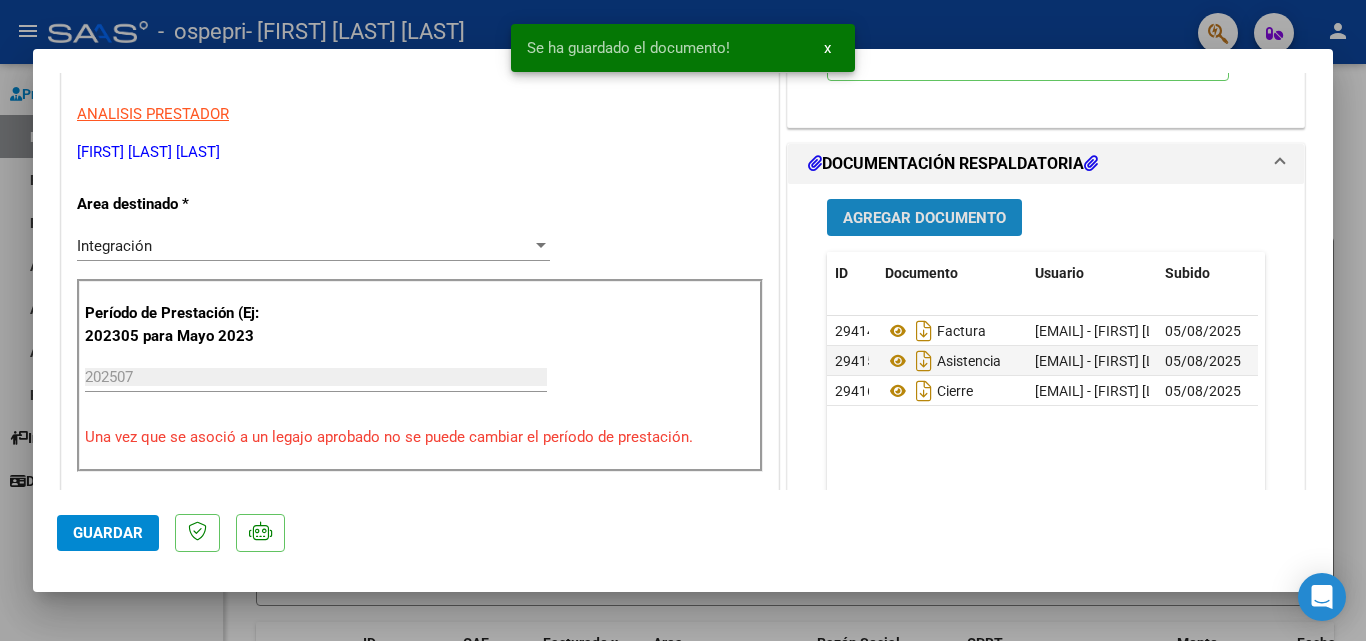click on "Agregar Documento" at bounding box center [924, 218] 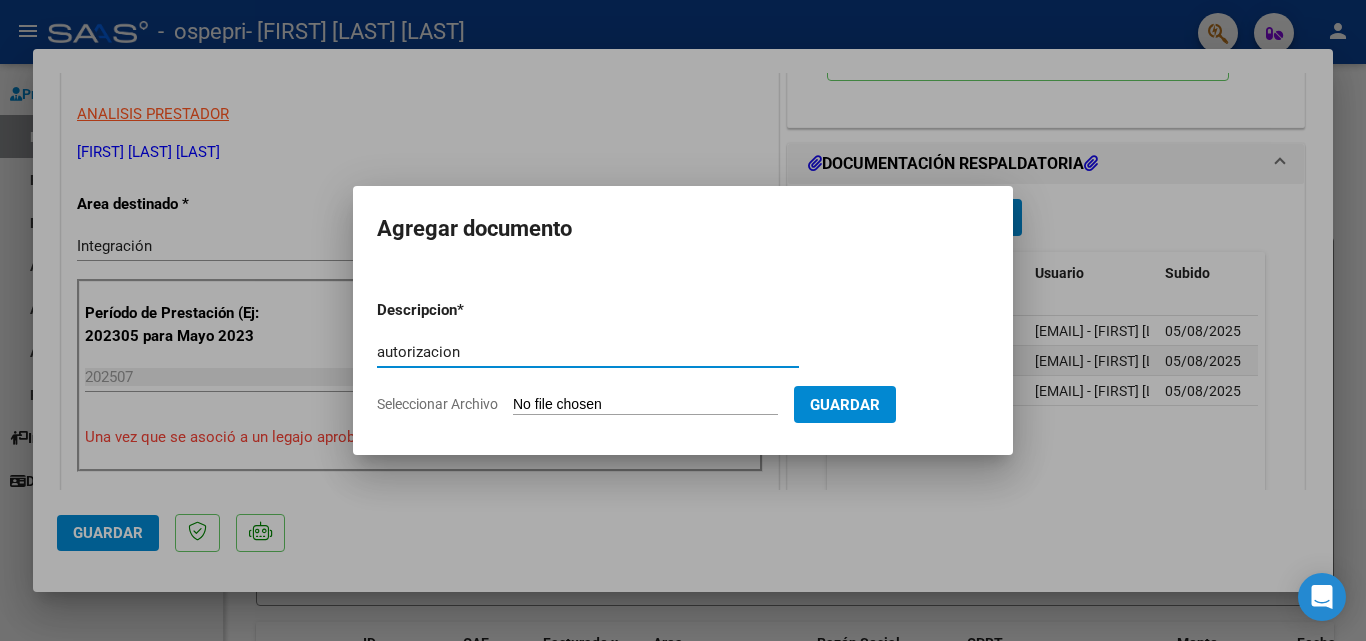 type on "autorizacion" 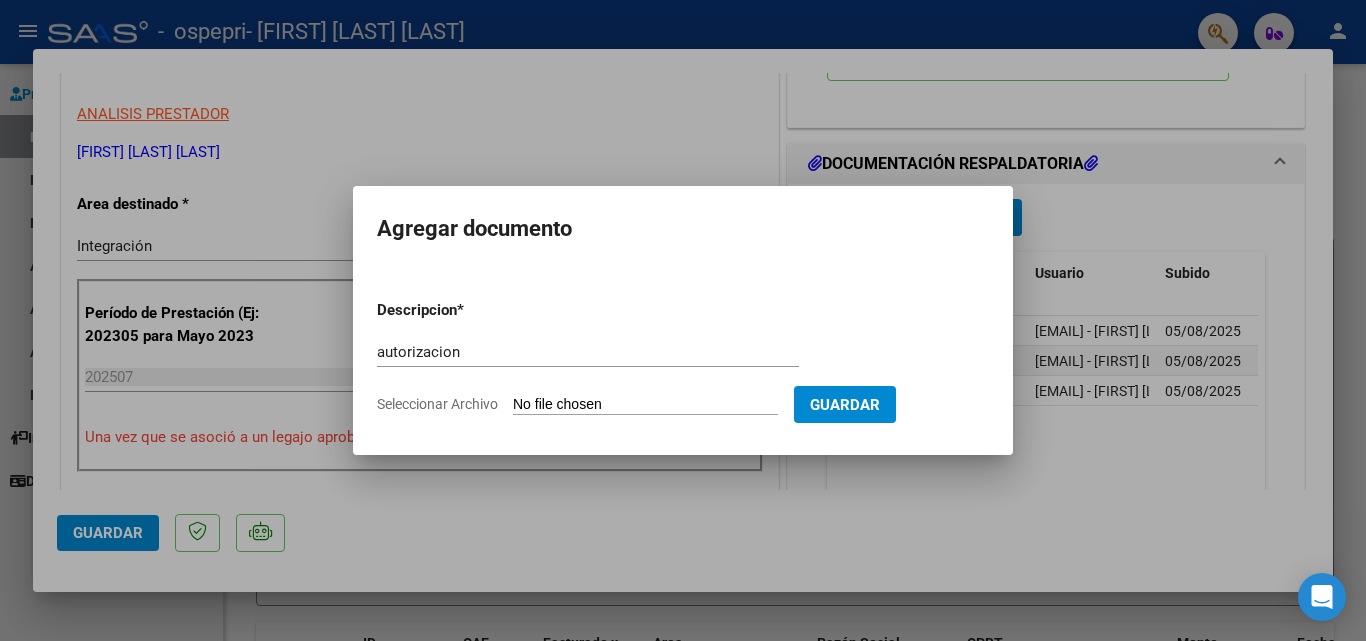 click on "Seleccionar Archivo" at bounding box center [645, 405] 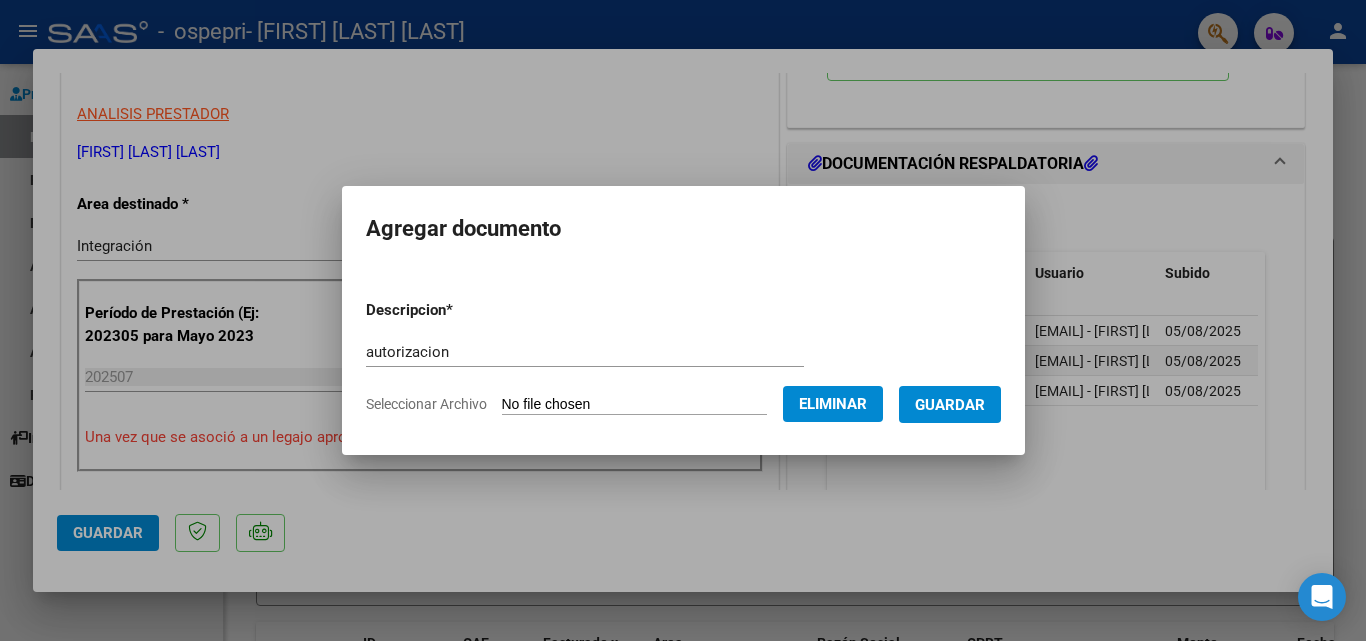 click on "Guardar" at bounding box center [950, 405] 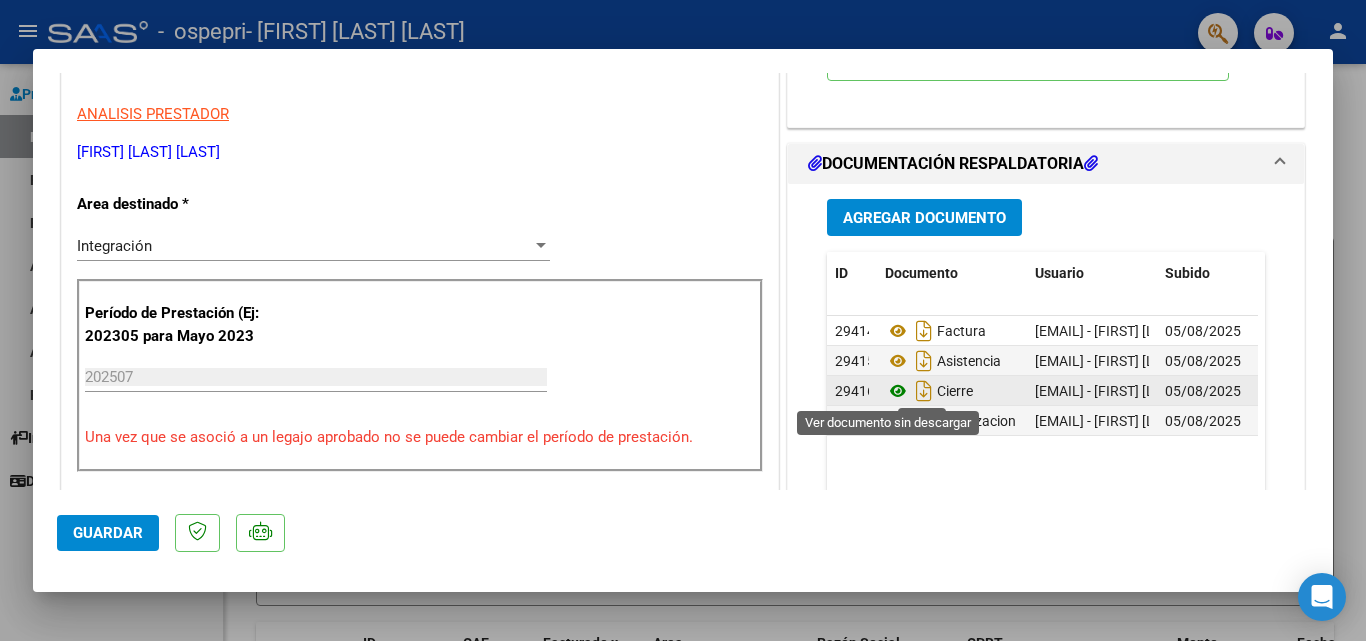 click 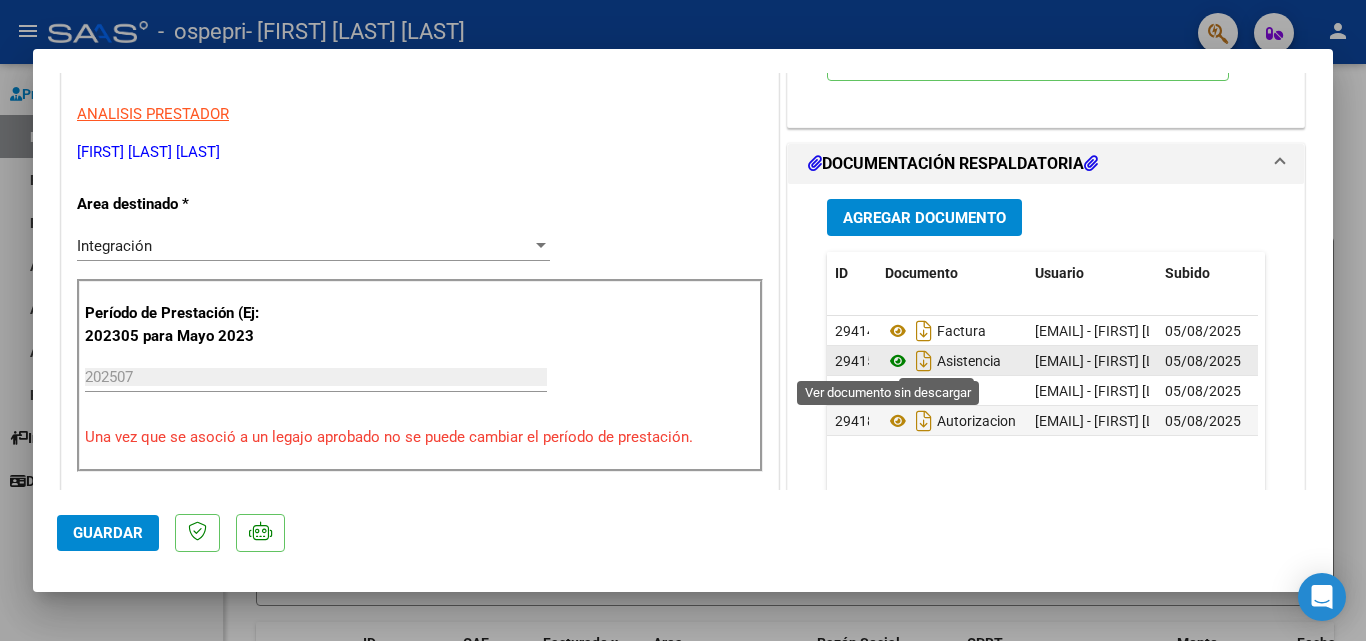 click 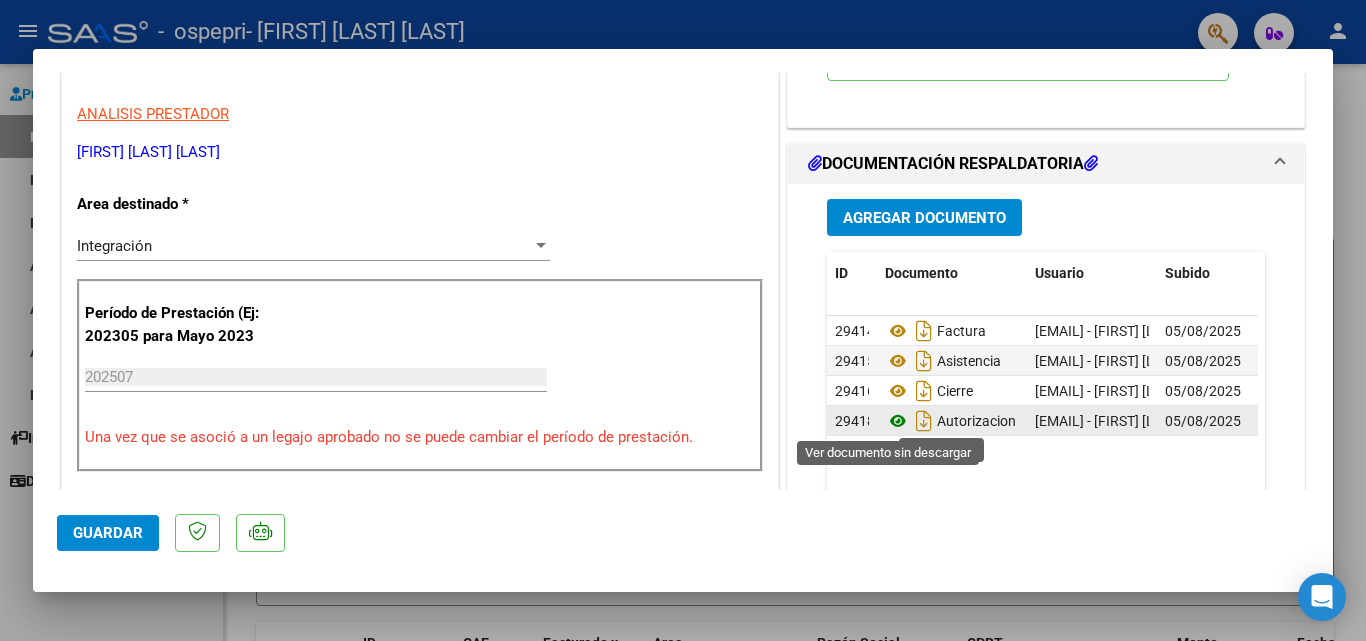 click 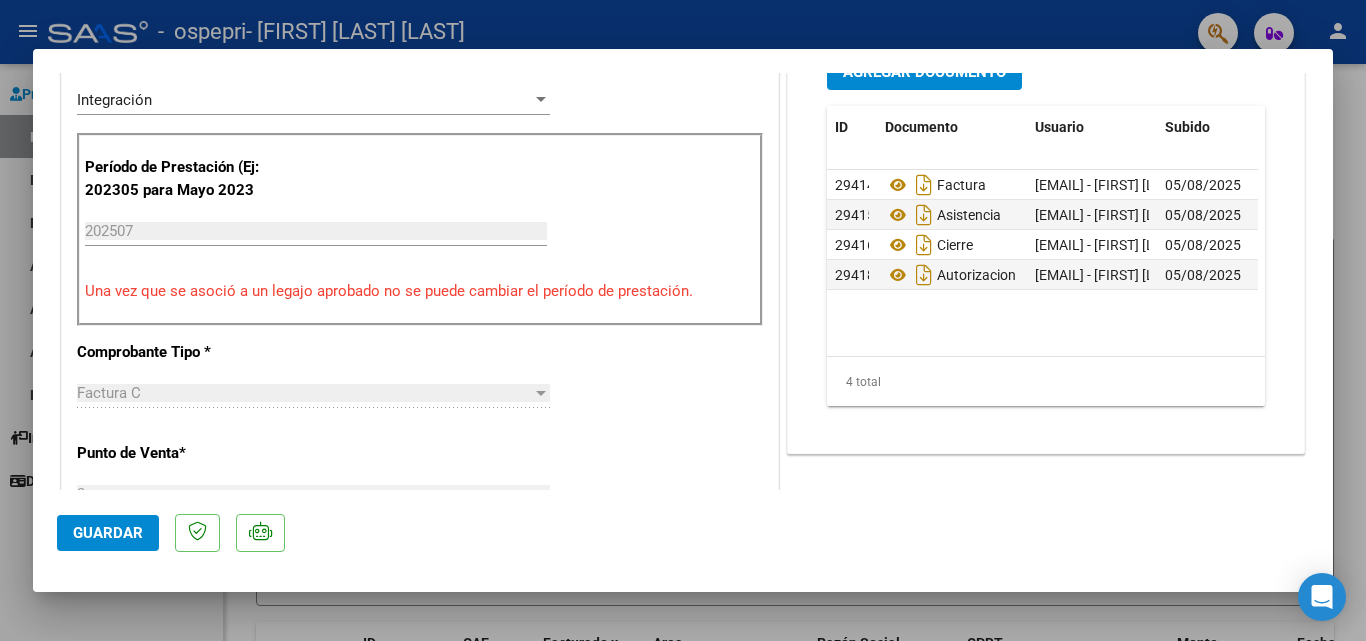scroll, scrollTop: 522, scrollLeft: 0, axis: vertical 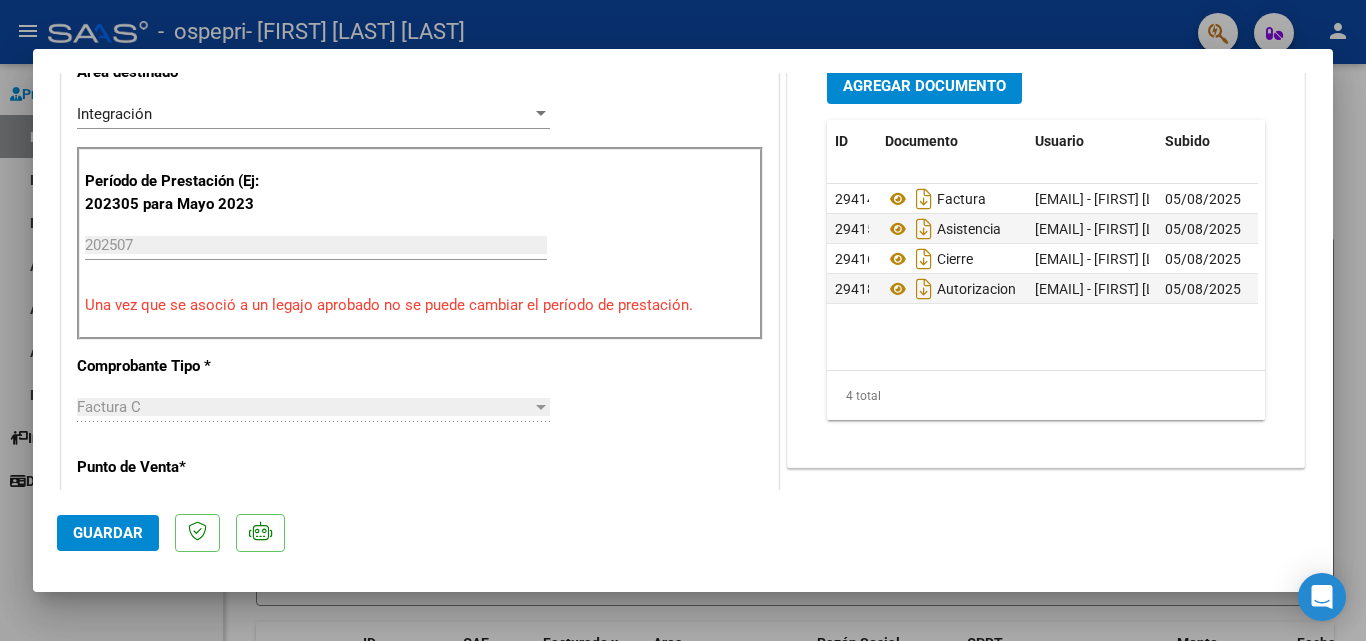 click on "Guardar" 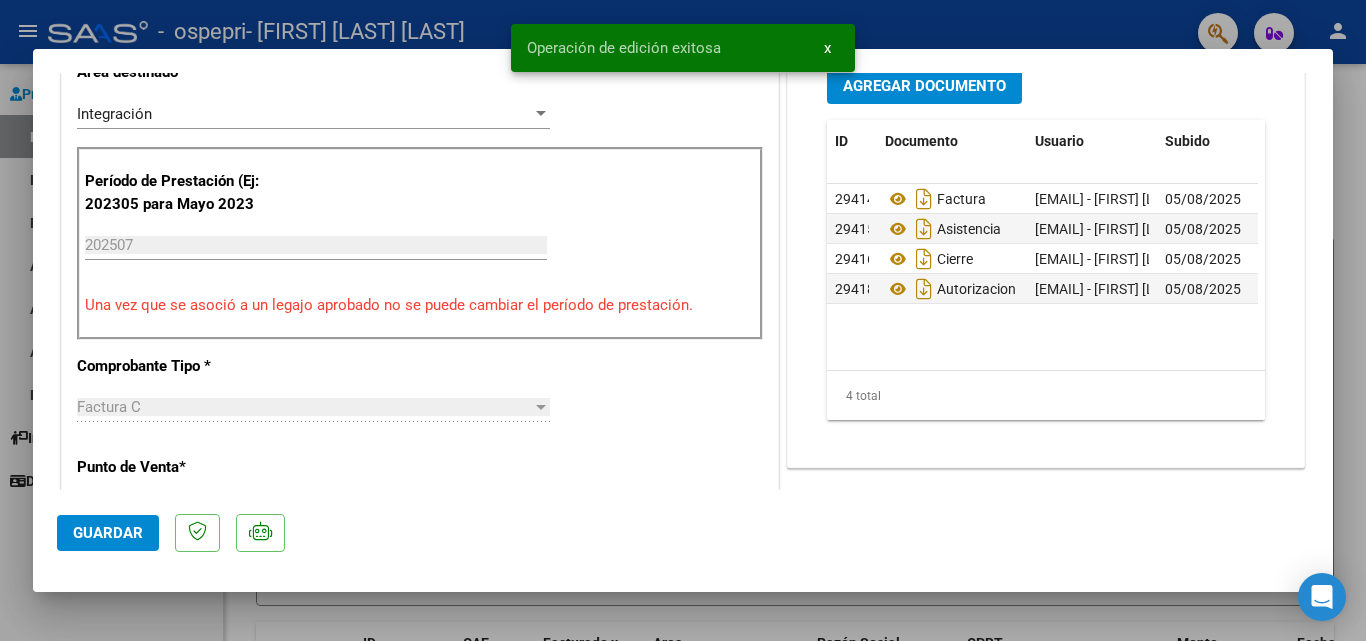 click on "Guardar" 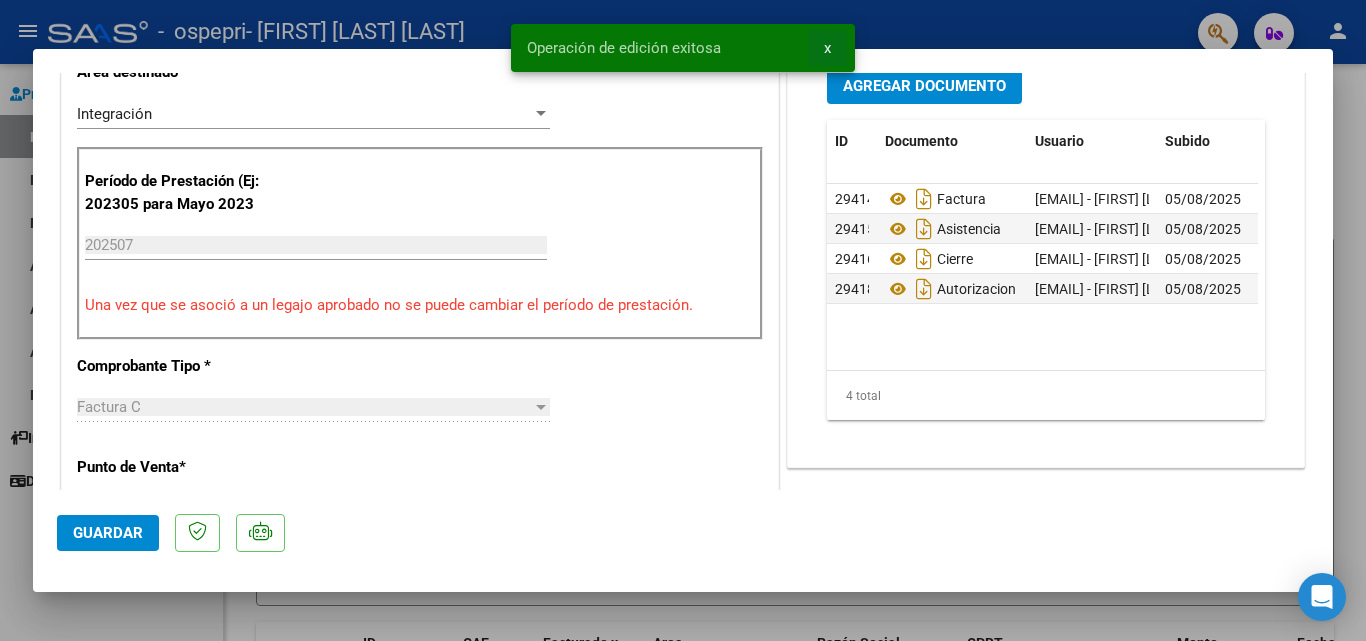 click on "x" at bounding box center [827, 48] 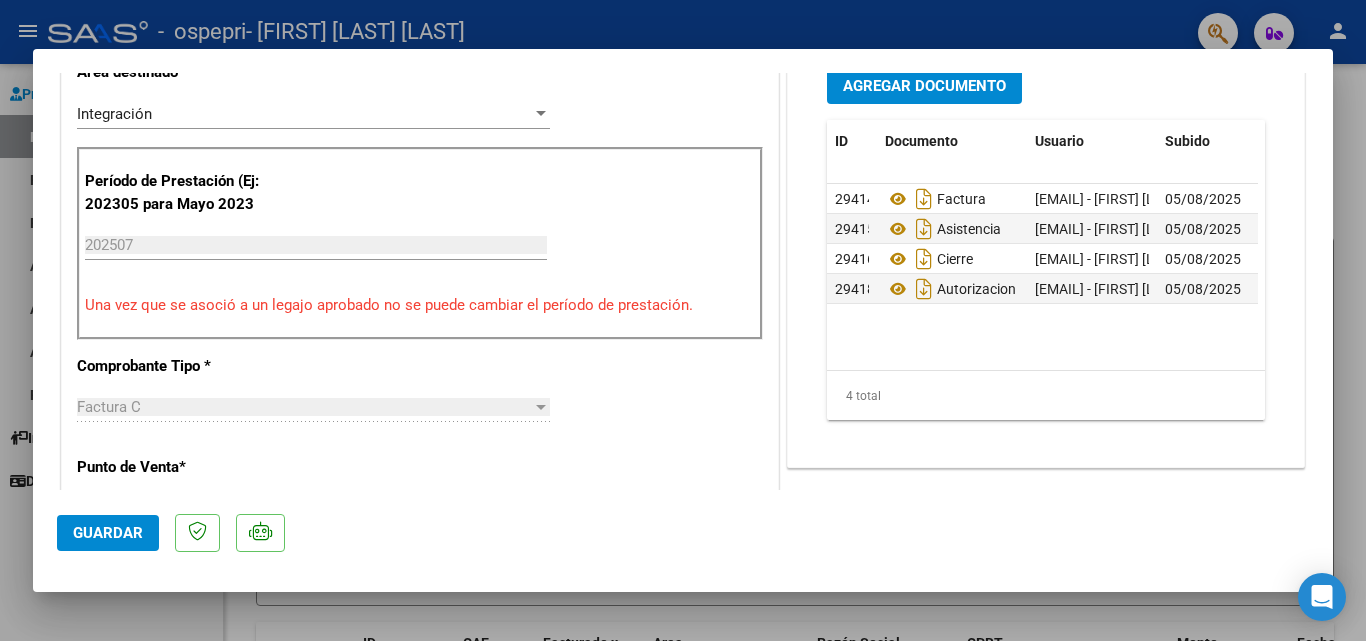 click at bounding box center (683, 320) 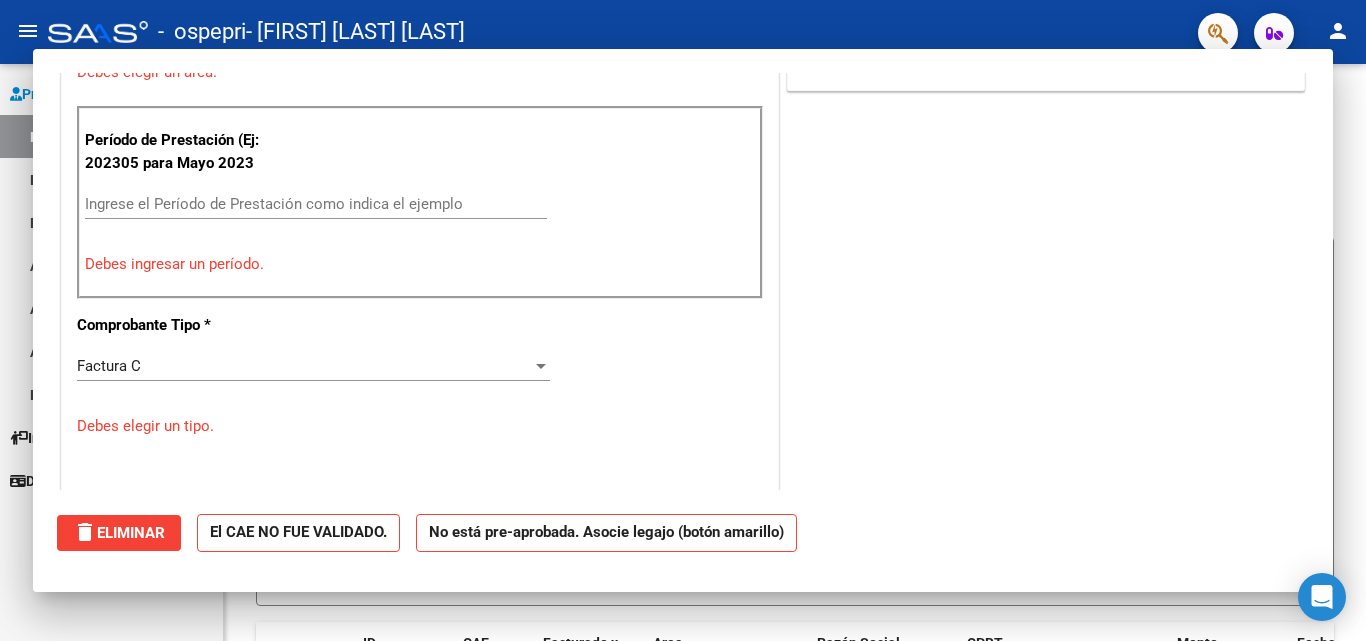 scroll, scrollTop: 0, scrollLeft: 0, axis: both 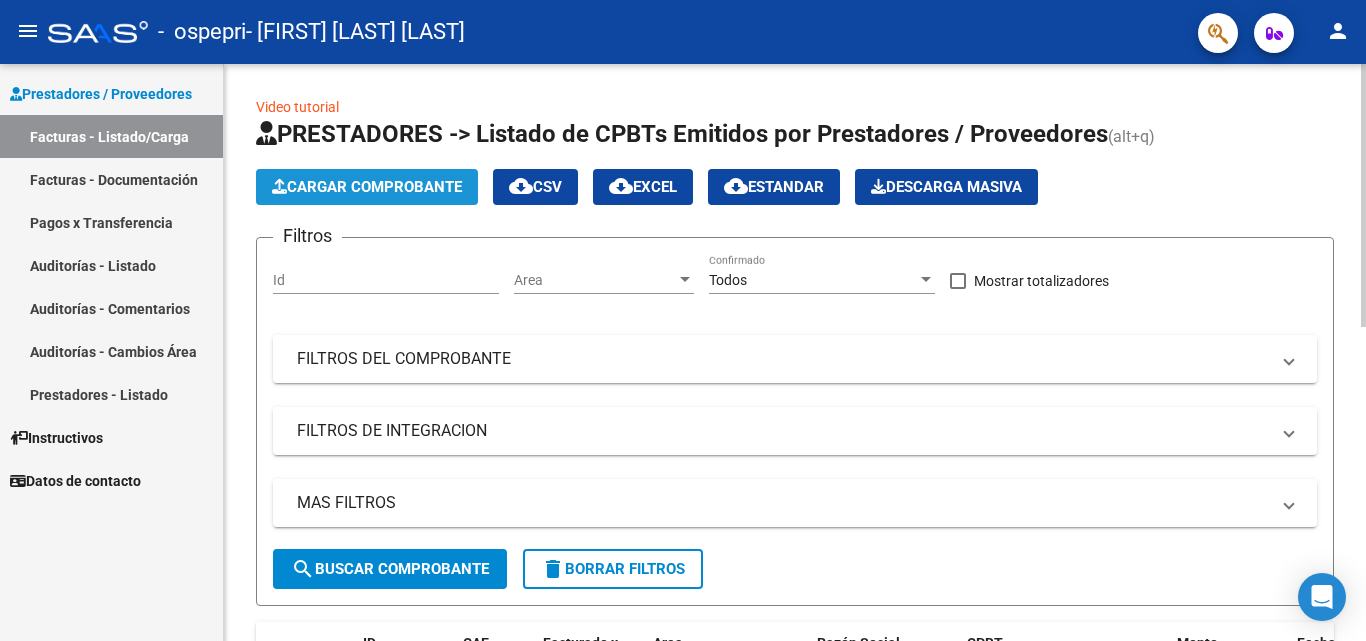 click on "Cargar Comprobante" 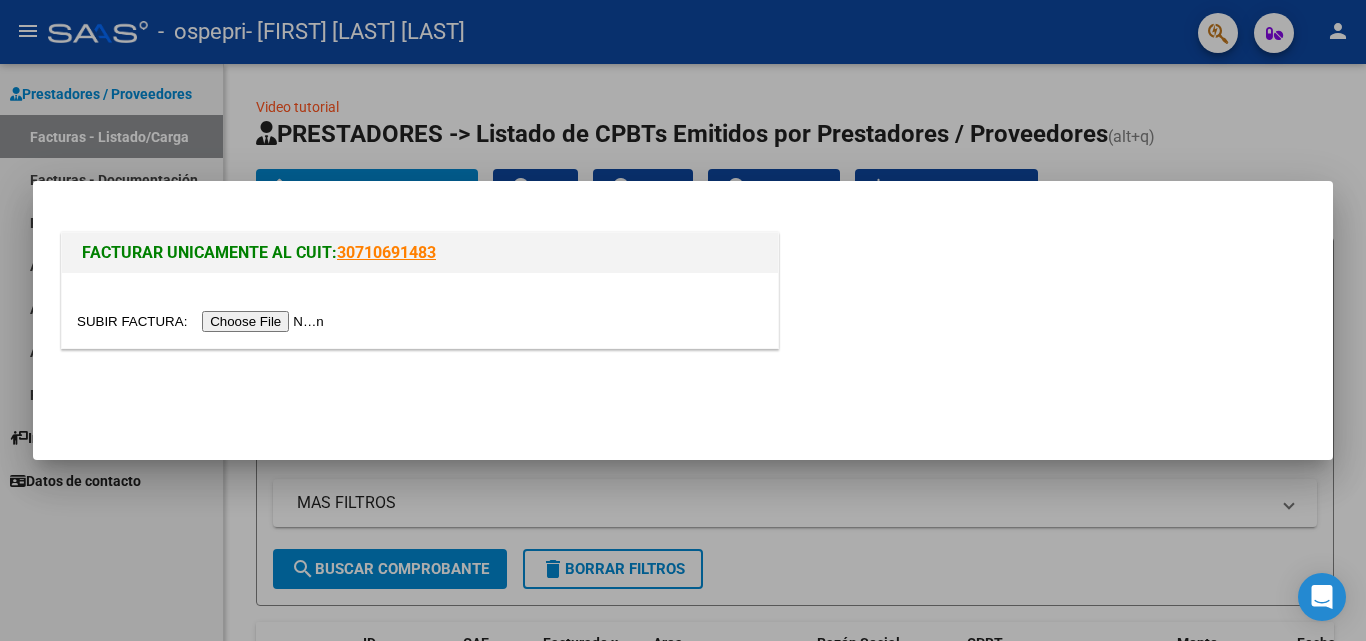 click at bounding box center [203, 321] 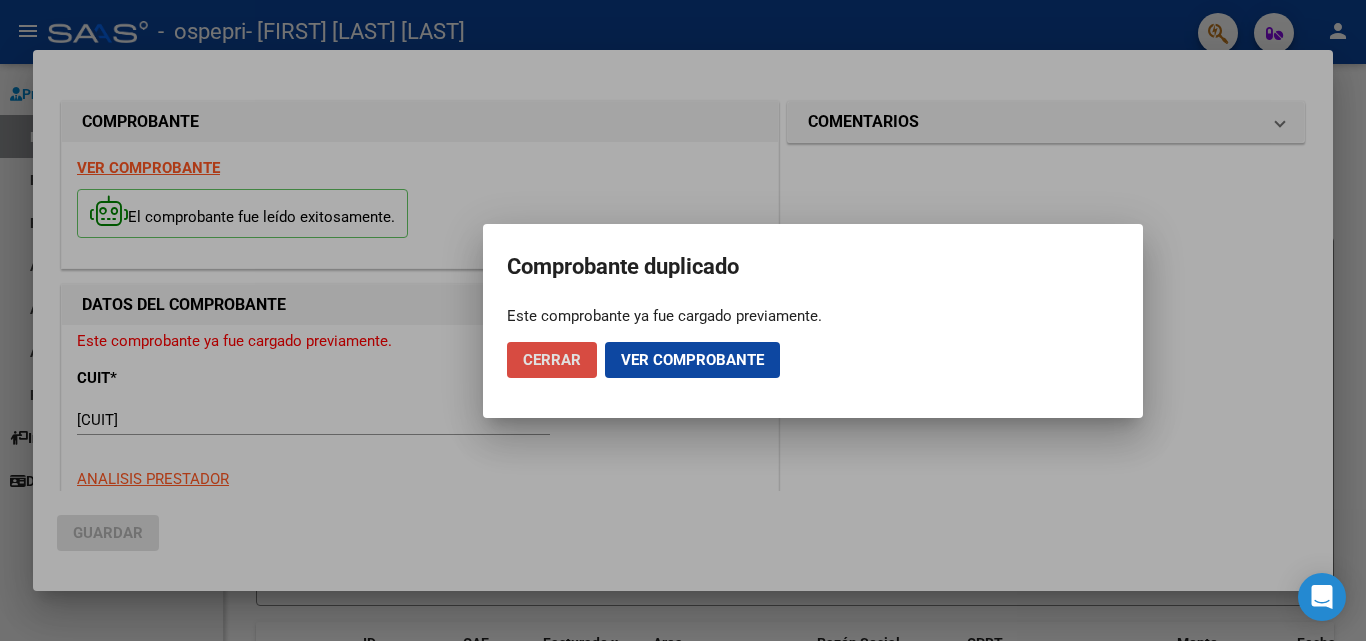 click on "Cerrar" 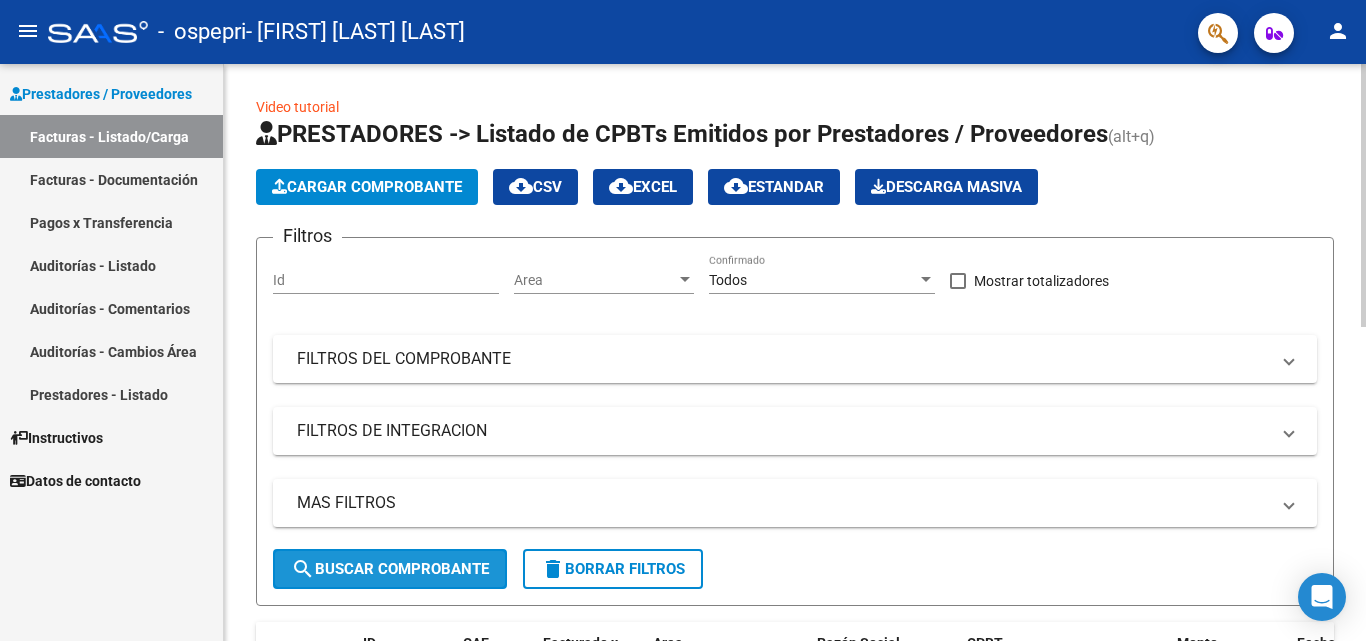 click on "search  Buscar Comprobante" 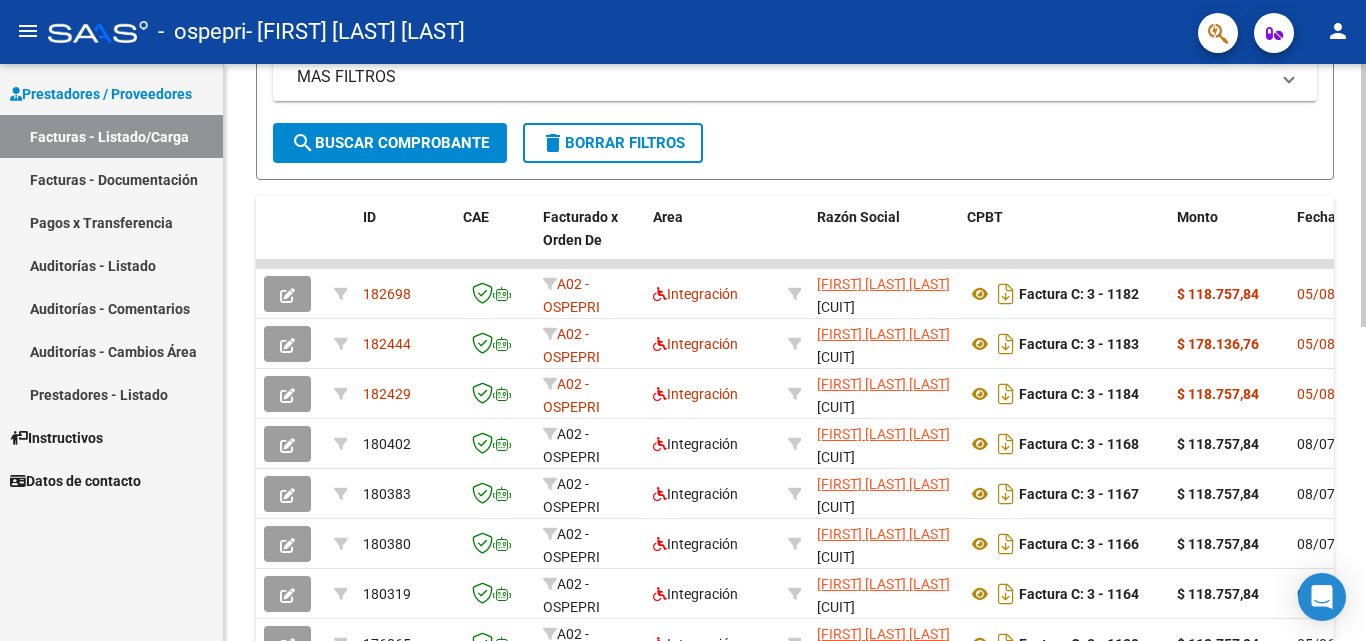 scroll, scrollTop: 431, scrollLeft: 0, axis: vertical 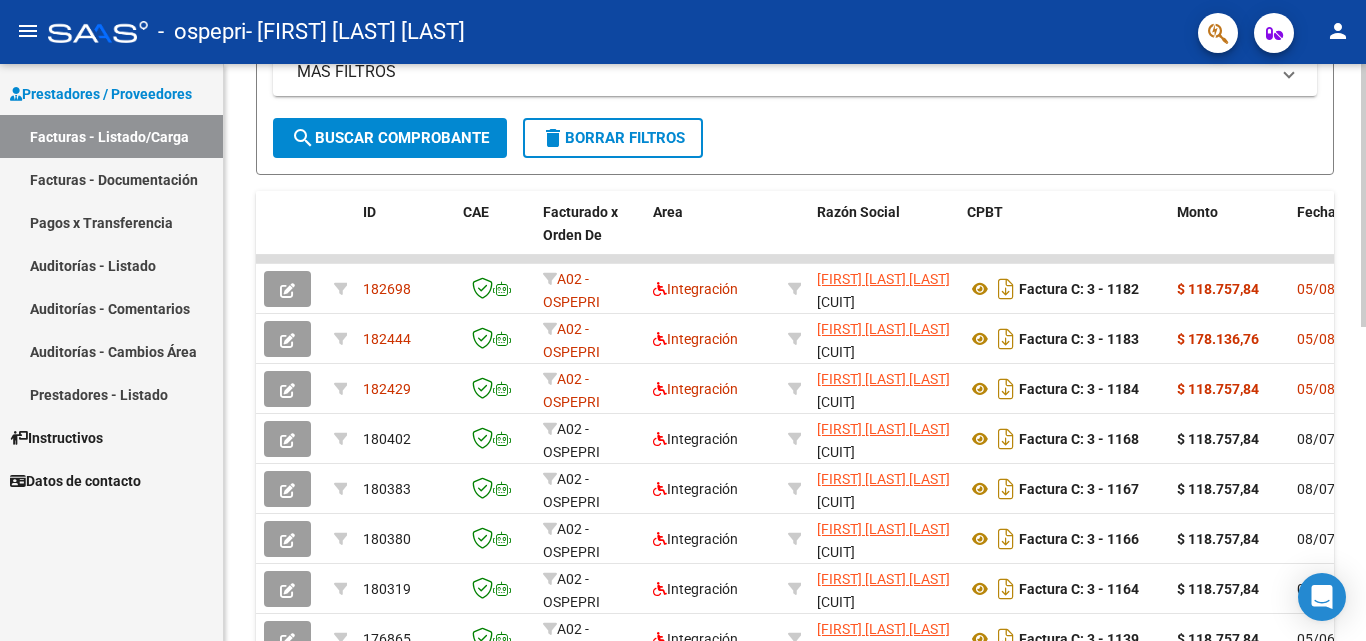 click on "Video tutorial   PRESTADORES -> Listado de CPBTs Emitidos por Prestadores / Proveedores (alt+q)   Cargar Comprobante
cloud_download  CSV  cloud_download  EXCEL  cloud_download  Estandar   Descarga Masiva
Filtros Id Area Area Todos Confirmado   Mostrar totalizadores   FILTROS DEL COMPROBANTE  Comprobante Tipo Comprobante Tipo Start date – End date Fec. Comprobante Desde / Hasta Días Emisión Desde(cant. días) Días Emisión Hasta(cant. días) CUIT / Razón Social Pto. Venta Nro. Comprobante Código SSS CAE Válido CAE Válido Todos Cargado Módulo Hosp. Todos Tiene facturacion Apócrifa Hospital Refes  FILTROS DE INTEGRACION  Período De Prestación Campos del Archivo de Rendición Devuelto x SSS (dr_envio) Todos Rendido x SSS (dr_envio) Tipo de Registro Tipo de Registro Período Presentación Período Presentación Campos del Legajo Asociado (preaprobación) Afiliado Legajo (cuil/nombre) Todos Solo facturas preaprobadas  MAS FILTROS  Todos Con Doc. Respaldatoria Todos Con Trazabilidad Todos – – 0" 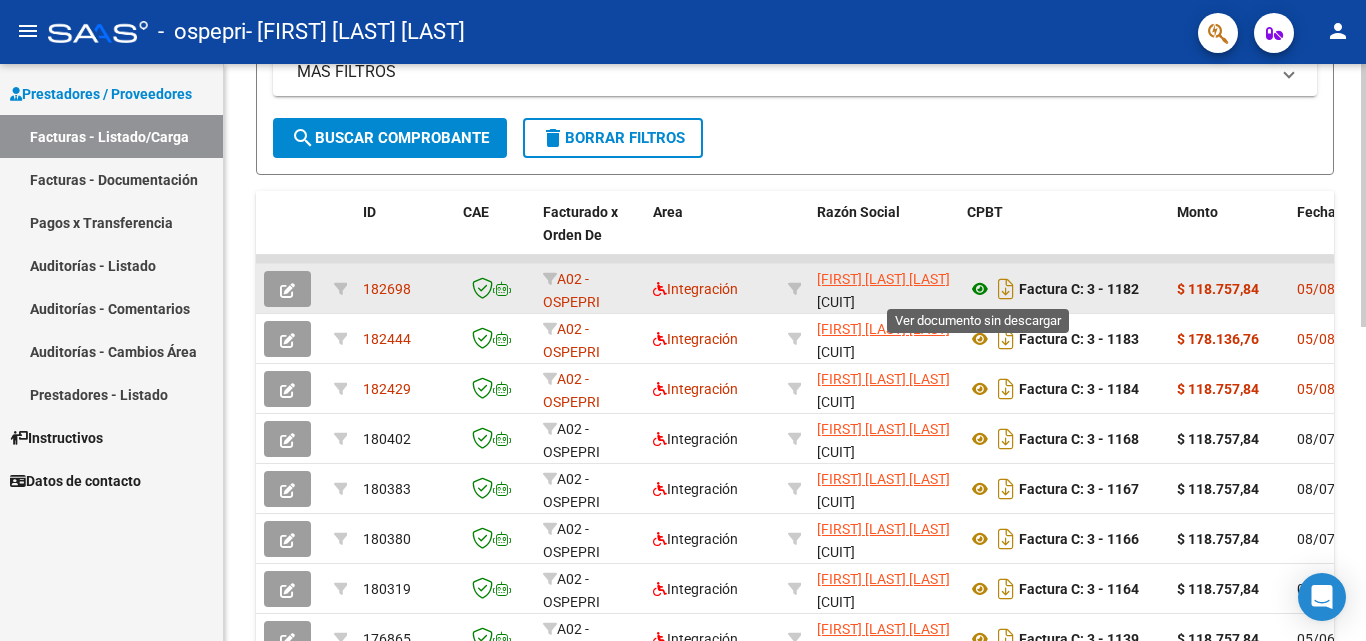 click 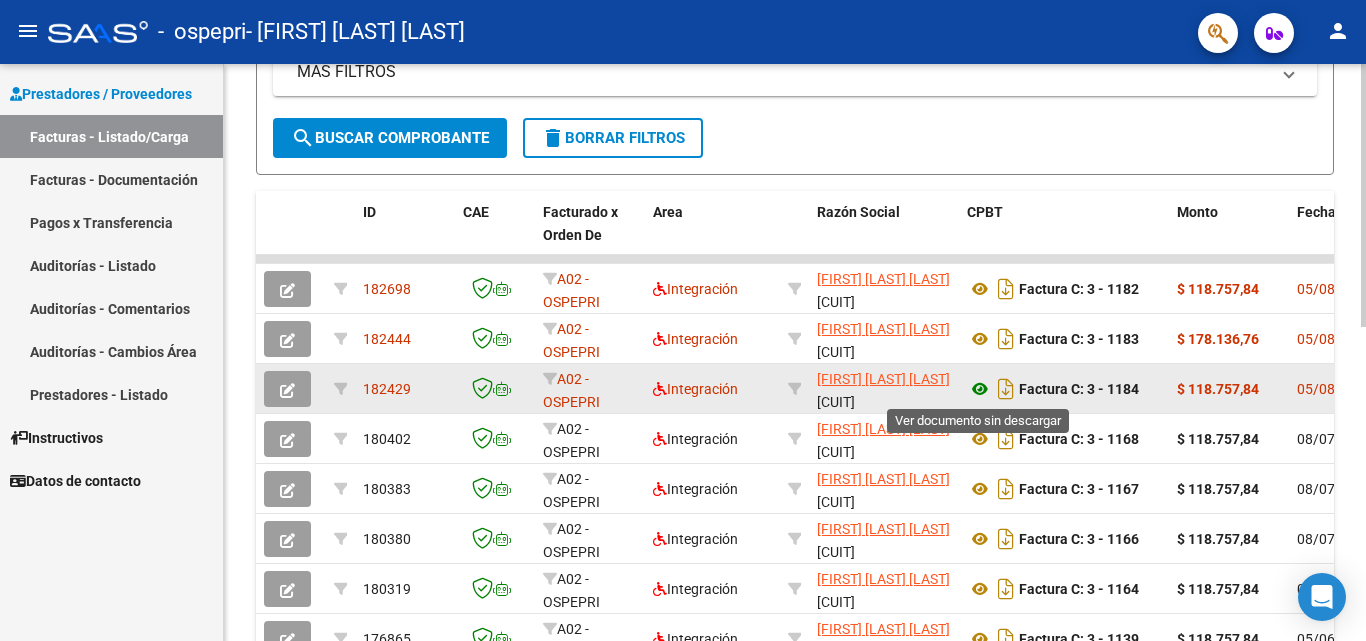 click 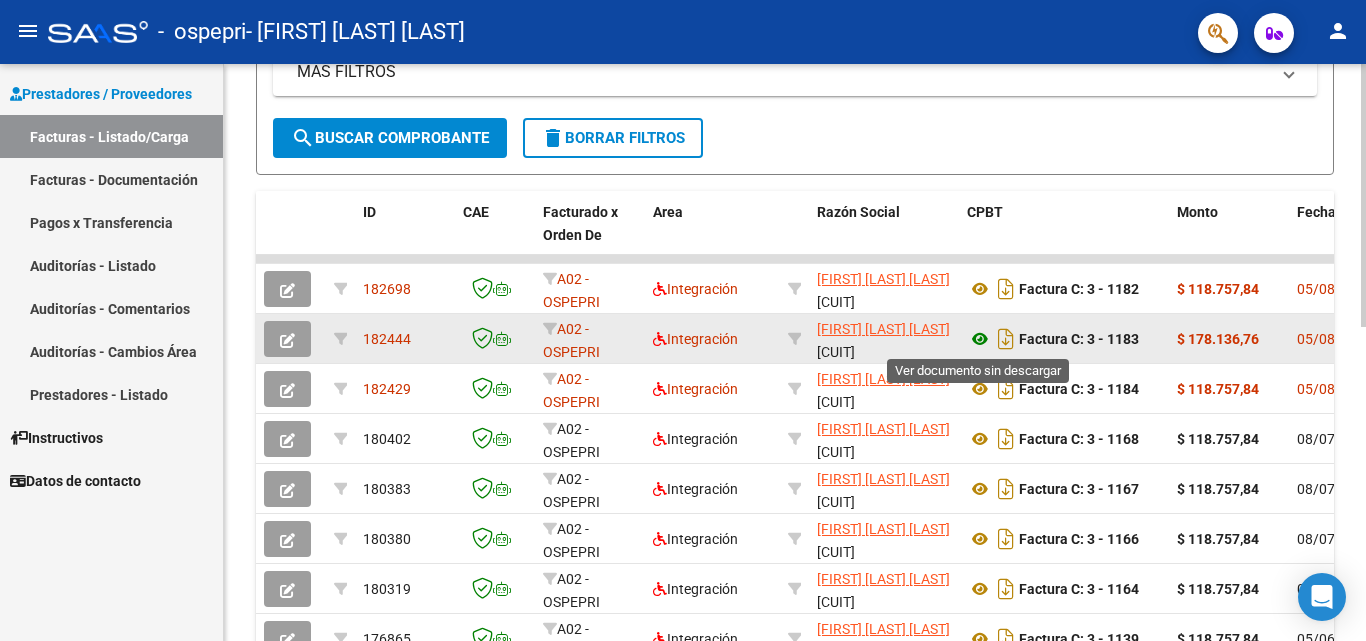 click 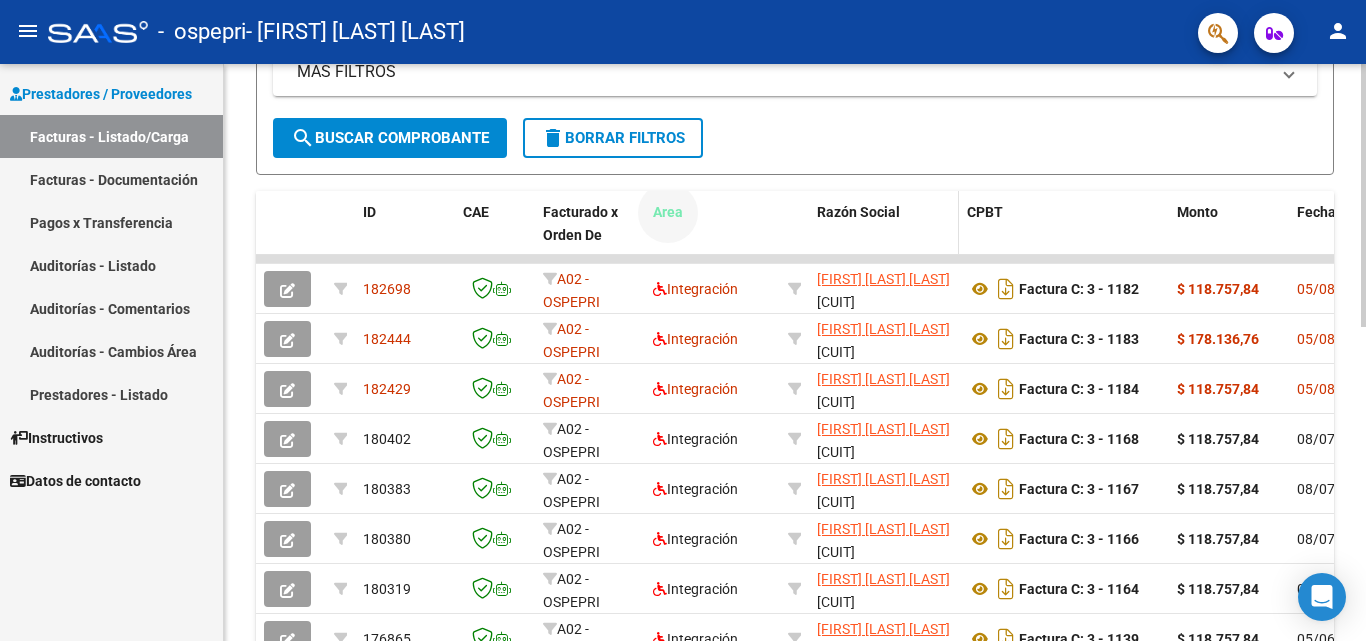 drag, startPoint x: 760, startPoint y: 233, endPoint x: 817, endPoint y: 242, distance: 57.706154 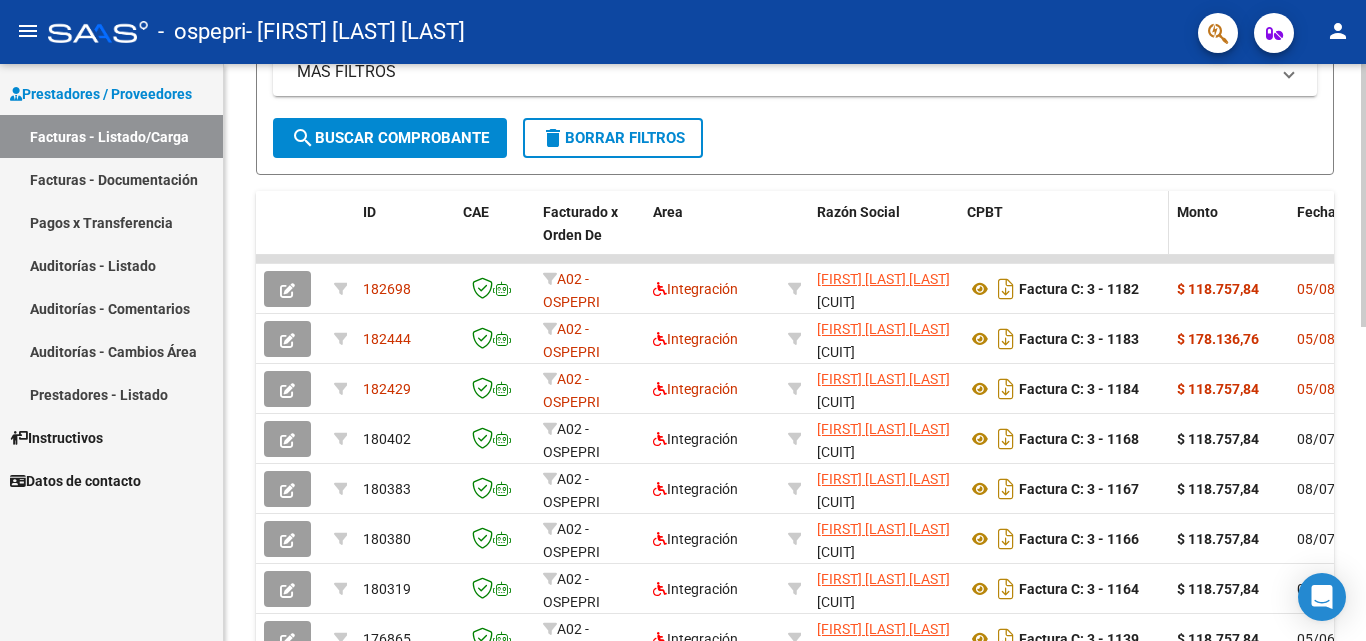 drag, startPoint x: 1109, startPoint y: 241, endPoint x: 1048, endPoint y: 241, distance: 61 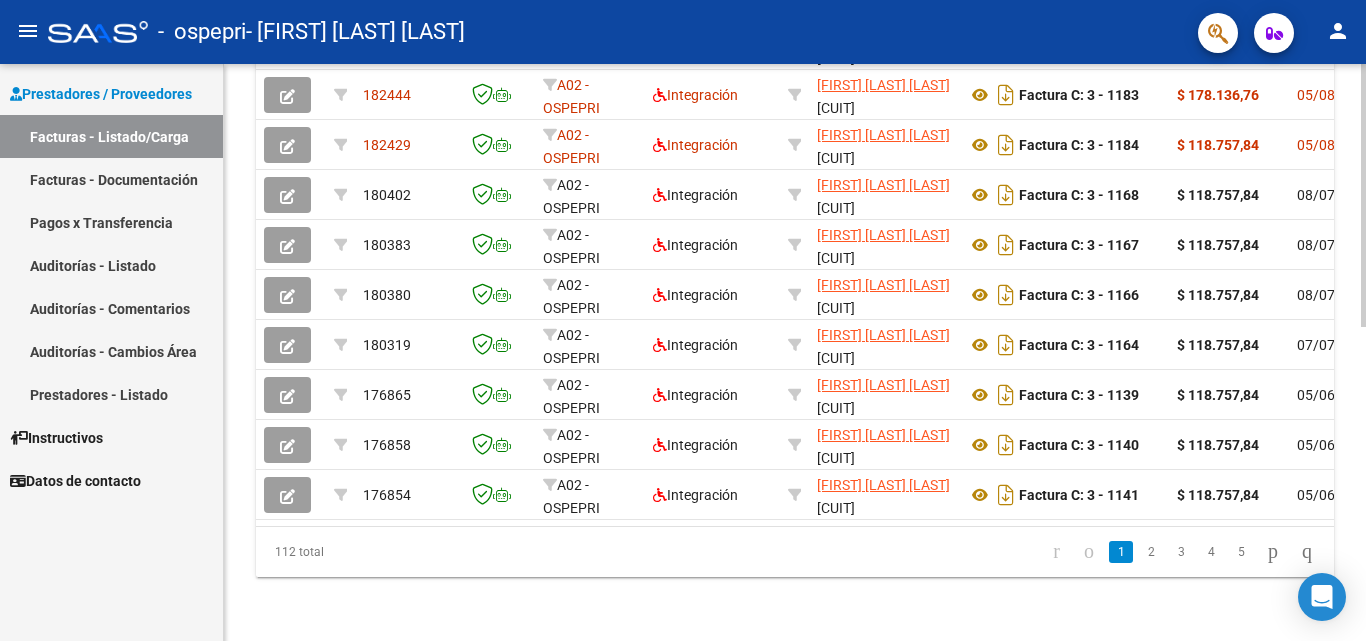 scroll, scrollTop: 691, scrollLeft: 0, axis: vertical 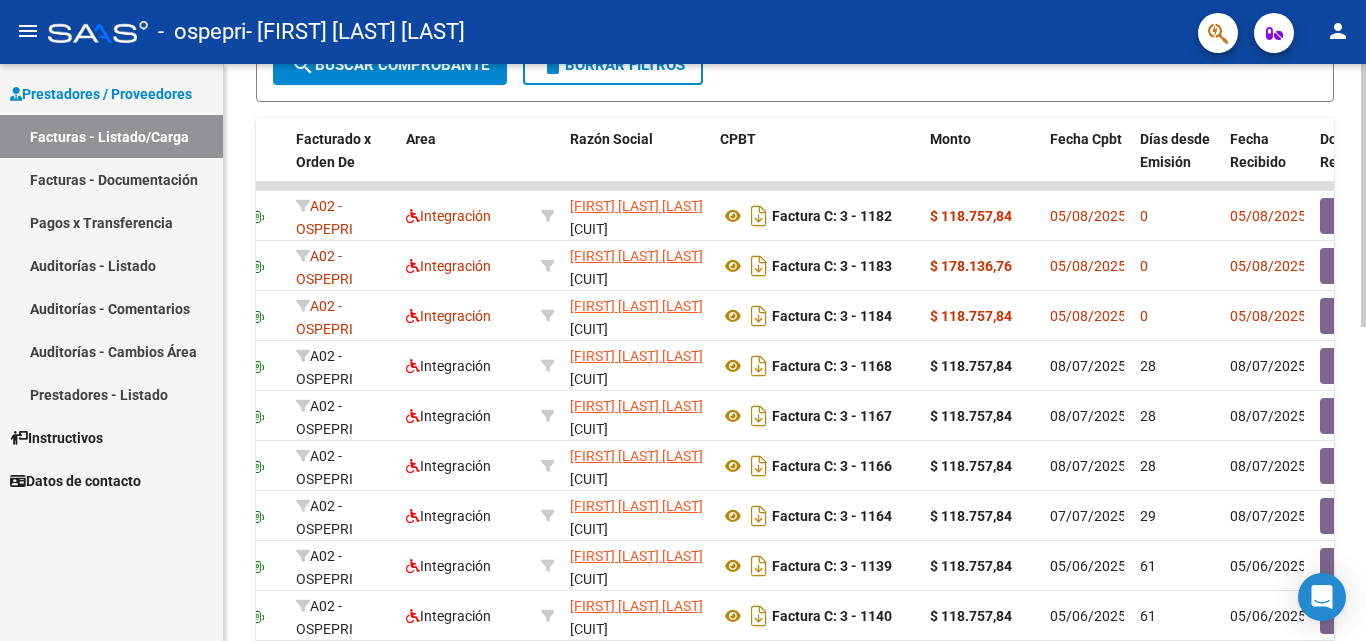 click 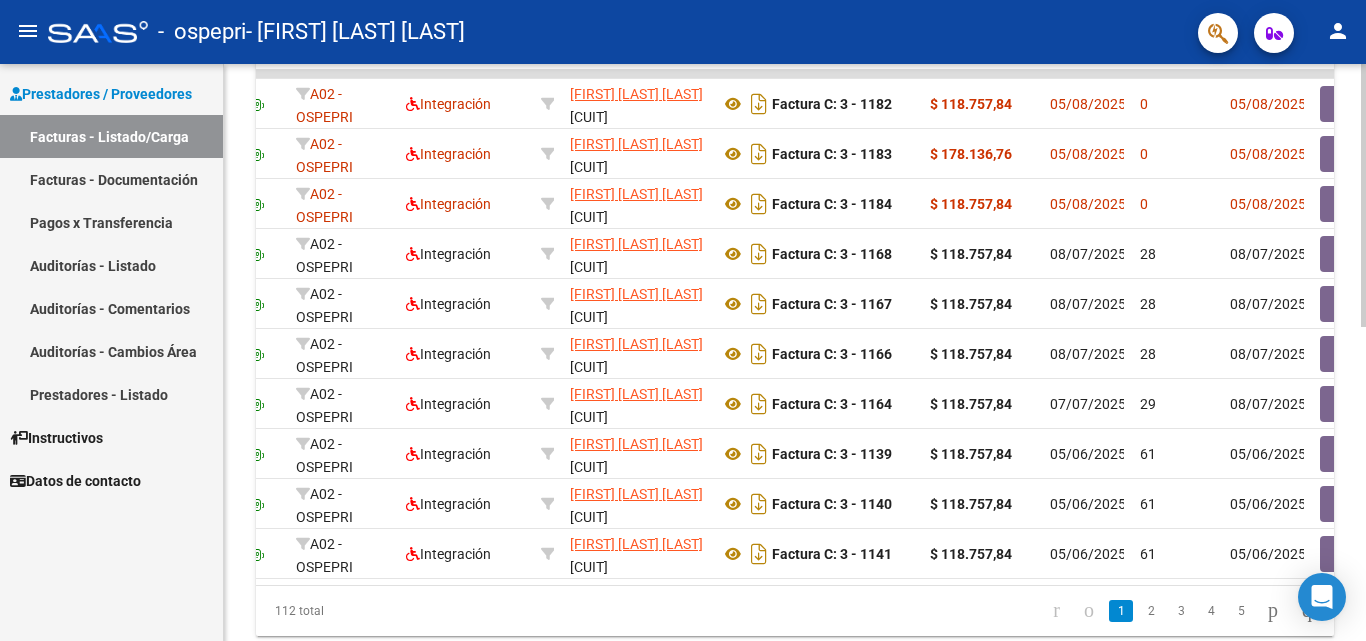 click 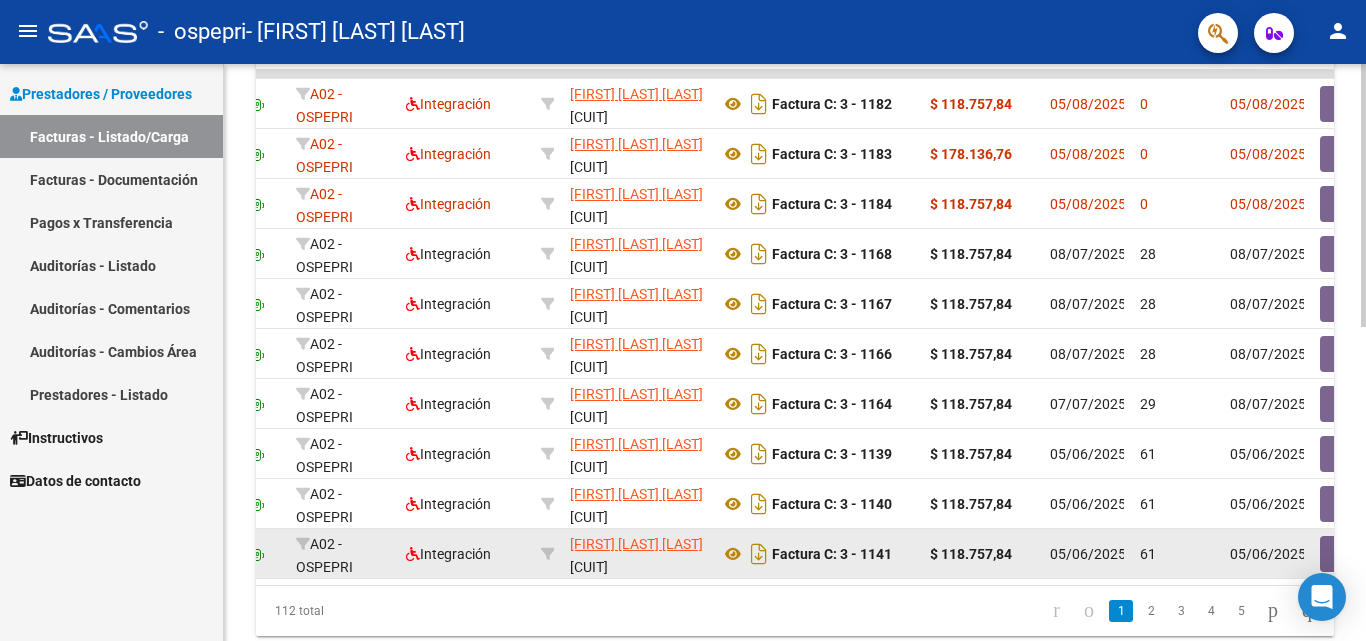 scroll, scrollTop: 618, scrollLeft: 0, axis: vertical 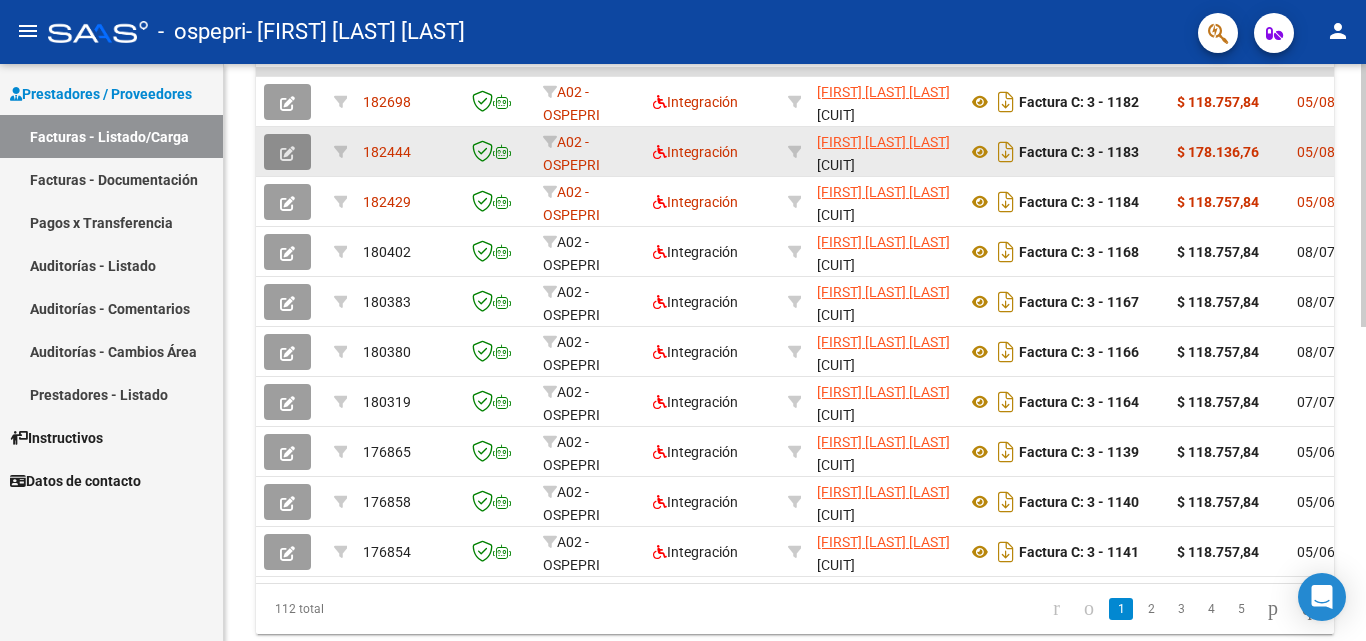click 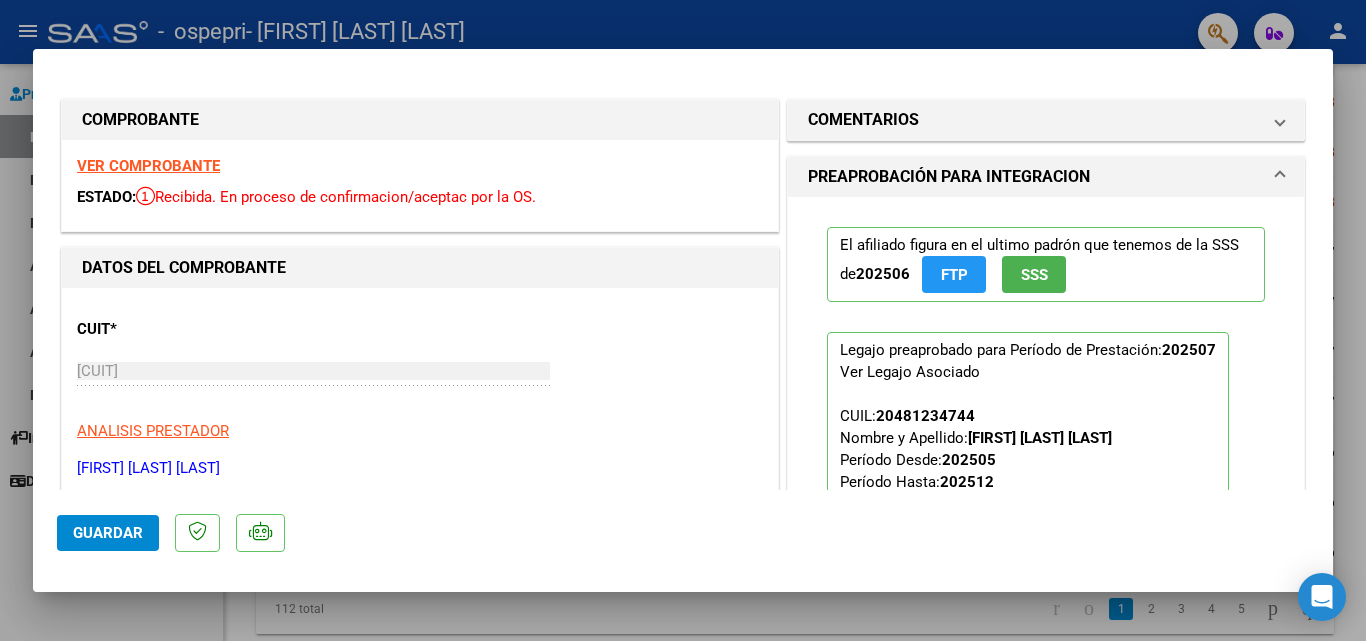 click at bounding box center (683, 320) 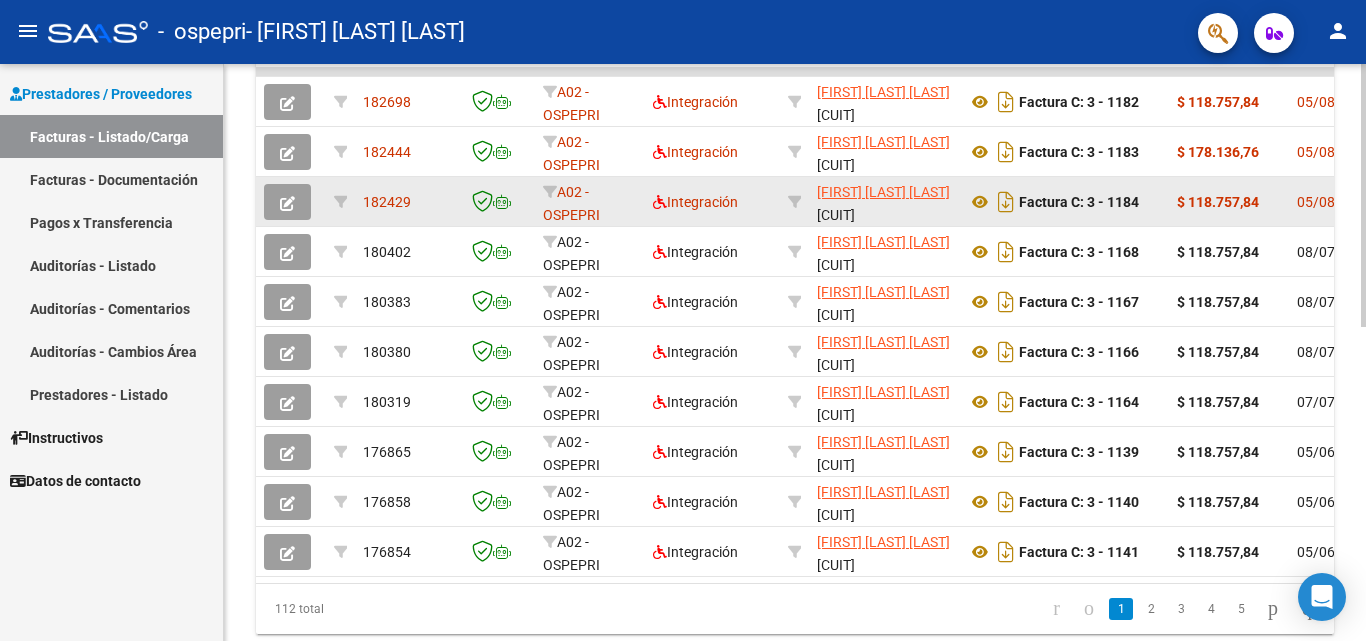 click 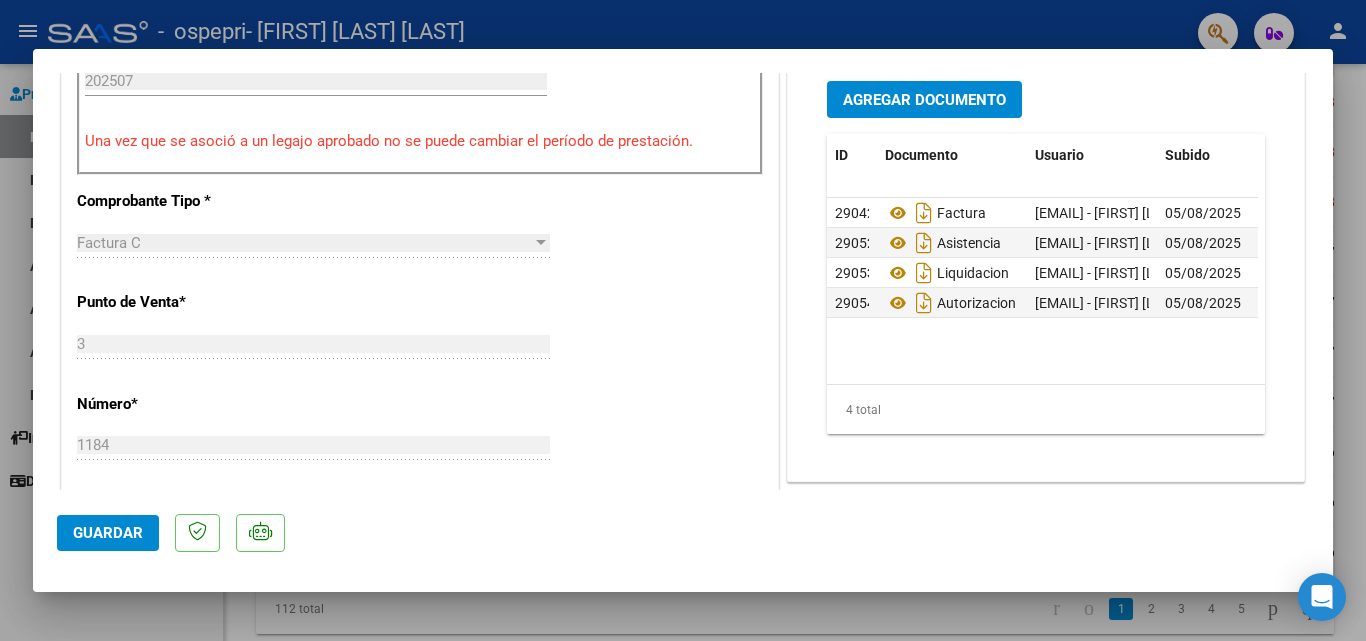 scroll, scrollTop: 618, scrollLeft: 0, axis: vertical 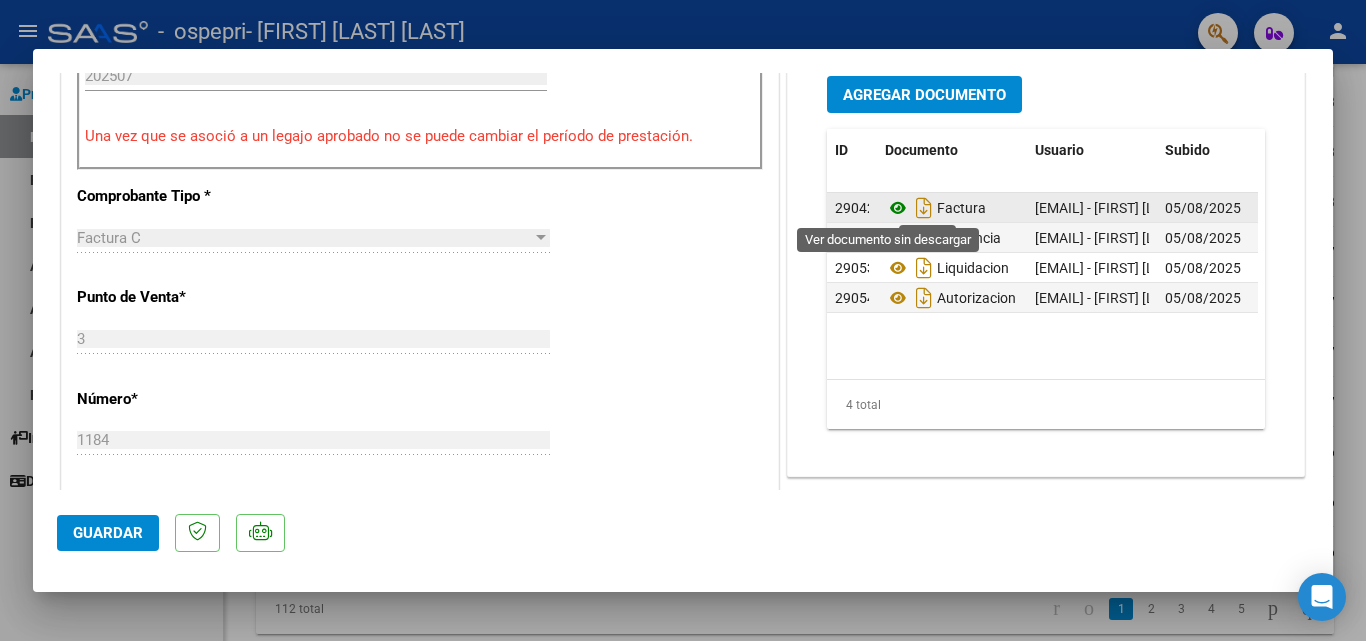 click 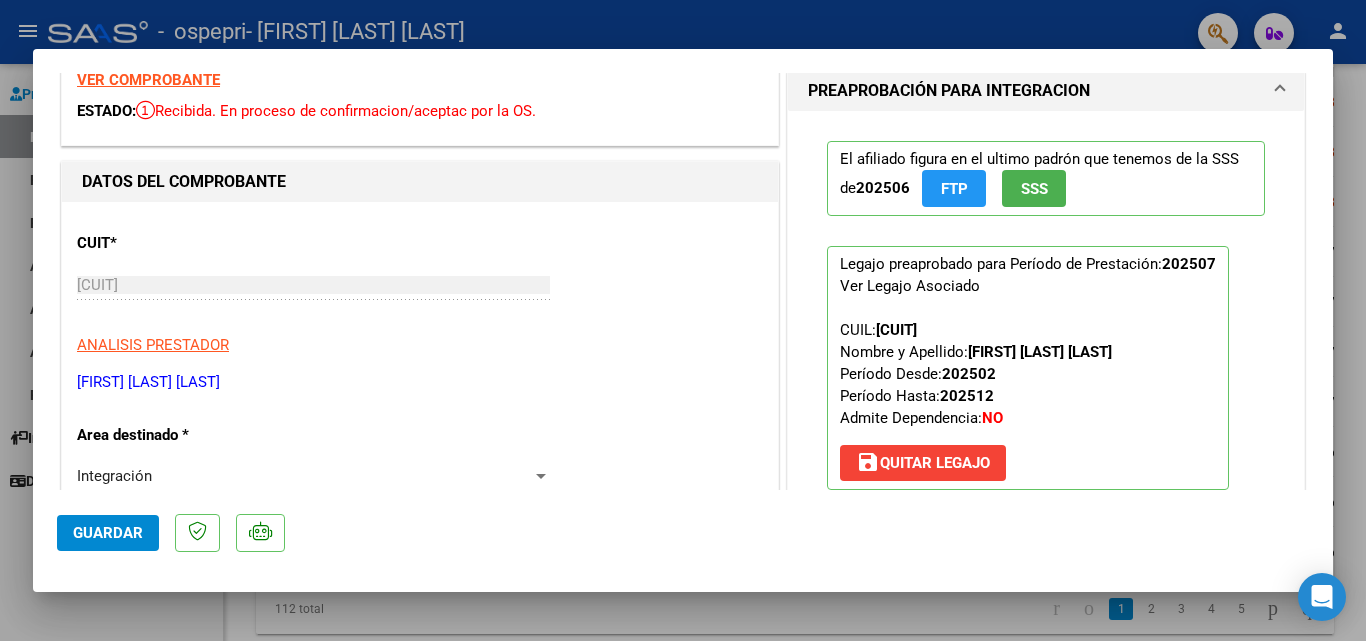 scroll, scrollTop: 0, scrollLeft: 0, axis: both 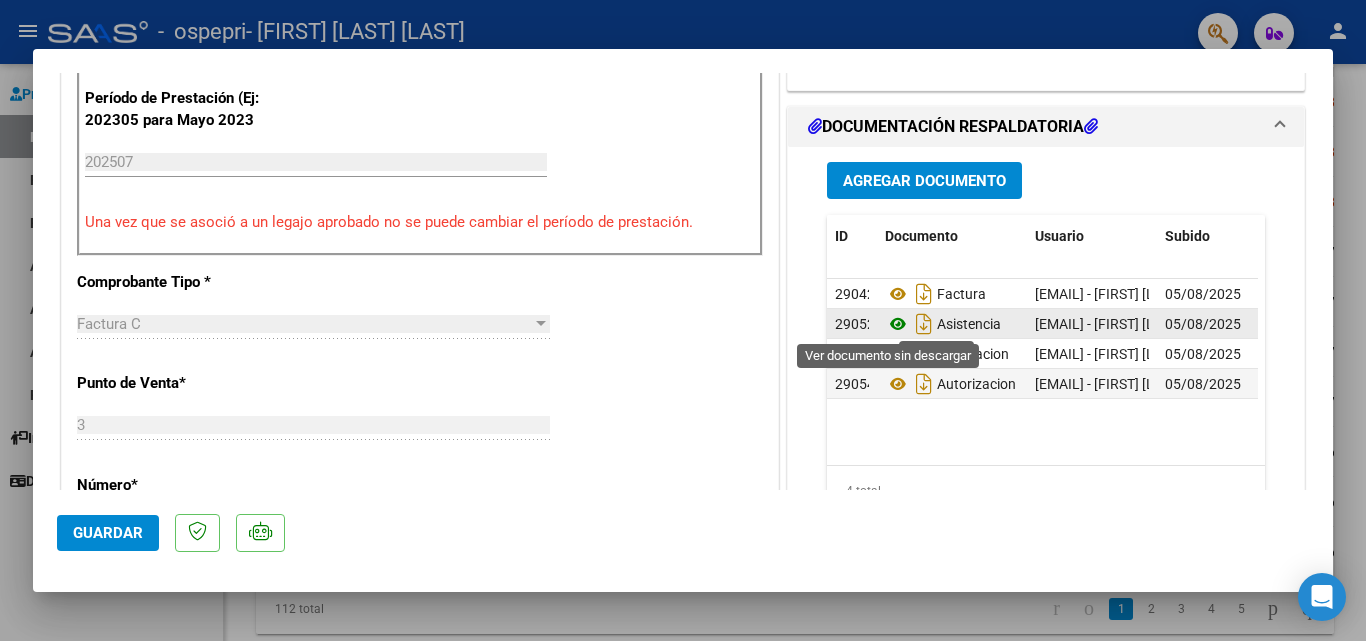 click 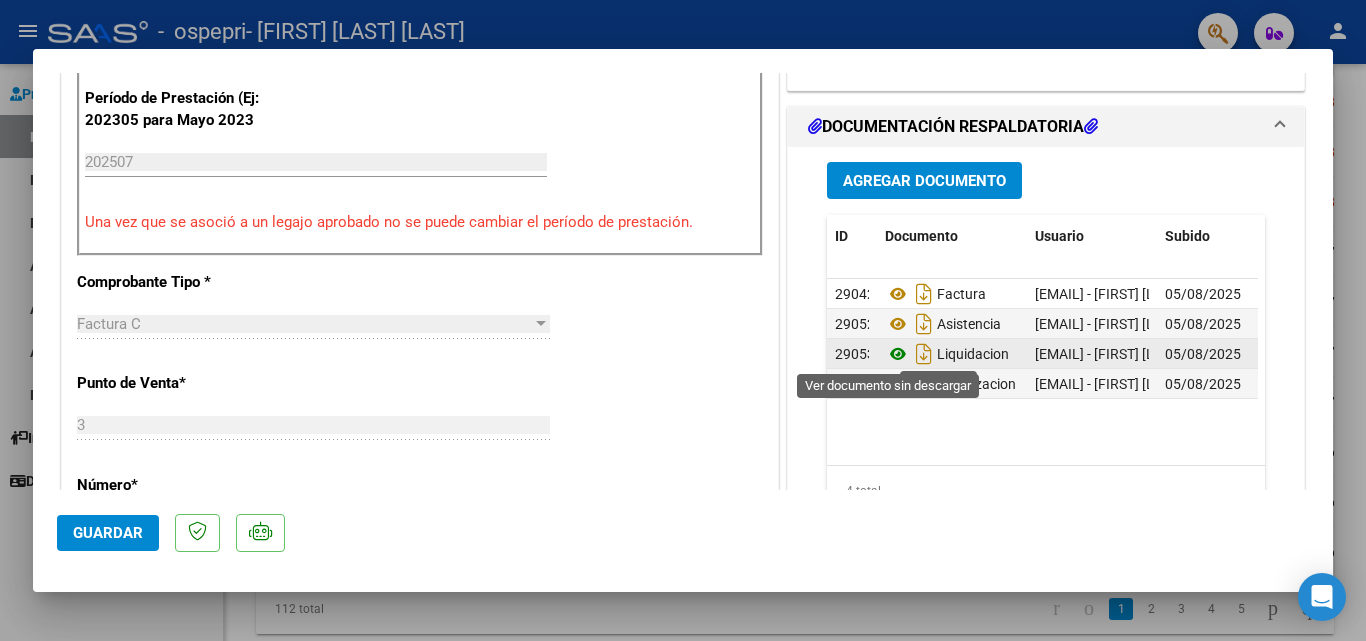 click 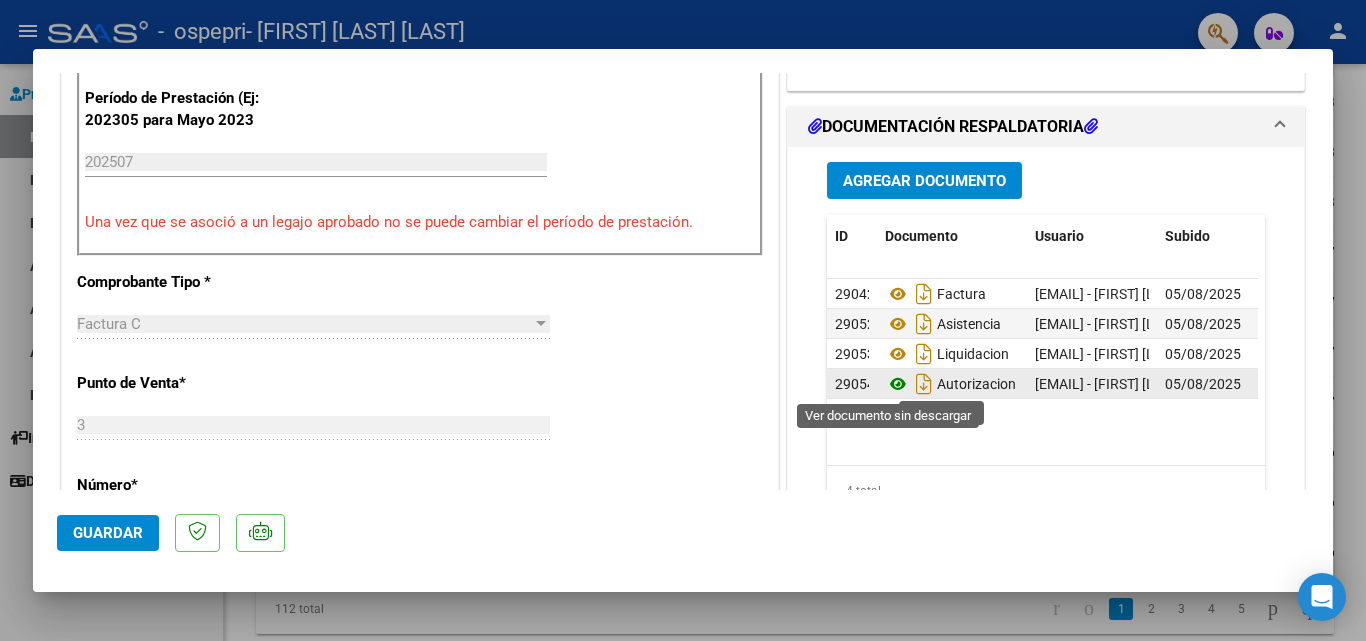 click 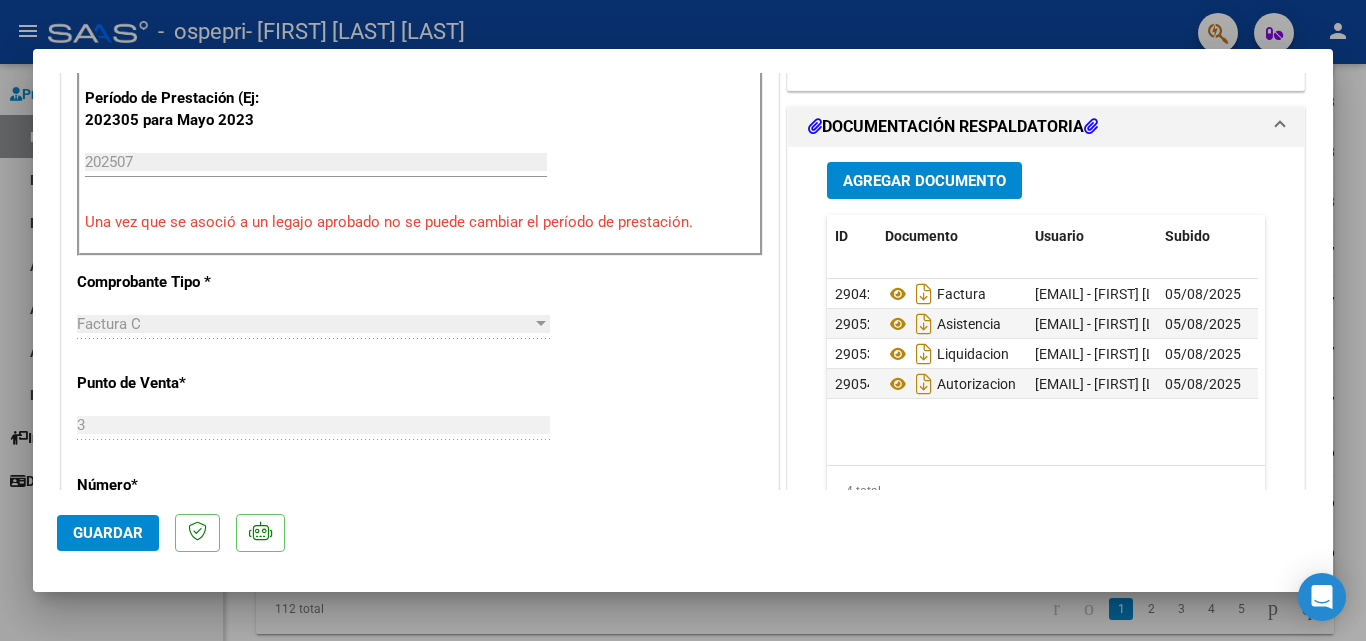 scroll, scrollTop: 528, scrollLeft: 0, axis: vertical 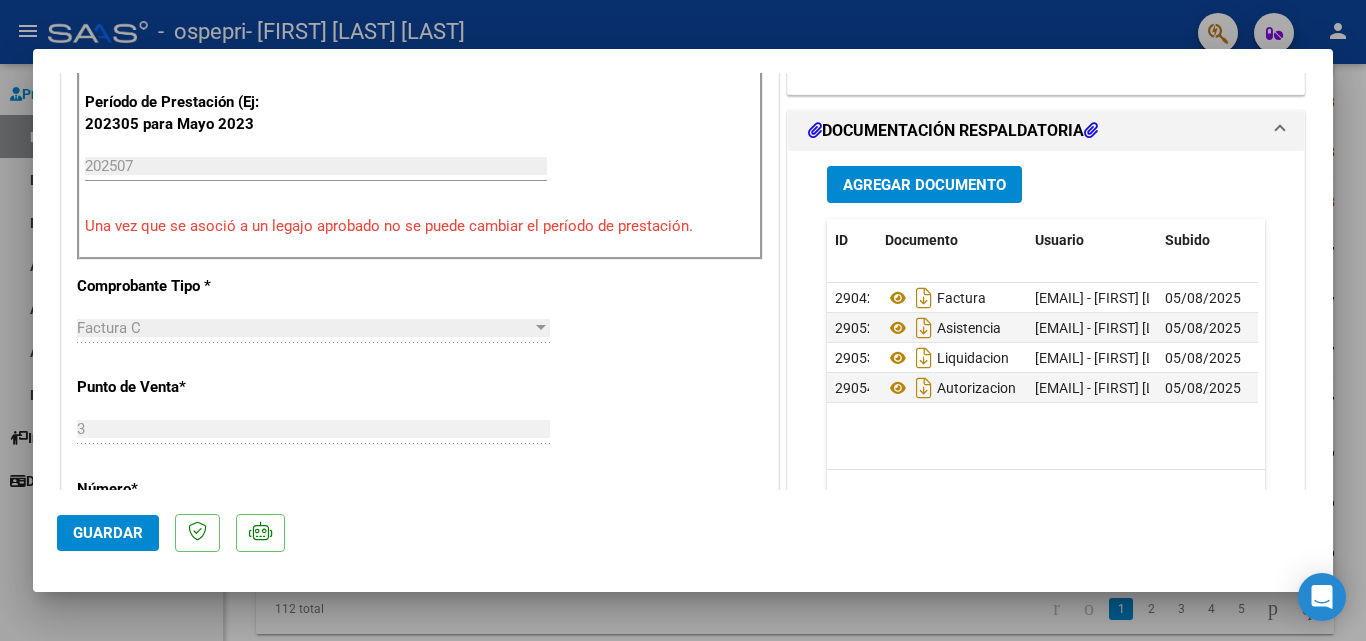drag, startPoint x: 752, startPoint y: 338, endPoint x: 793, endPoint y: 418, distance: 89.89438 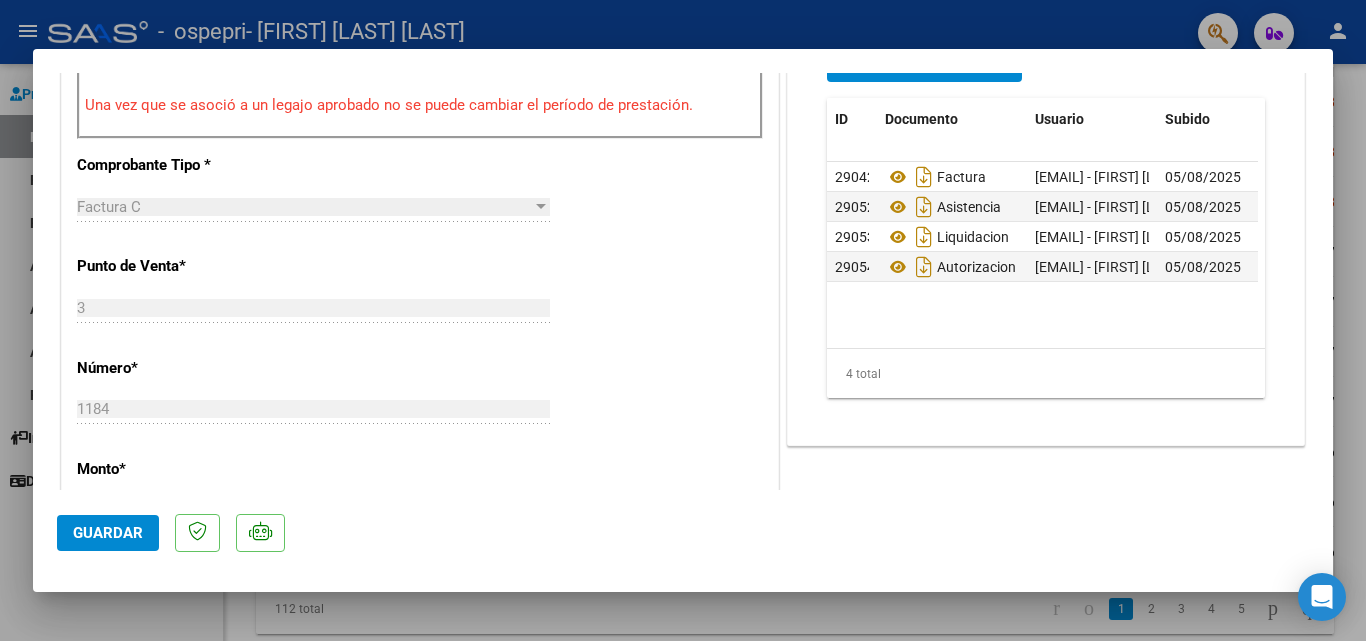 scroll, scrollTop: 713, scrollLeft: 0, axis: vertical 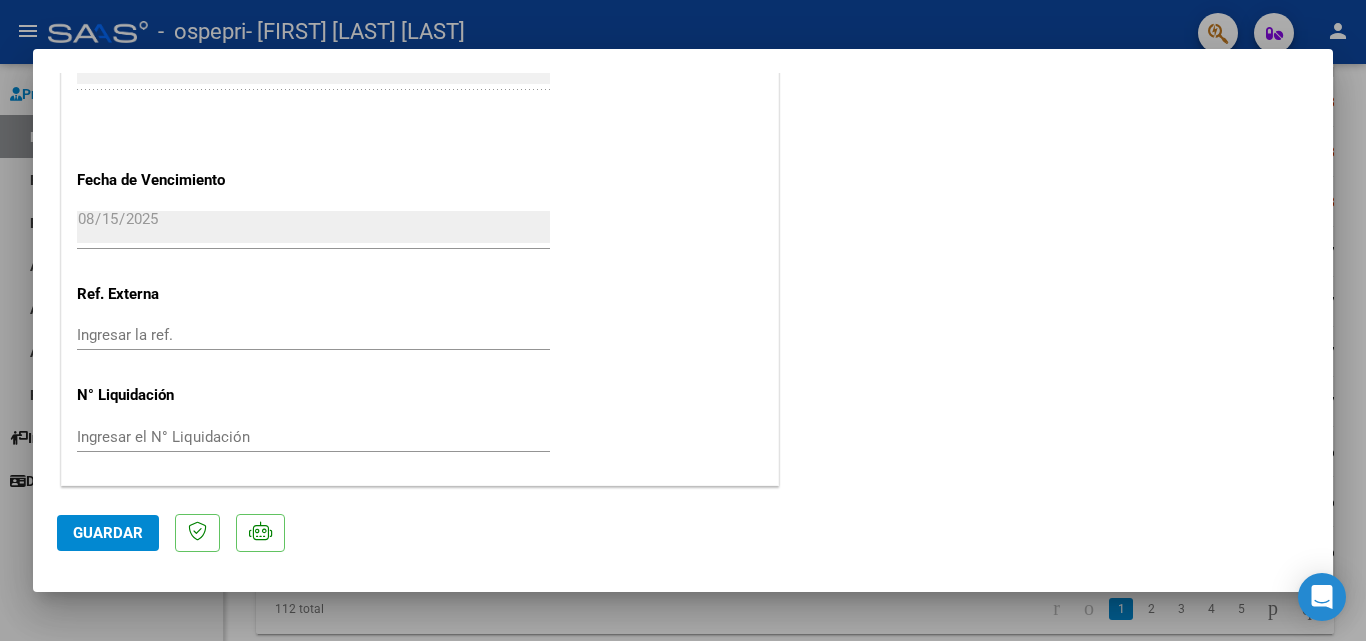 click on "Guardar" 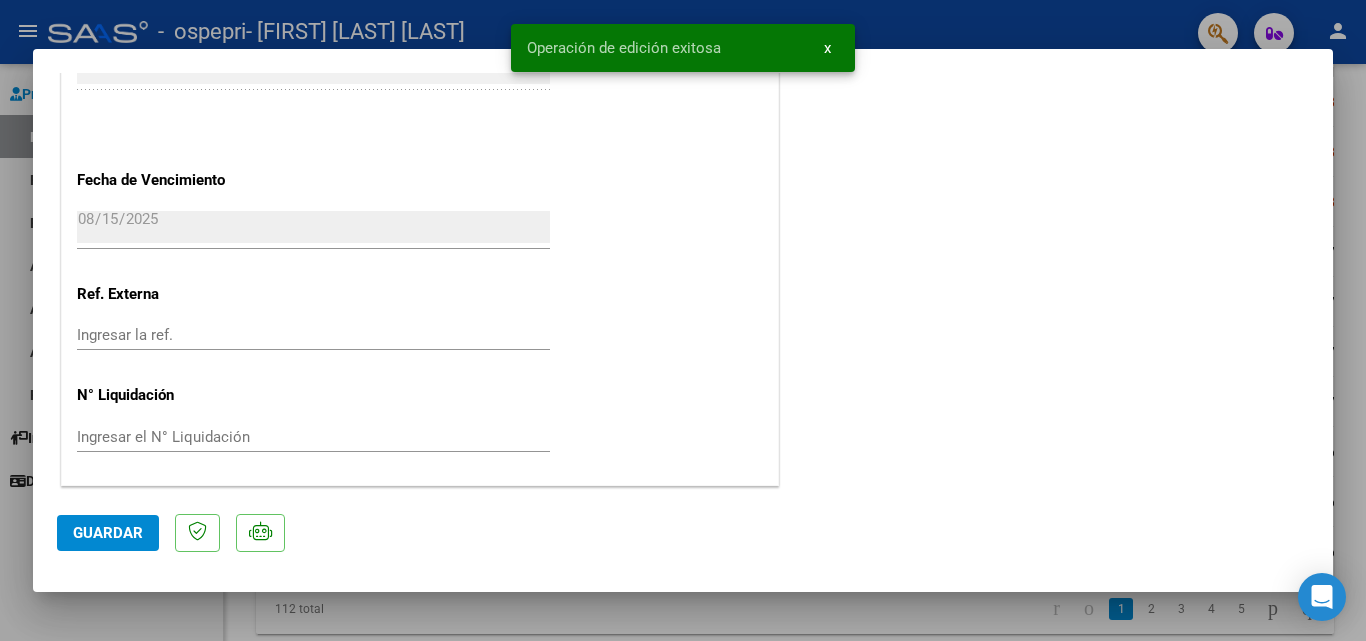 click at bounding box center (683, 320) 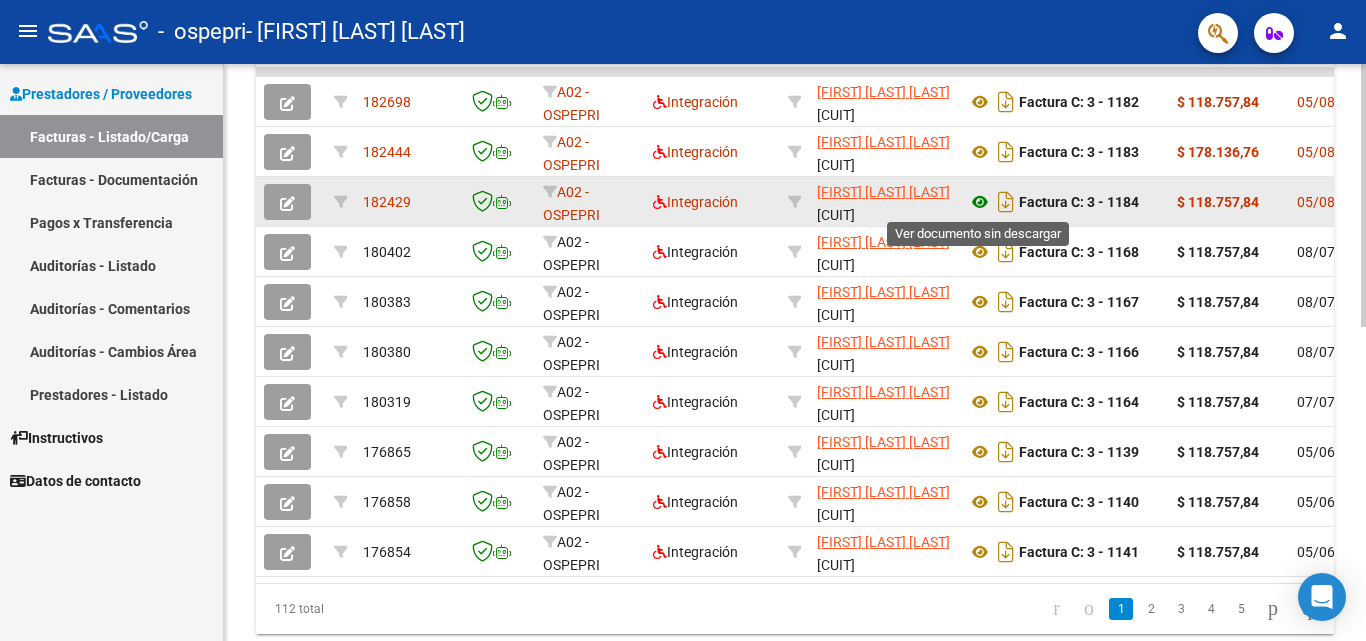 click 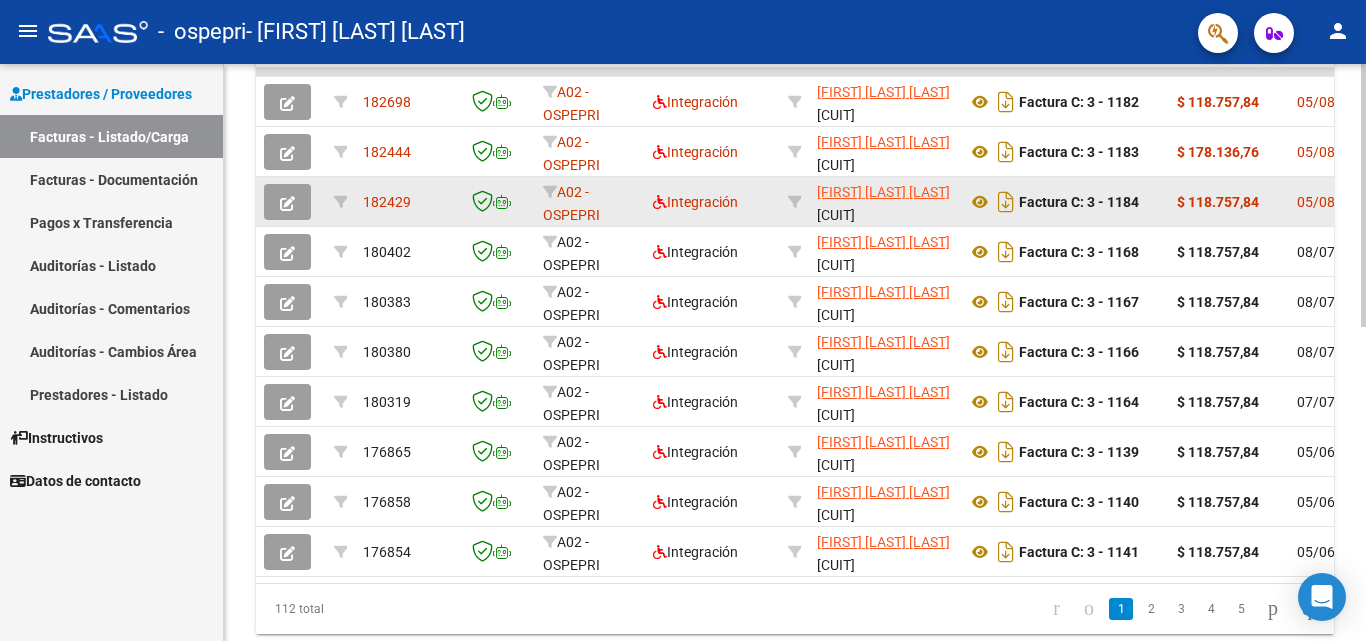 click 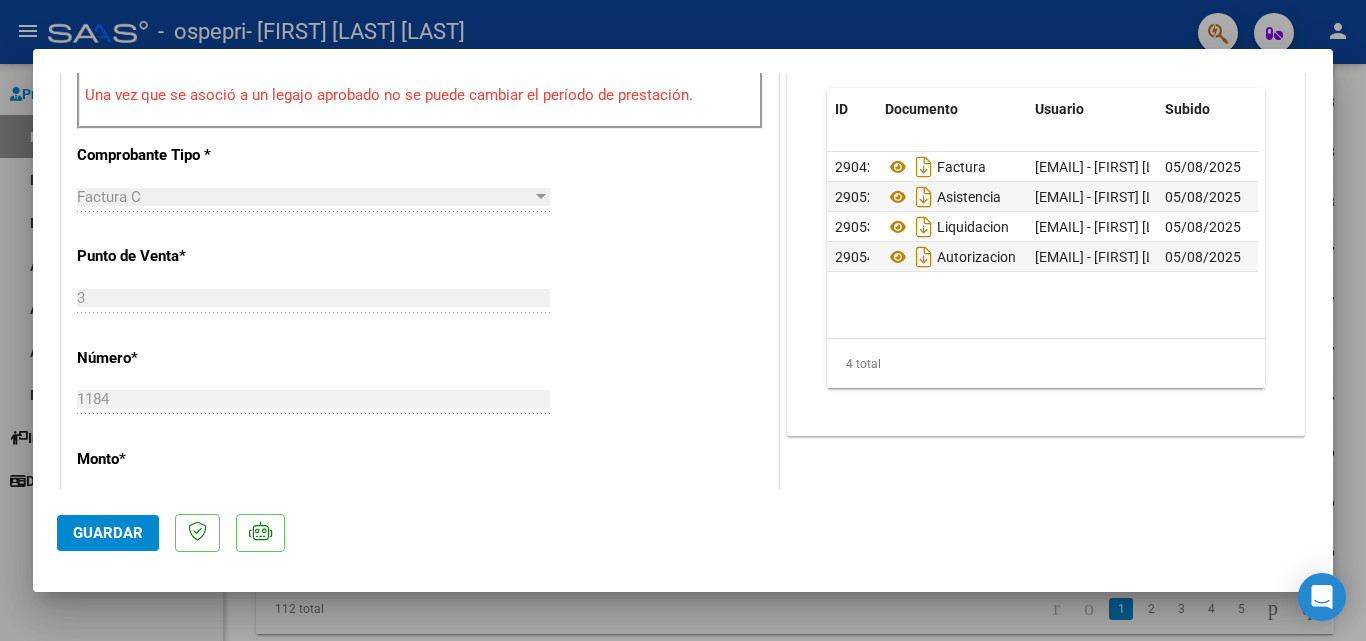 scroll, scrollTop: 582, scrollLeft: 0, axis: vertical 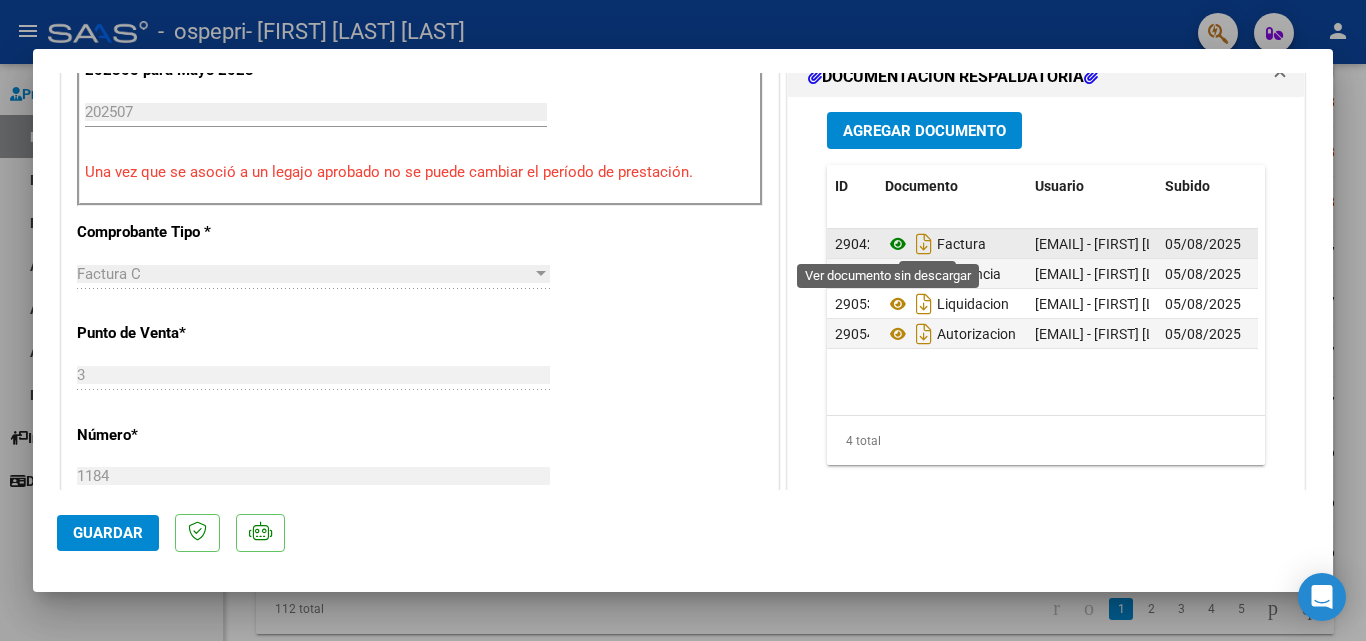 click 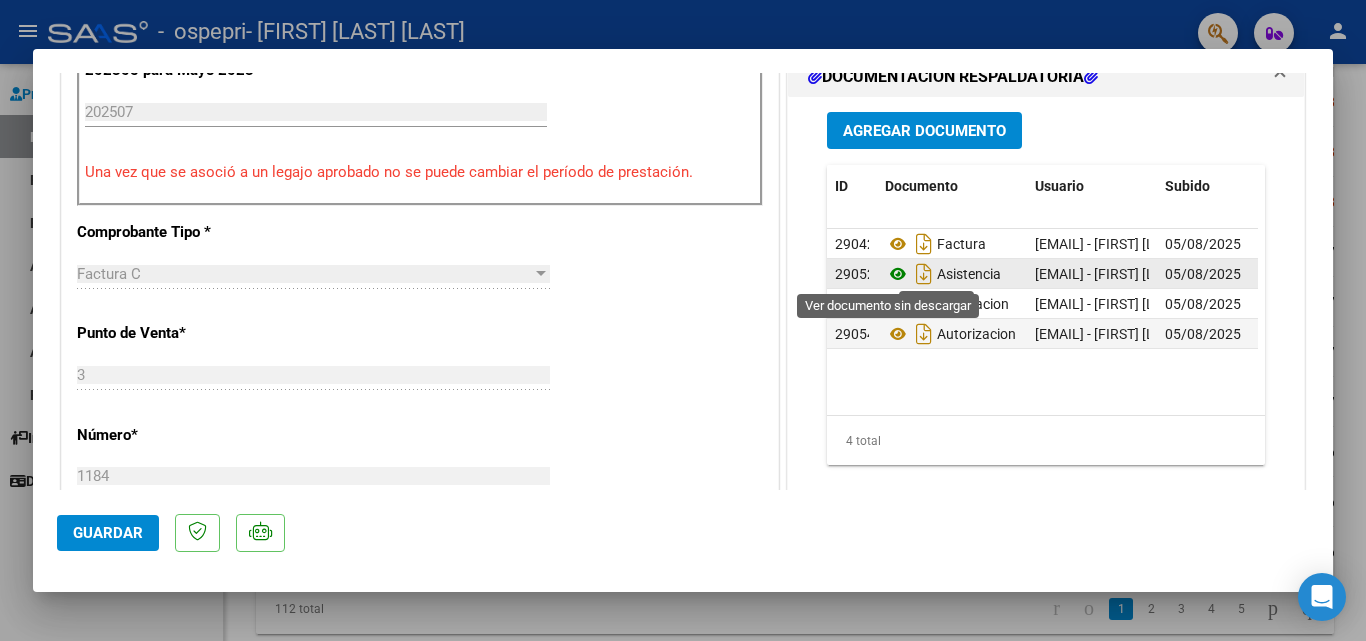 click 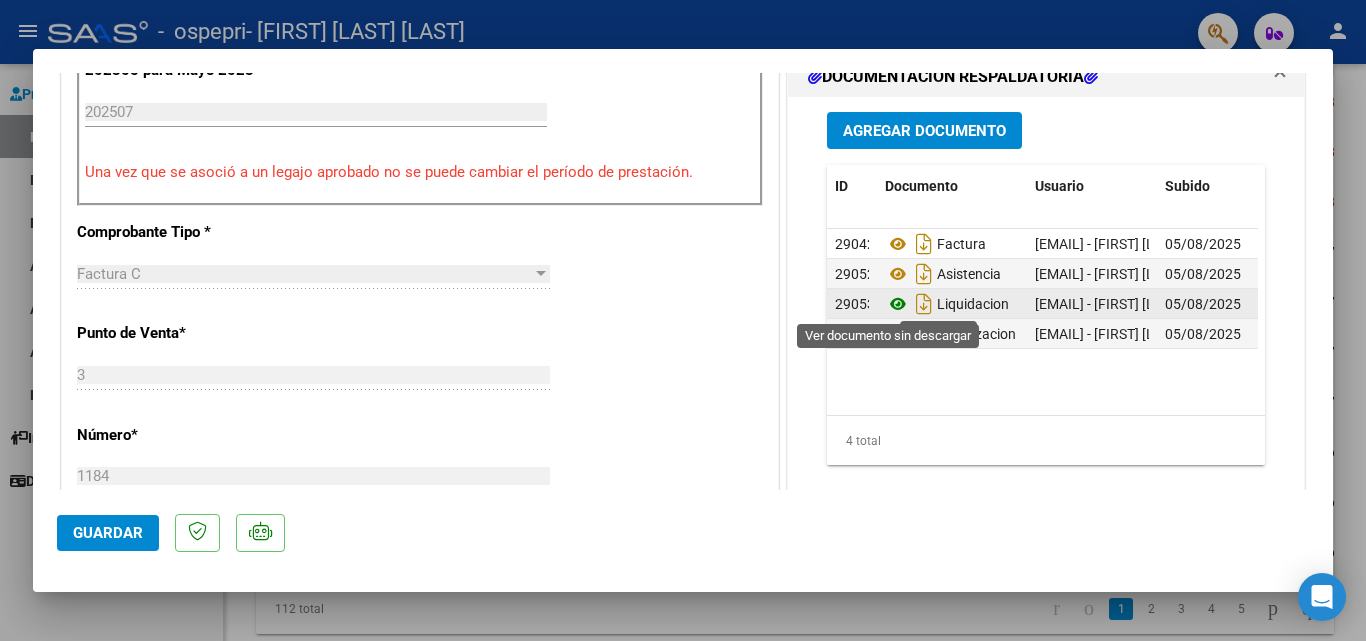 click 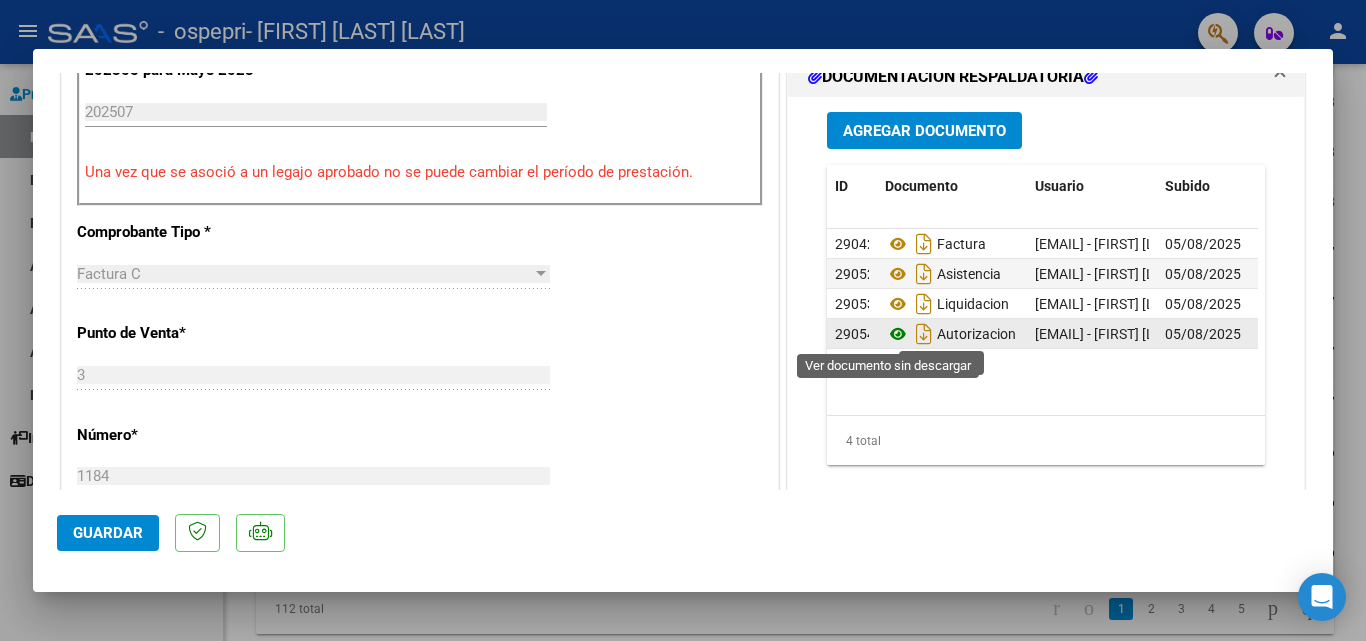 click 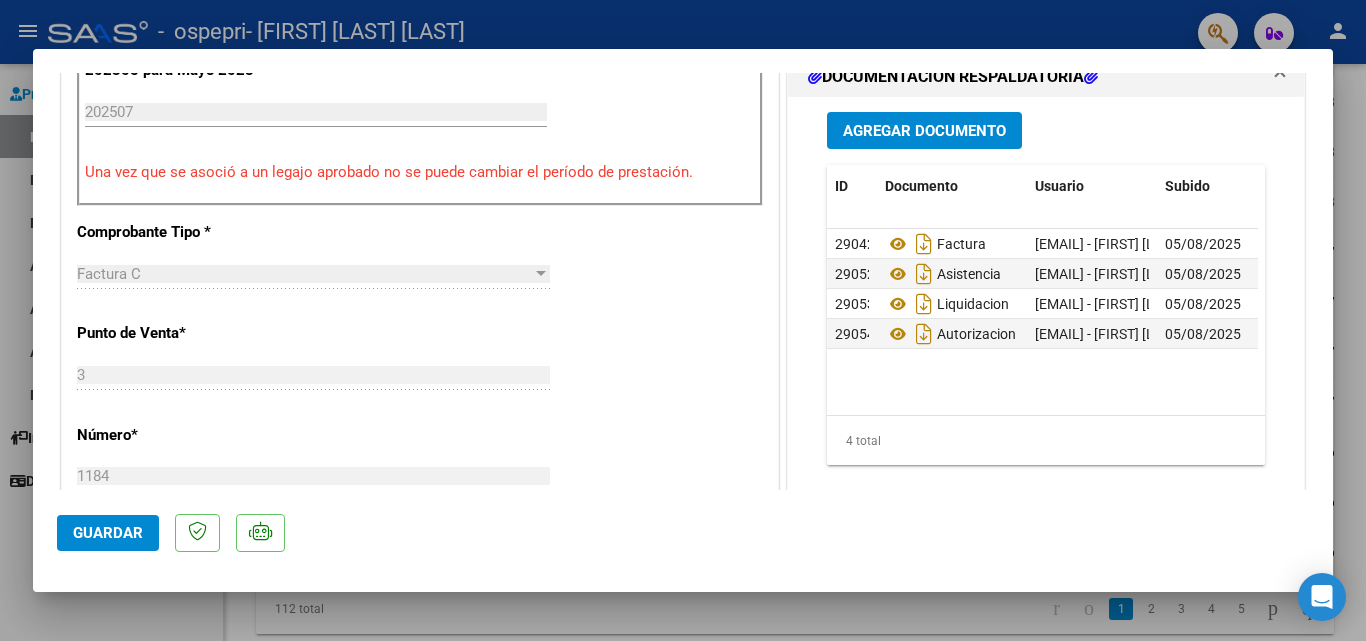 scroll, scrollTop: 0, scrollLeft: 0, axis: both 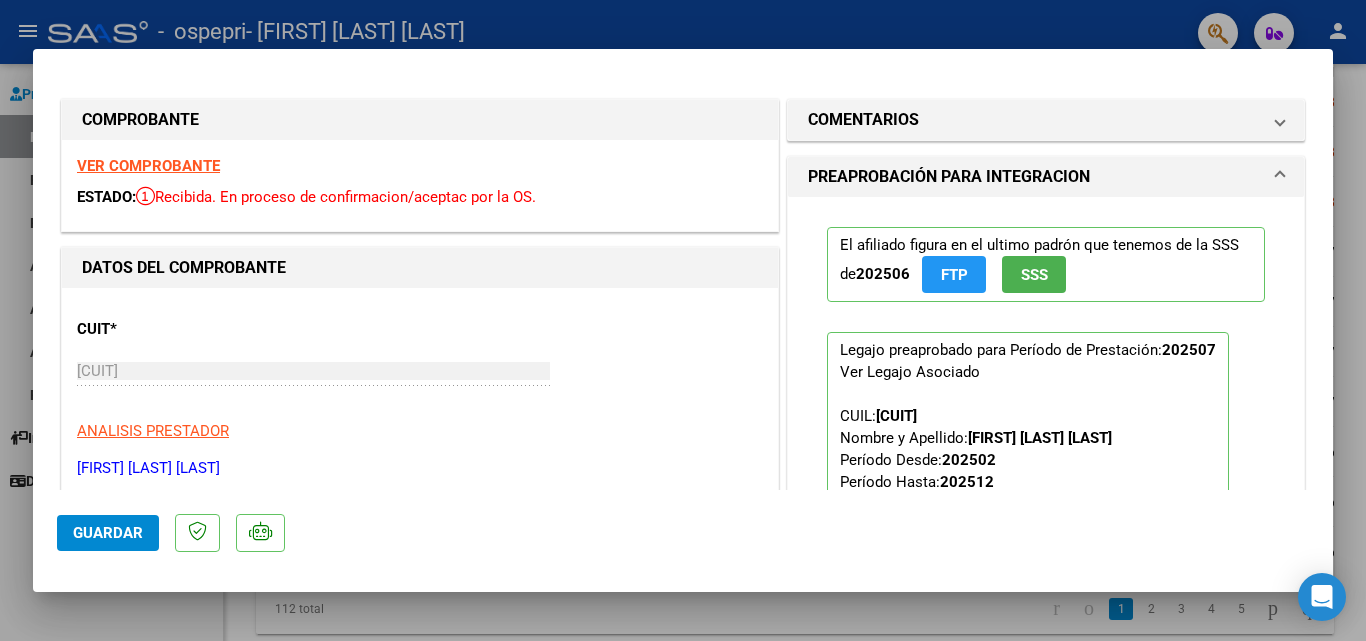 click at bounding box center [683, 320] 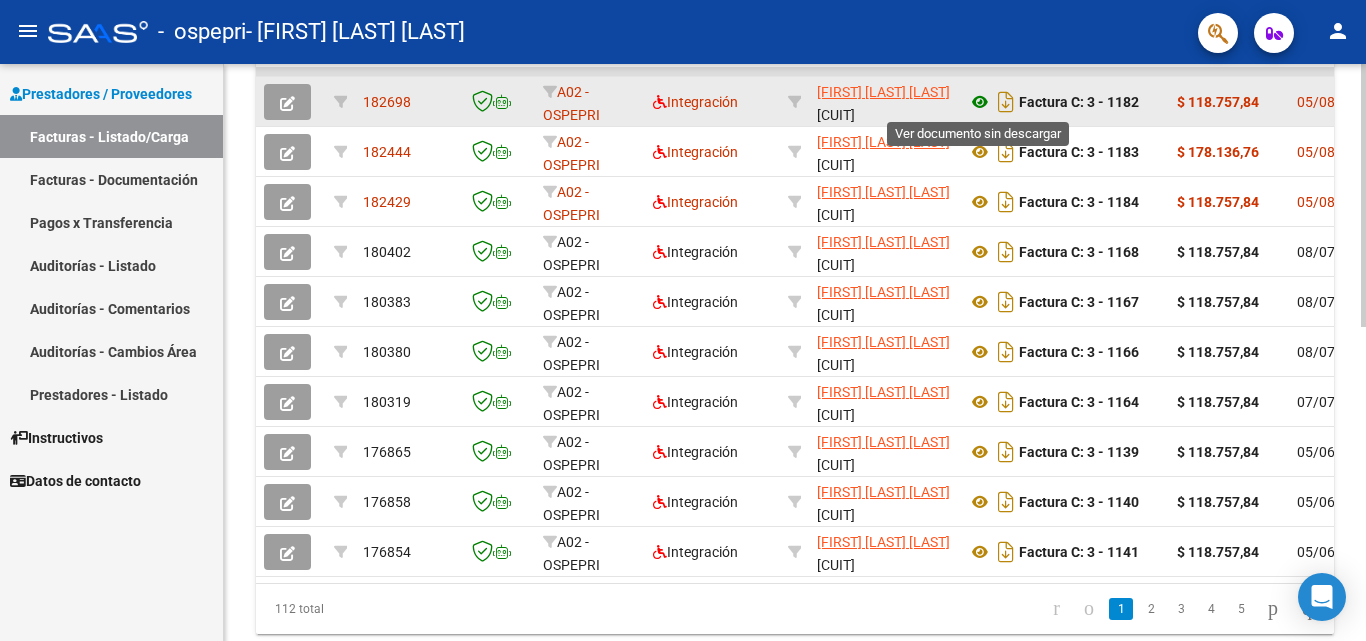 click 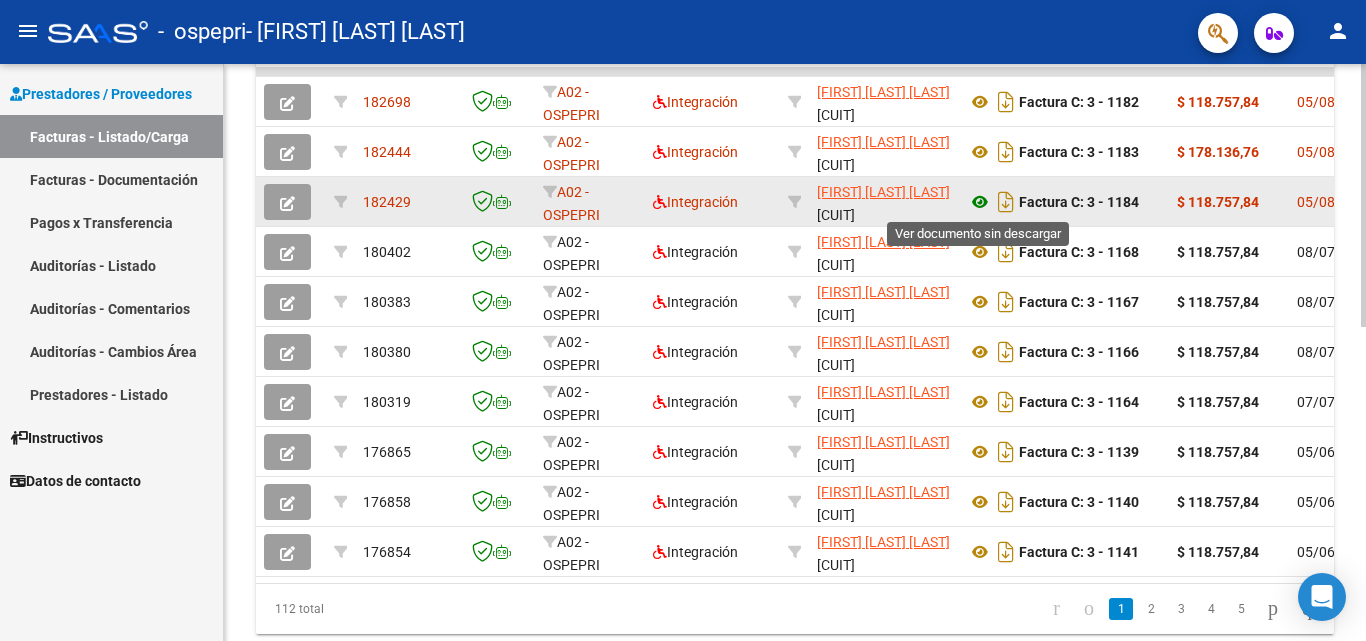 click 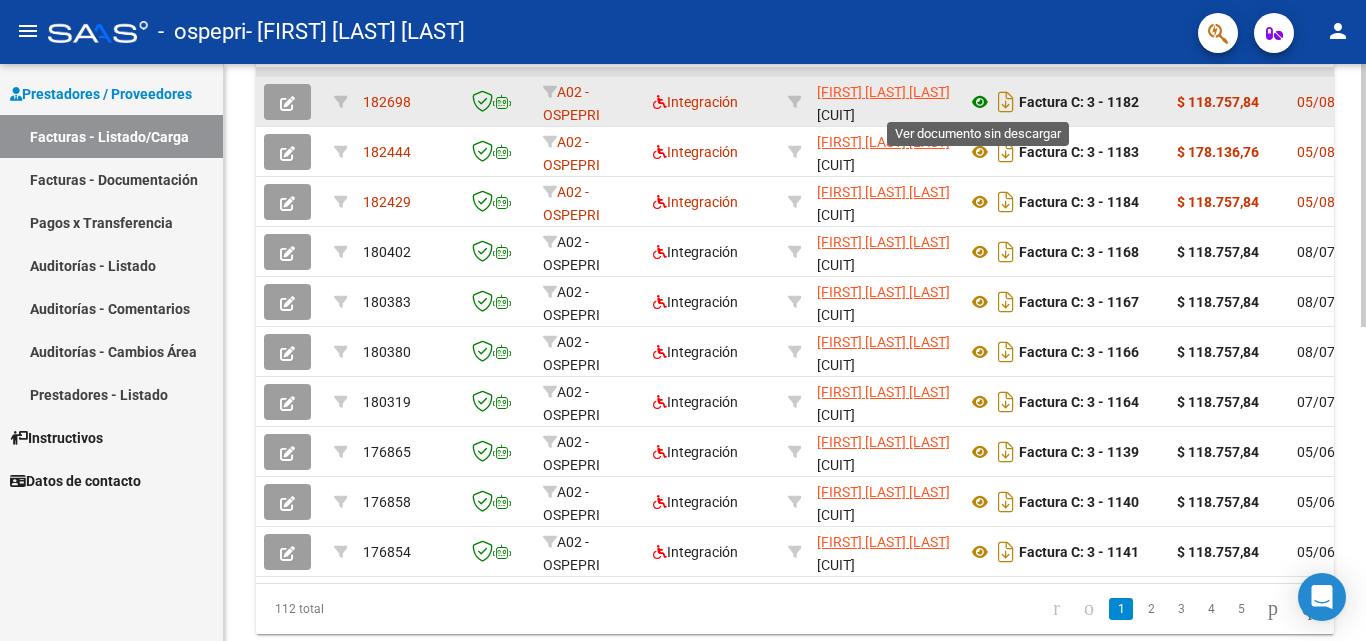 click 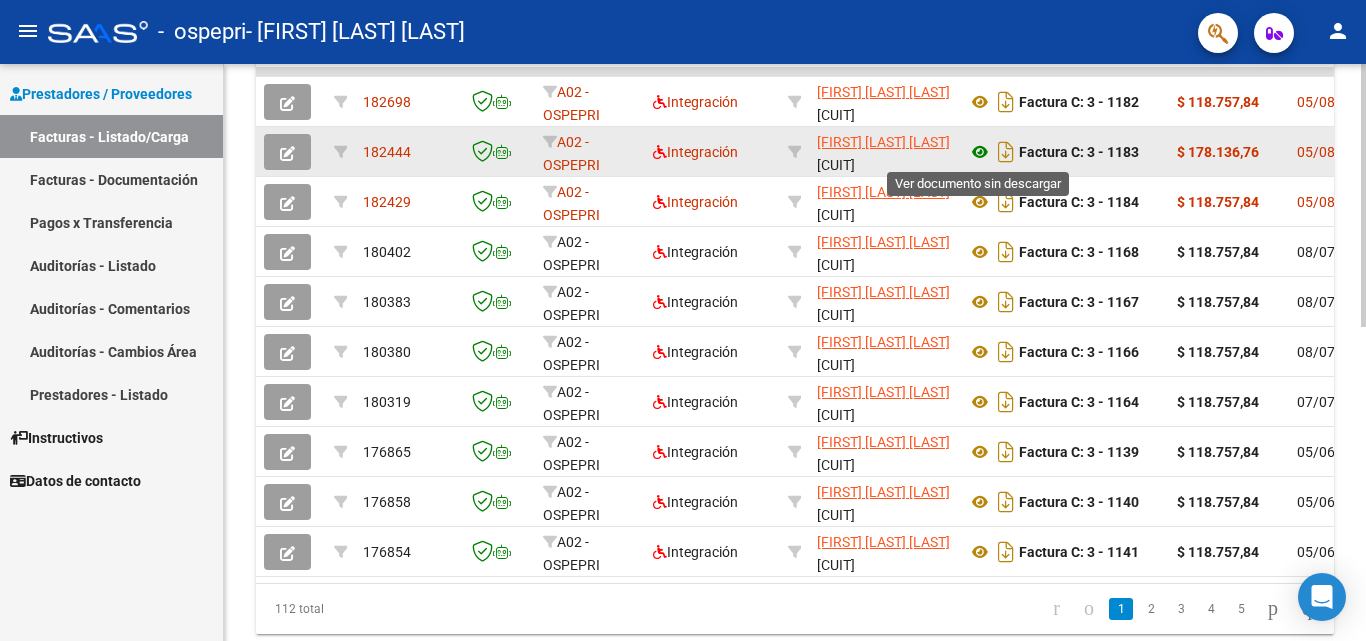 click 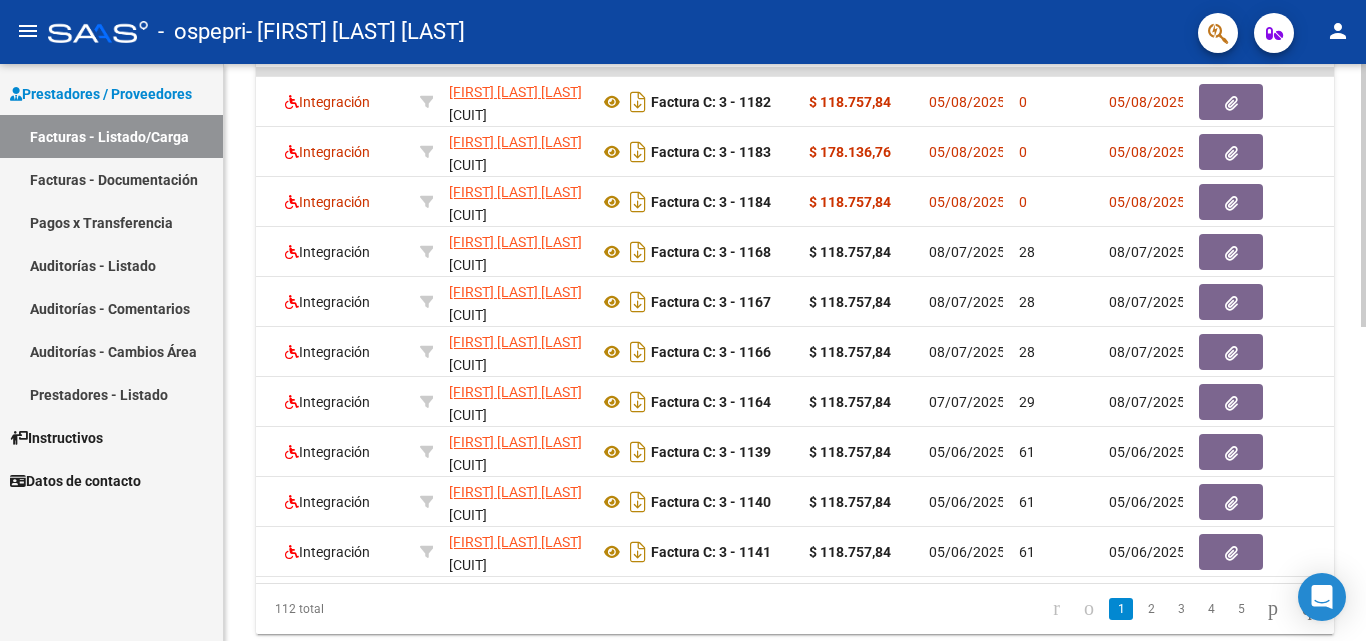 scroll, scrollTop: 0, scrollLeft: 586, axis: horizontal 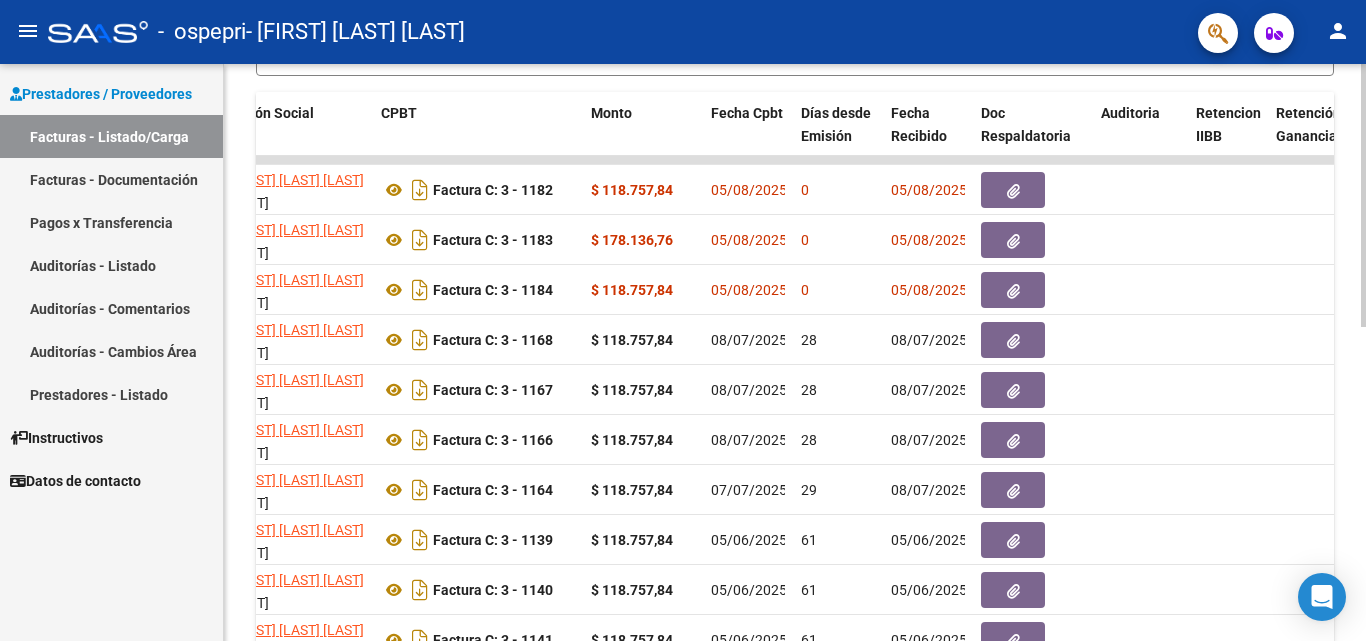 click on "Video tutorial   PRESTADORES -> Listado de CPBTs Emitidos por Prestadores / Proveedores (alt+q)   Cargar Comprobante
cloud_download  CSV  cloud_download  EXCEL  cloud_download  Estandar   Descarga Masiva
Filtros Id Area Area Todos Confirmado   Mostrar totalizadores   FILTROS DEL COMPROBANTE  Comprobante Tipo Comprobante Tipo Start date – End date Fec. Comprobante Desde / Hasta Días Emisión Desde(cant. días) Días Emisión Hasta(cant. días) CUIT / Razón Social Pto. Venta Nro. Comprobante Código SSS CAE Válido CAE Válido Todos Cargado Módulo Hosp. Todos Tiene facturacion Apócrifa Hospital Refes  FILTROS DE INTEGRACION  Período De Prestación Campos del Archivo de Rendición Devuelto x SSS (dr_envio) Todos Rendido x SSS (dr_envio) Tipo de Registro Tipo de Registro Período Presentación Período Presentación Campos del Legajo Asociado (preaprobación) Afiliado Legajo (cuil/nombre) Todos Solo facturas preaprobadas  MAS FILTROS  Todos Con Doc. Respaldatoria Todos Con Trazabilidad Todos – – 0" 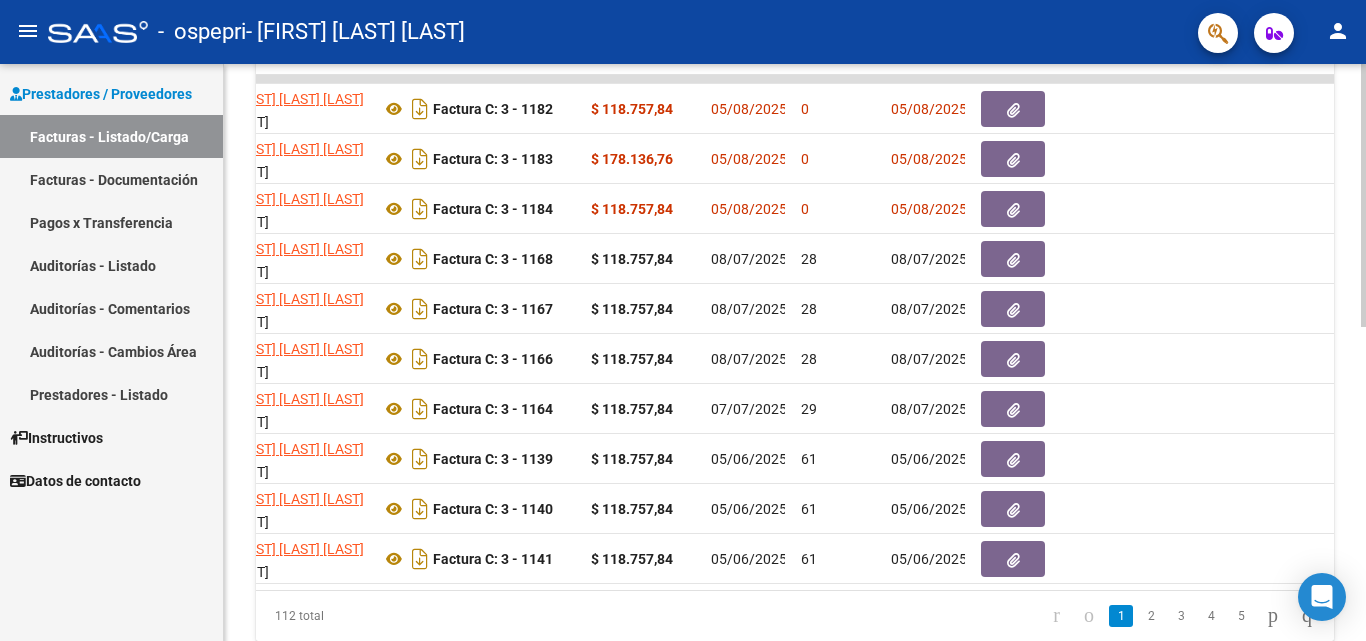 click 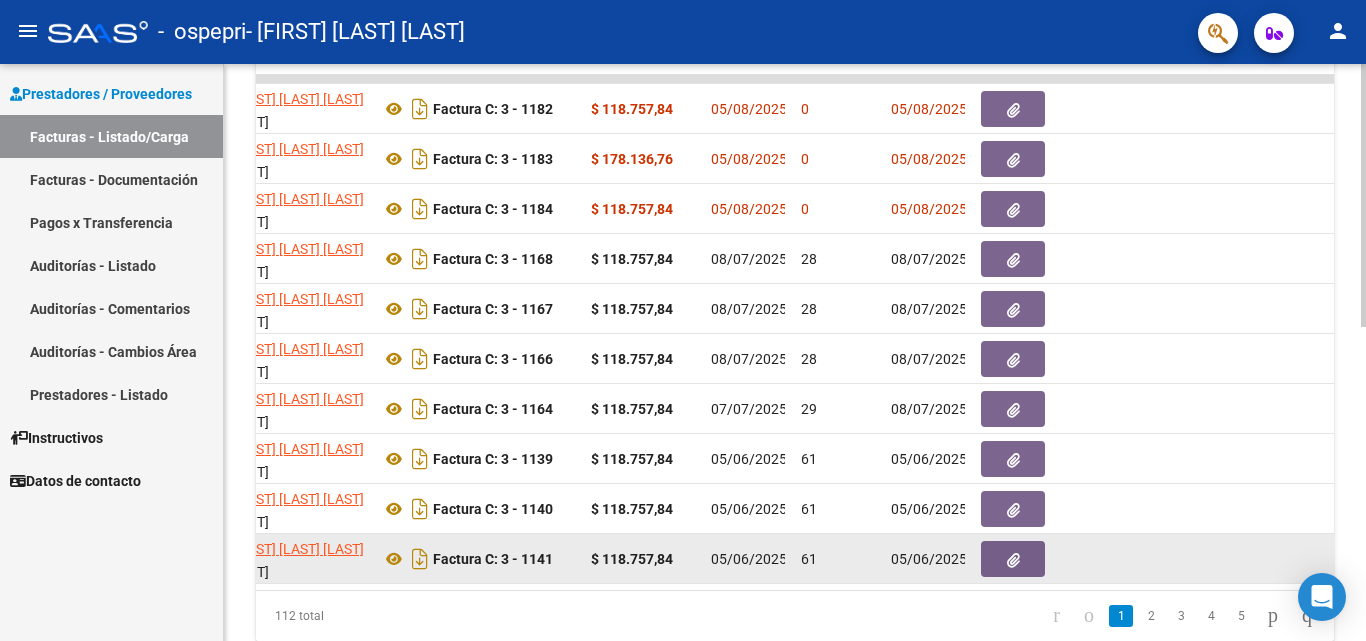 scroll, scrollTop: 607, scrollLeft: 0, axis: vertical 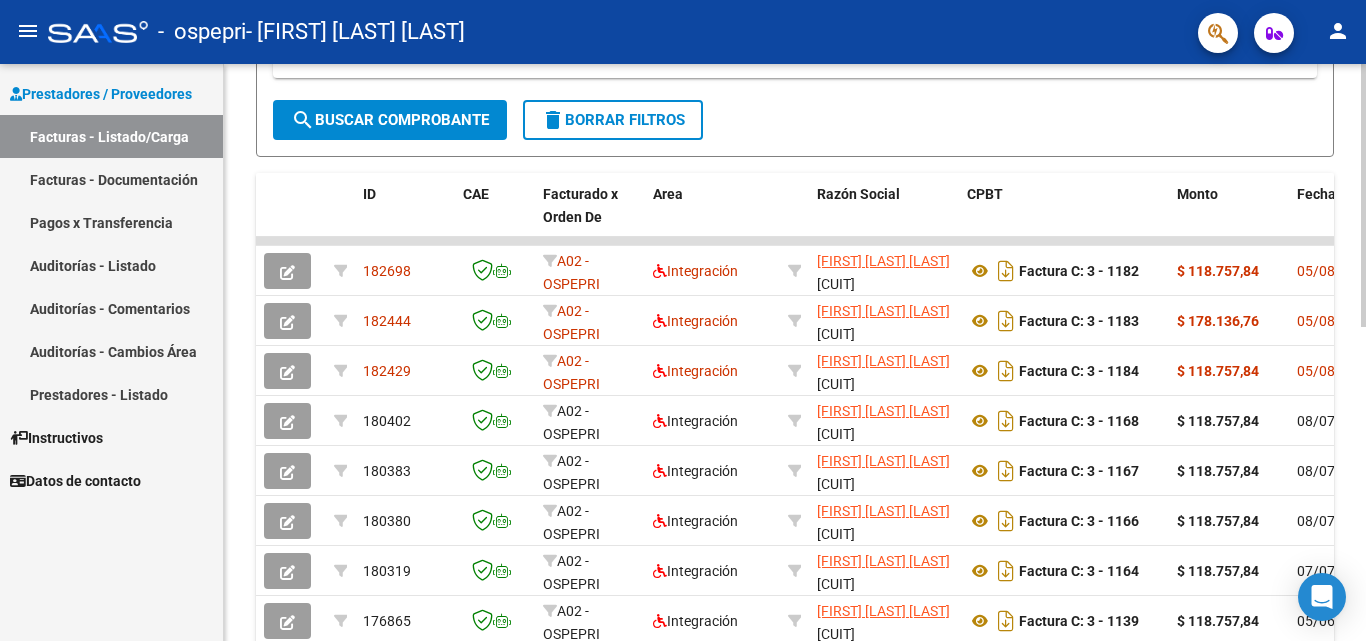 click 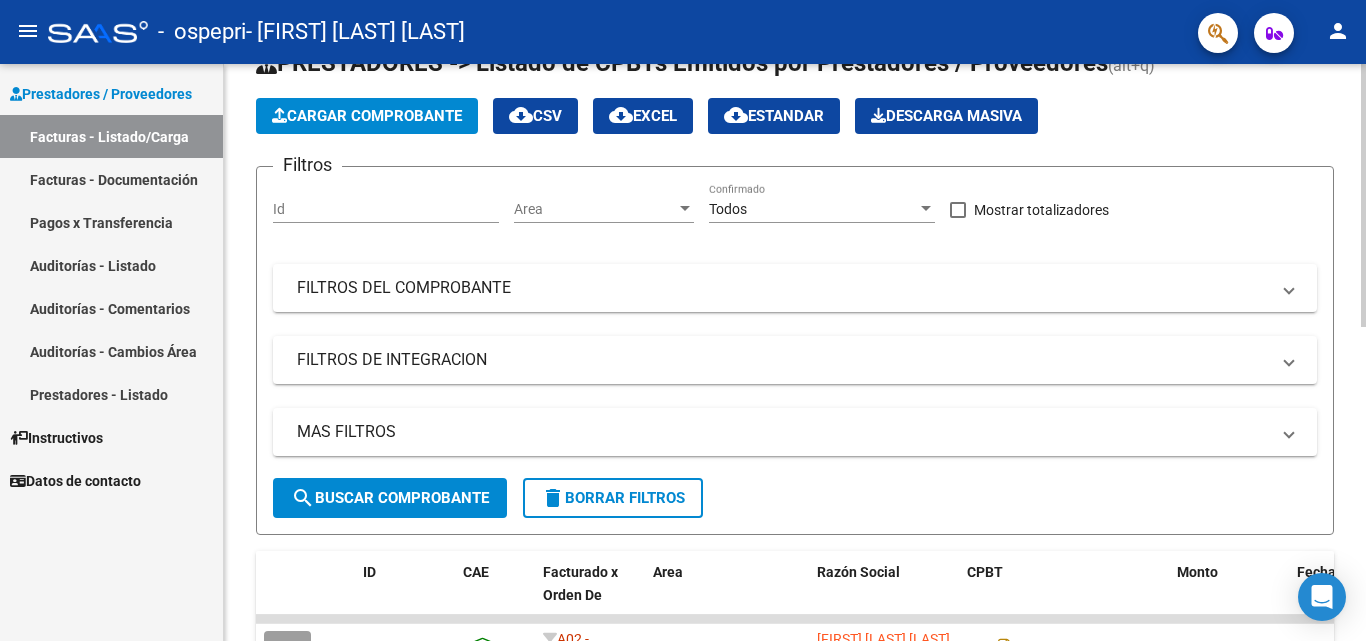scroll, scrollTop: 36, scrollLeft: 0, axis: vertical 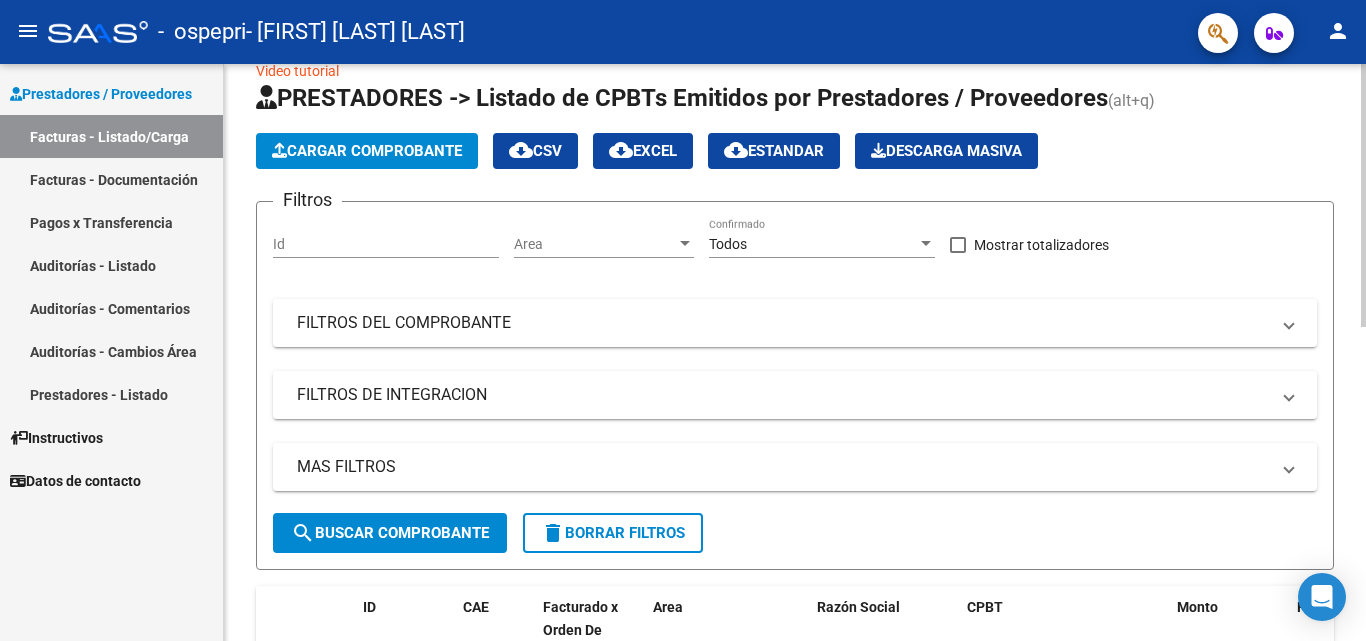 click 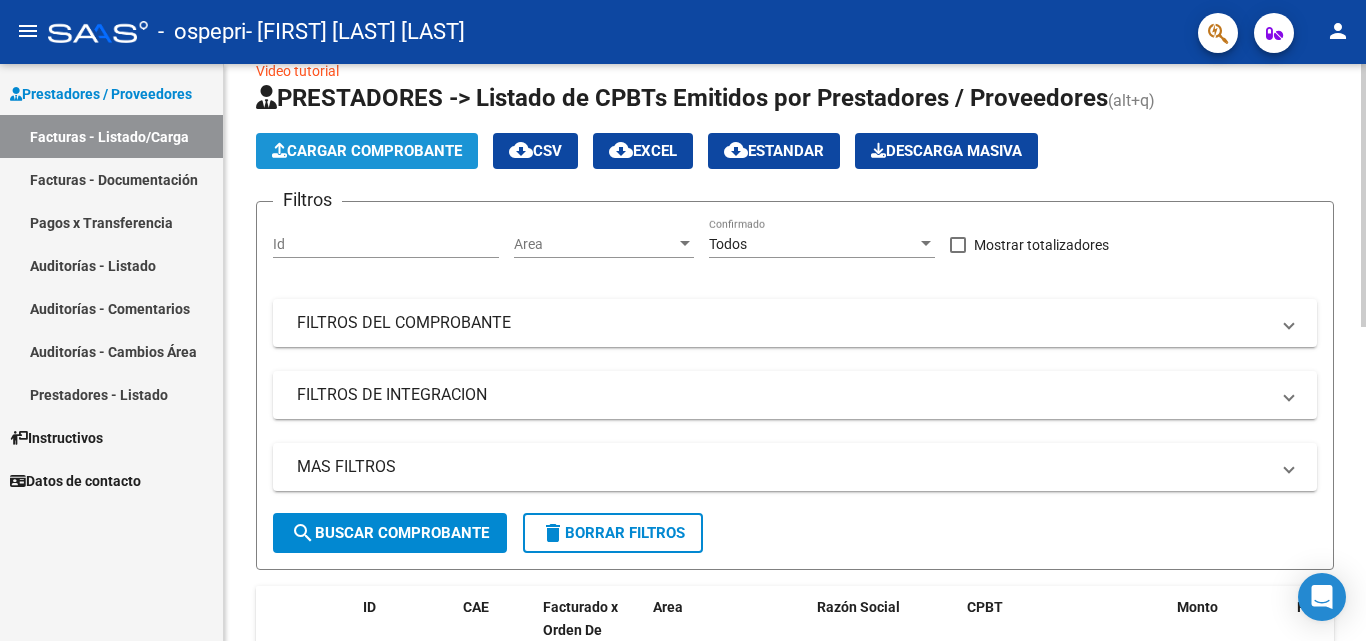 click on "Cargar Comprobante" 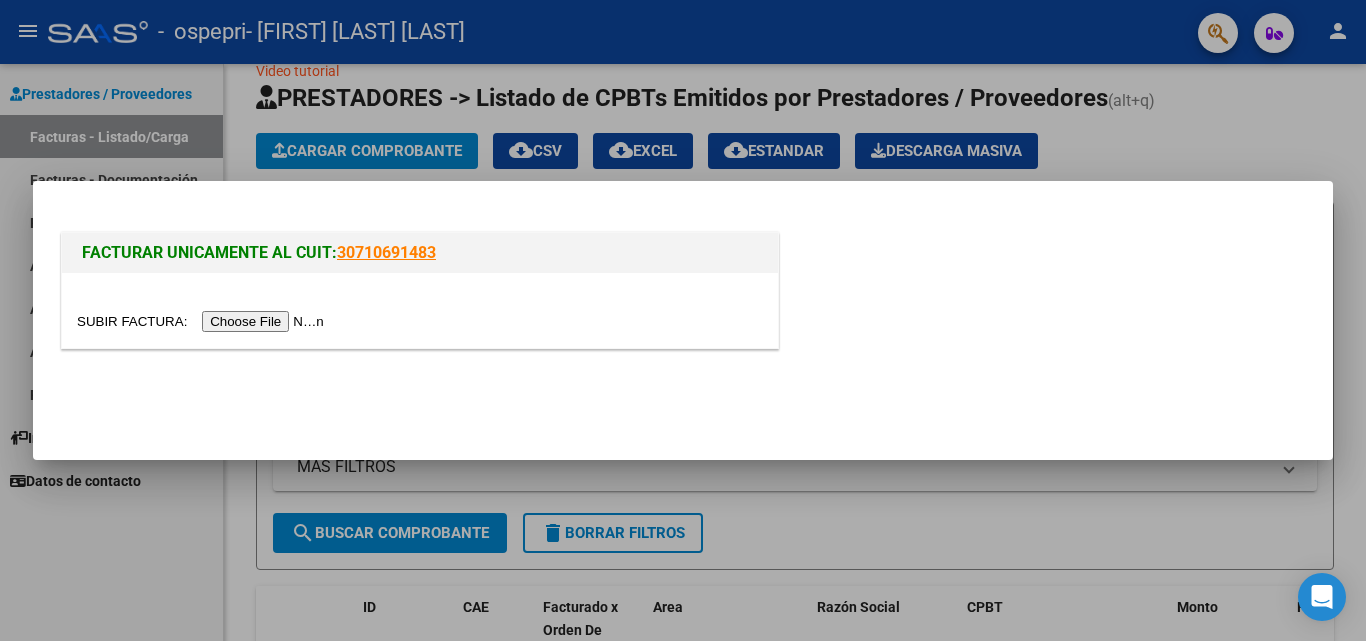 click at bounding box center (203, 321) 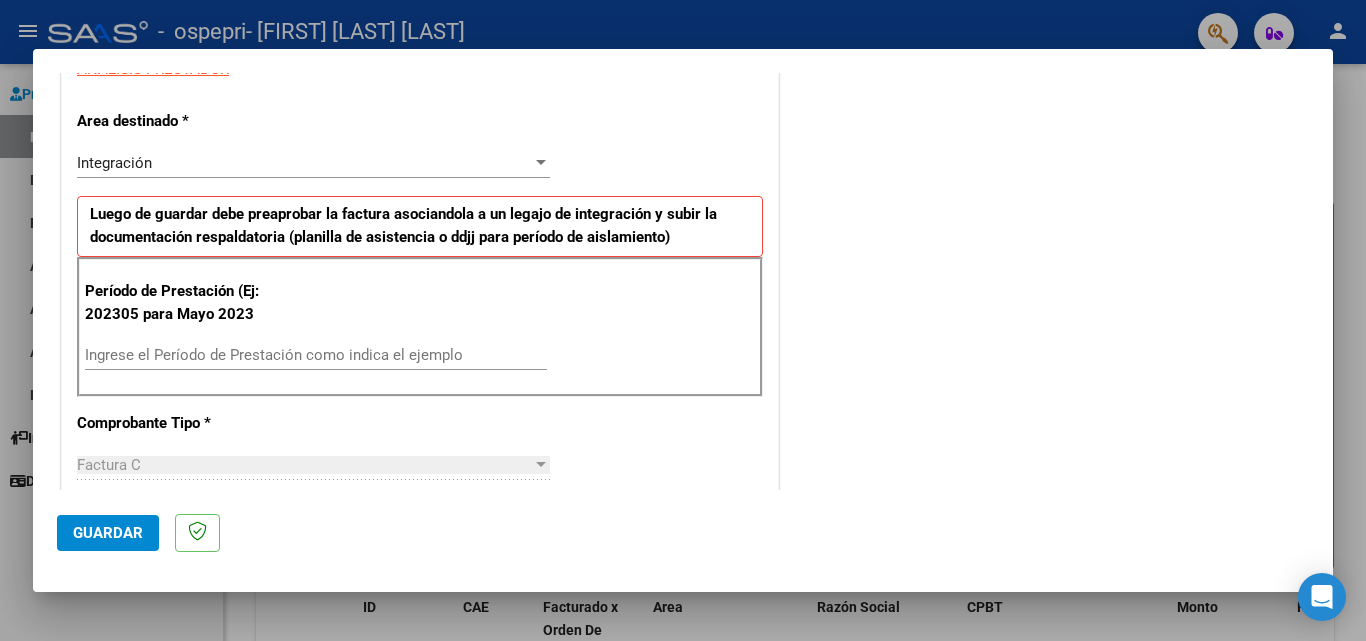 scroll, scrollTop: 406, scrollLeft: 0, axis: vertical 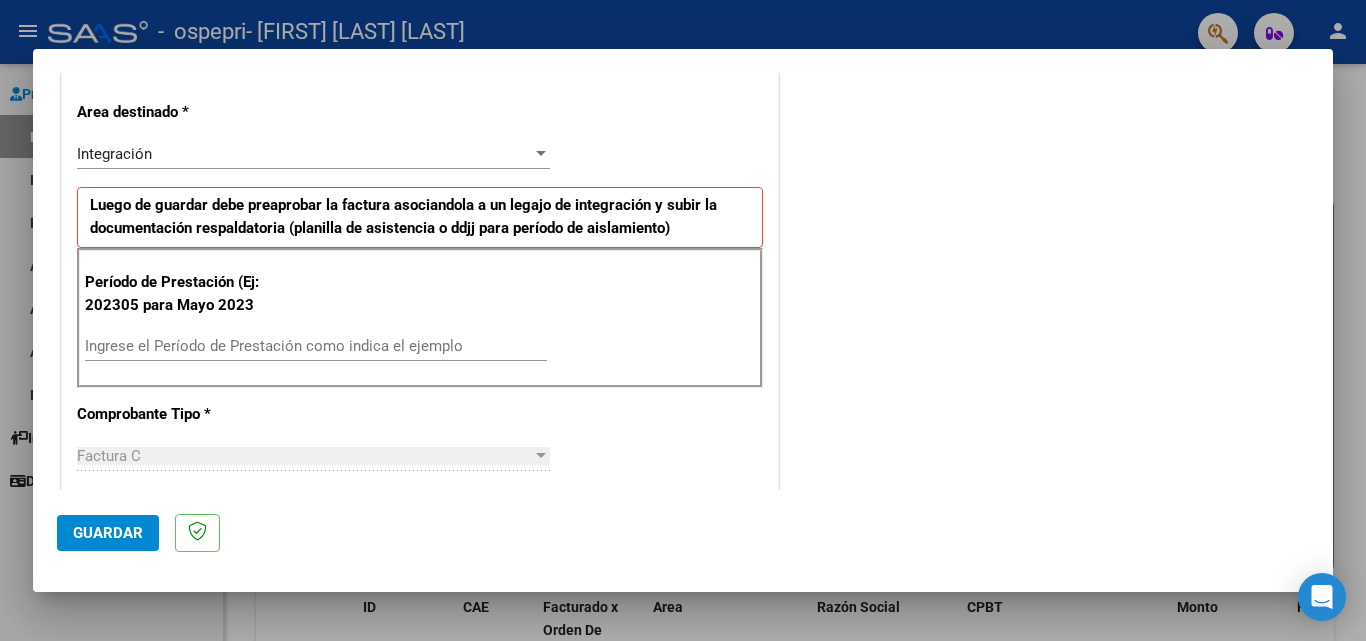 click on "Ingrese el Período de Prestación como indica el ejemplo" at bounding box center (316, 346) 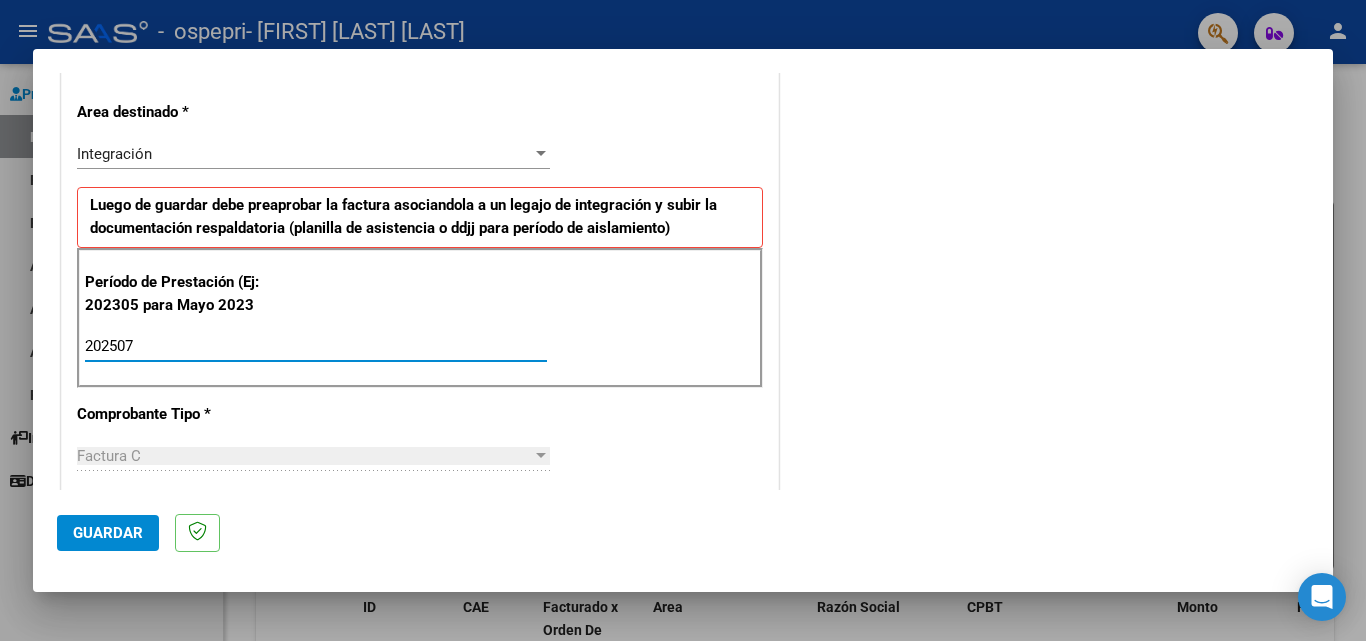 type on "202507" 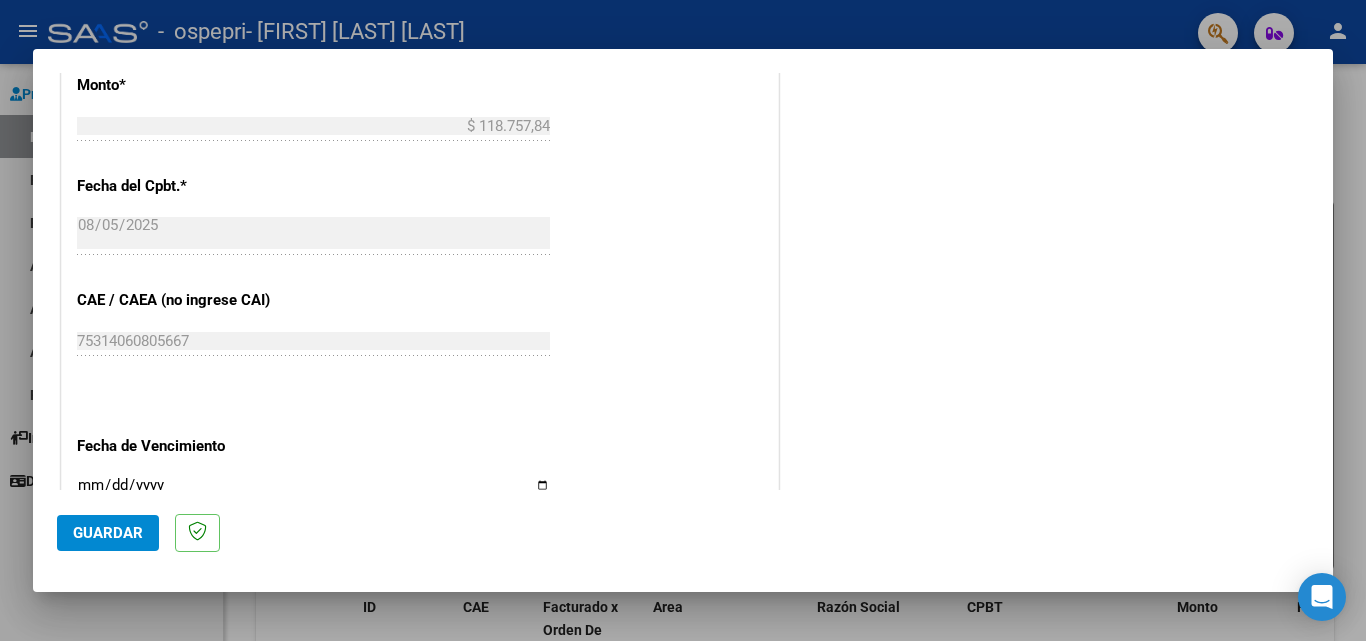 scroll, scrollTop: 1305, scrollLeft: 0, axis: vertical 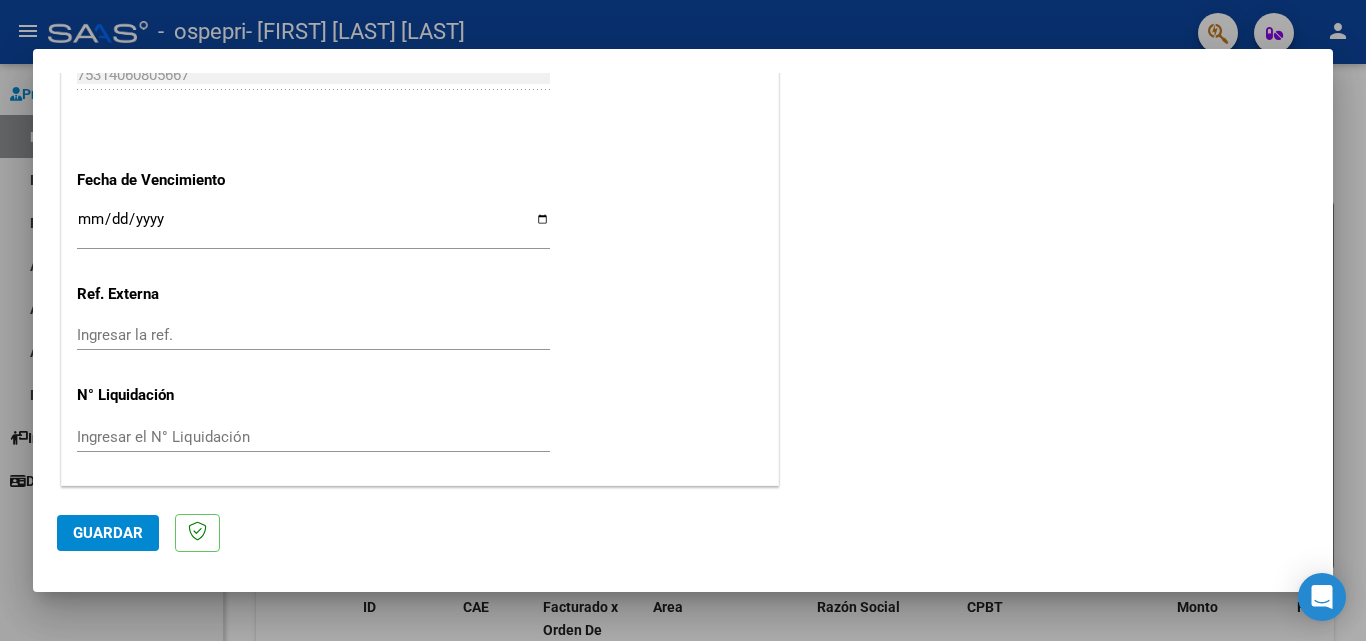 click on "Ingresar la fecha" at bounding box center [313, 227] 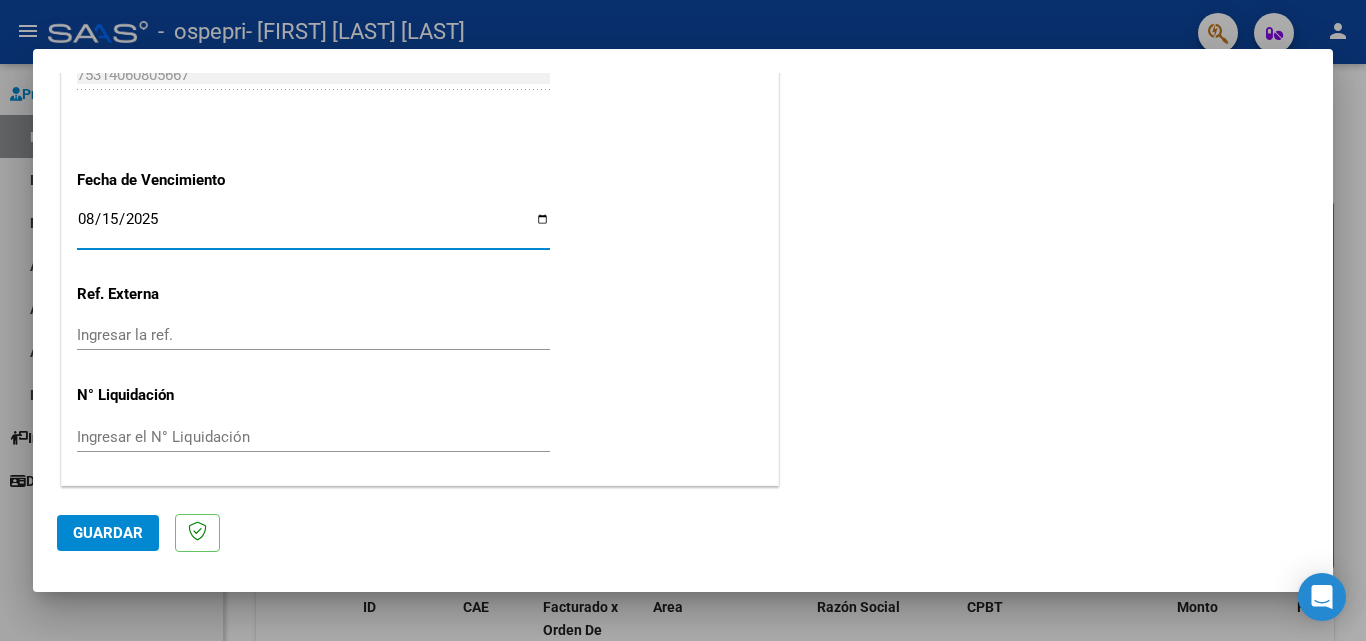 type on "2025-08-15" 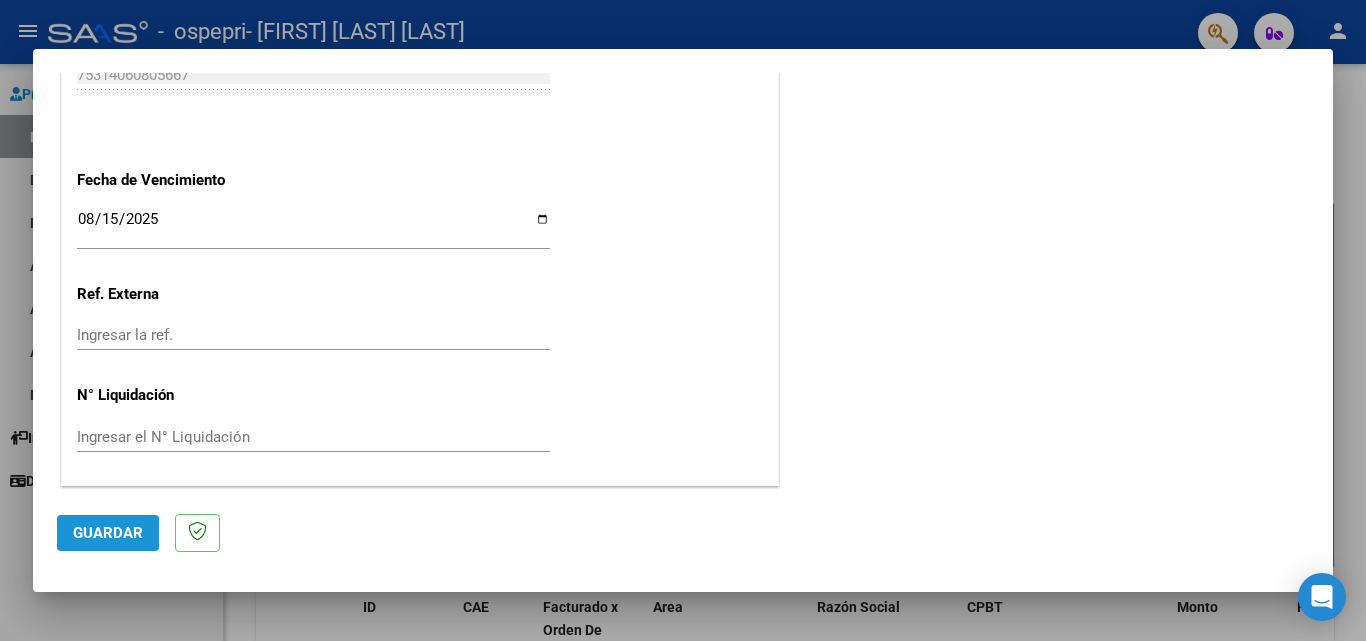 click on "Guardar" 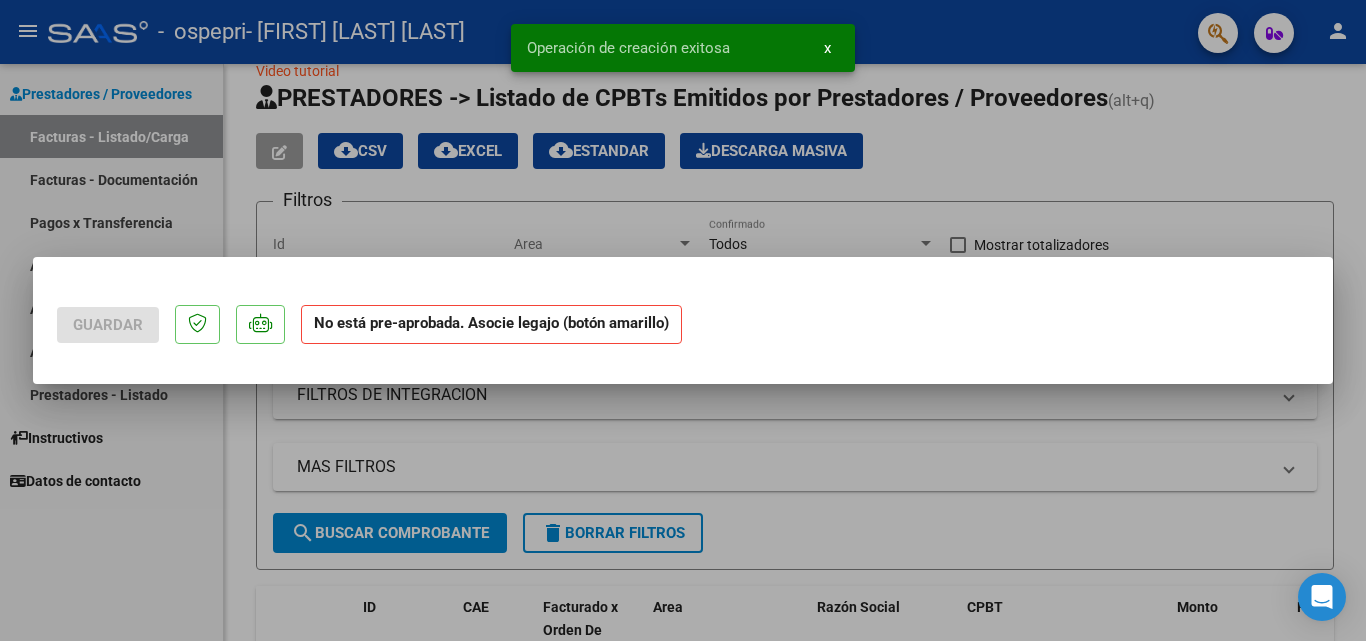 scroll, scrollTop: 0, scrollLeft: 0, axis: both 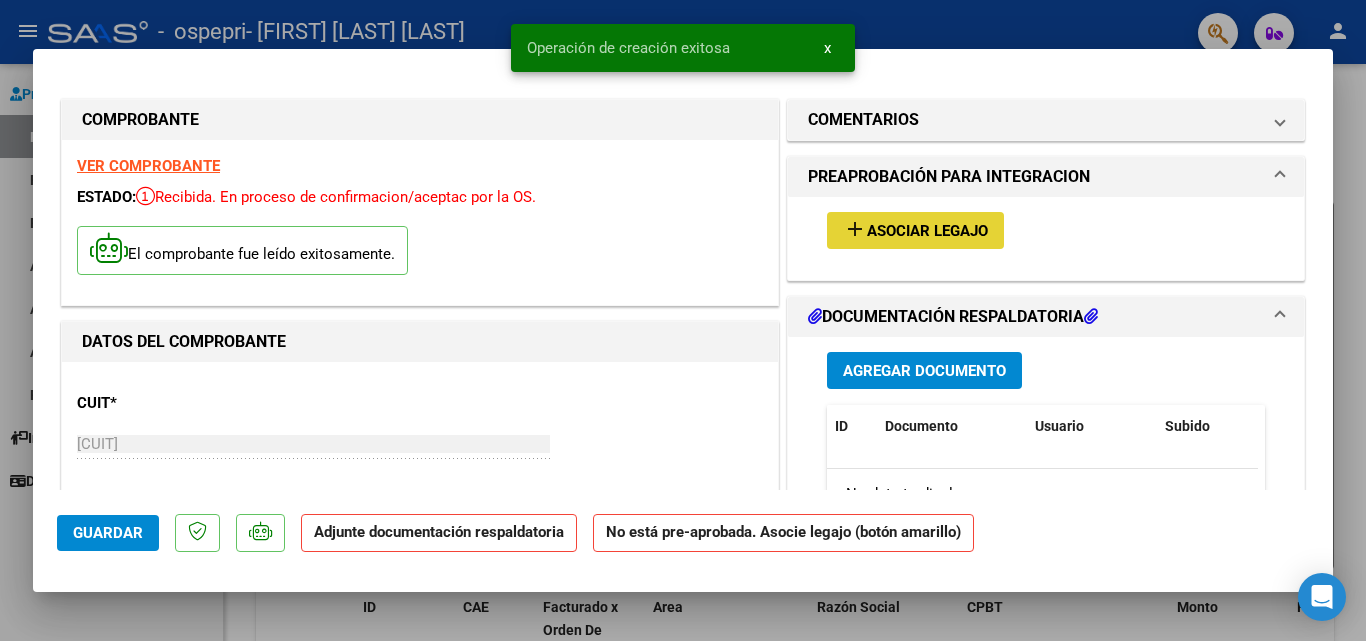 click on "Asociar Legajo" at bounding box center (927, 231) 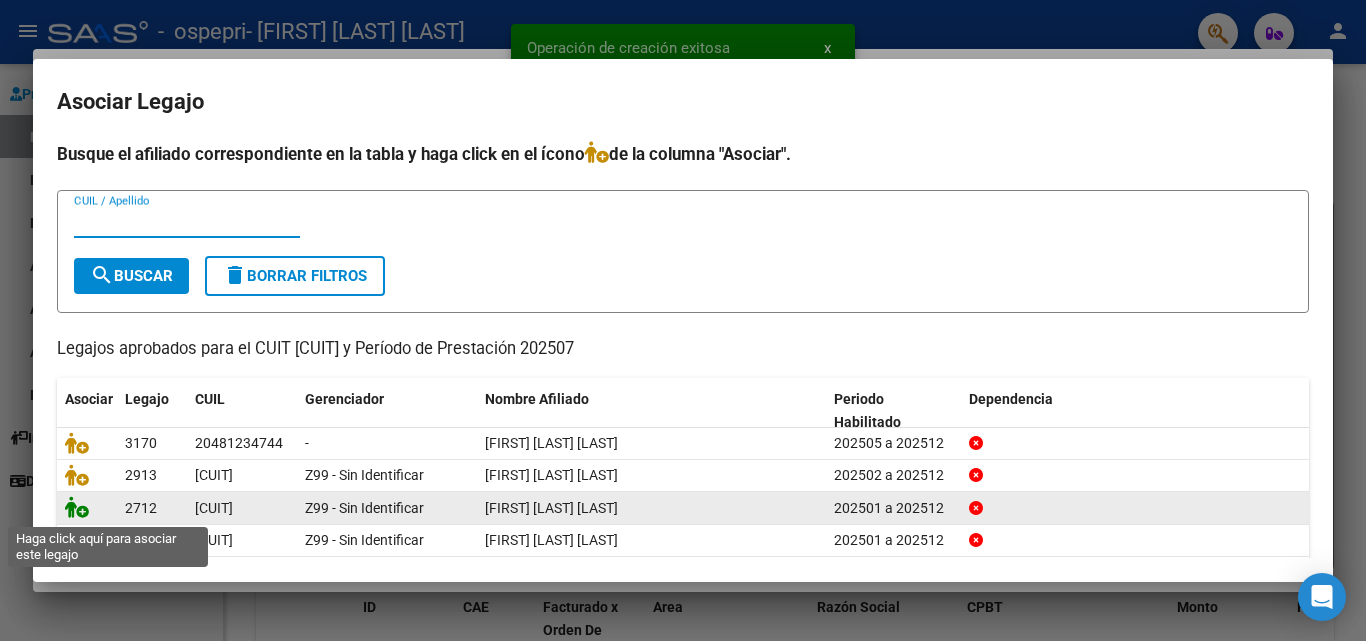 click 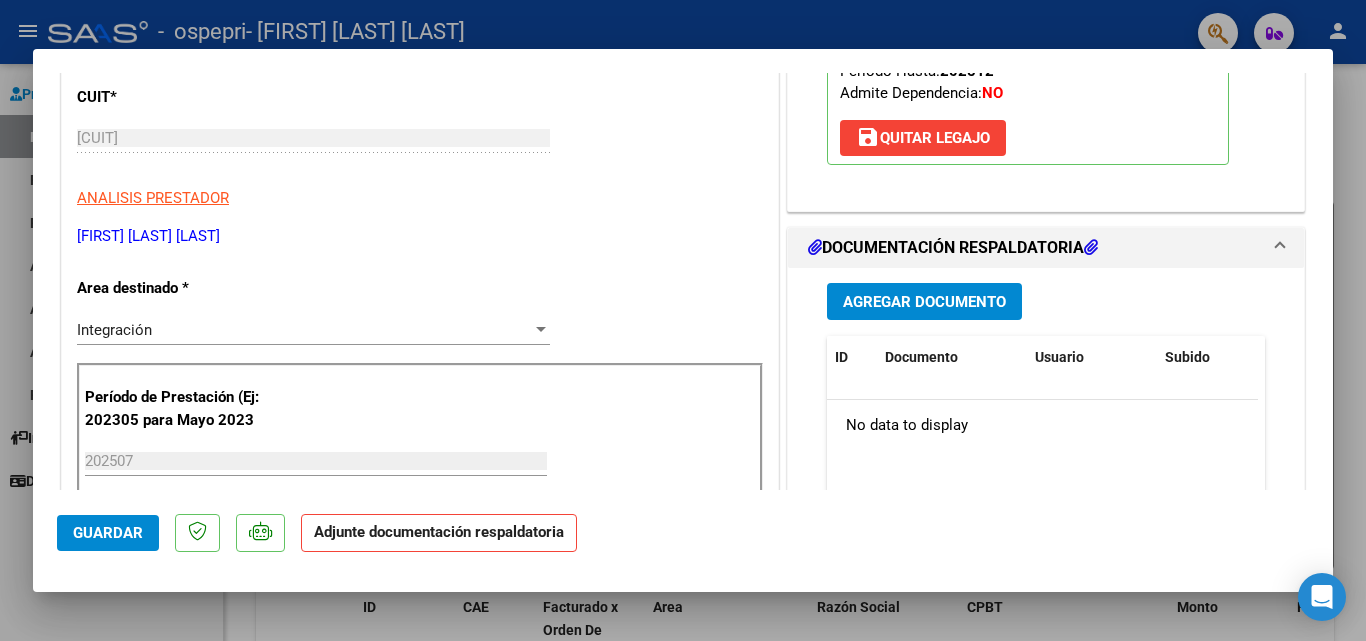 scroll, scrollTop: 339, scrollLeft: 0, axis: vertical 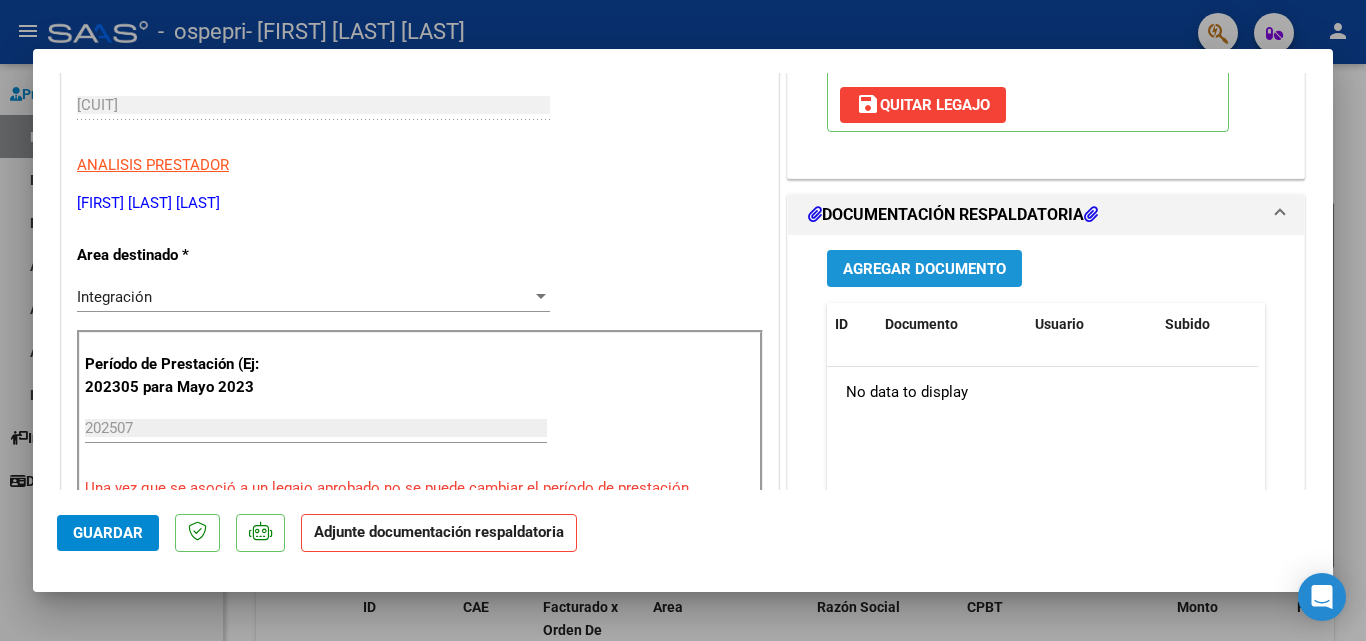 click on "Agregar Documento" at bounding box center [924, 269] 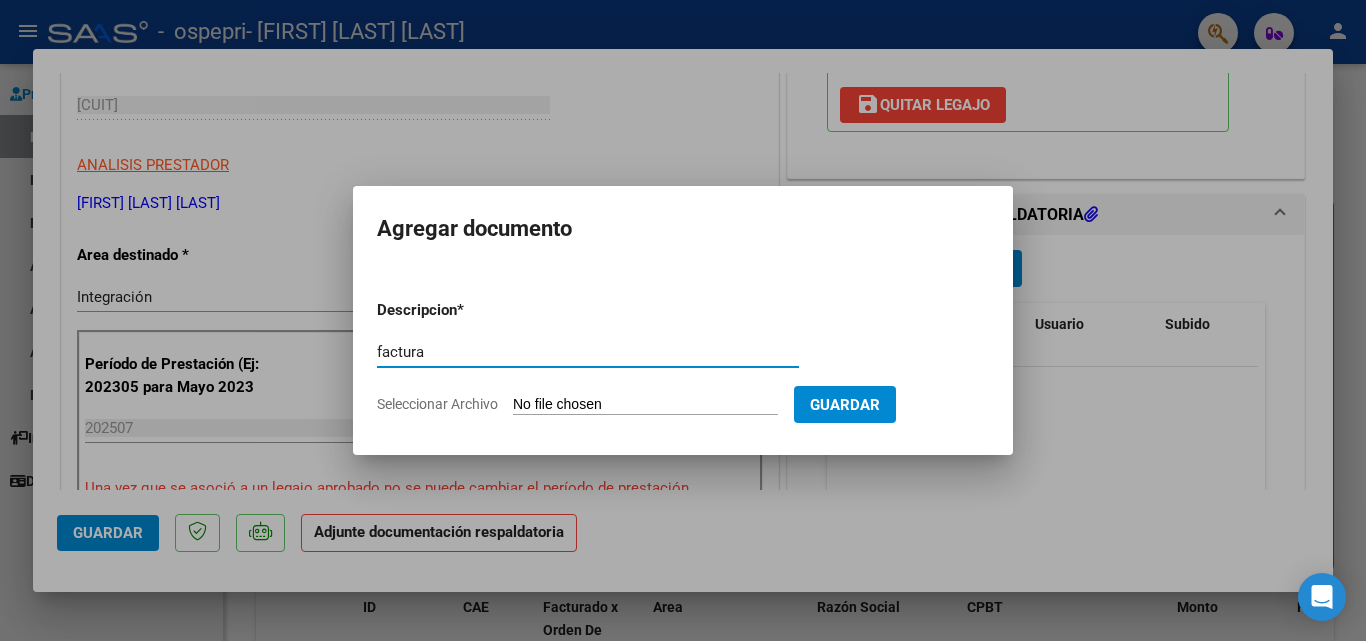 type on "factura" 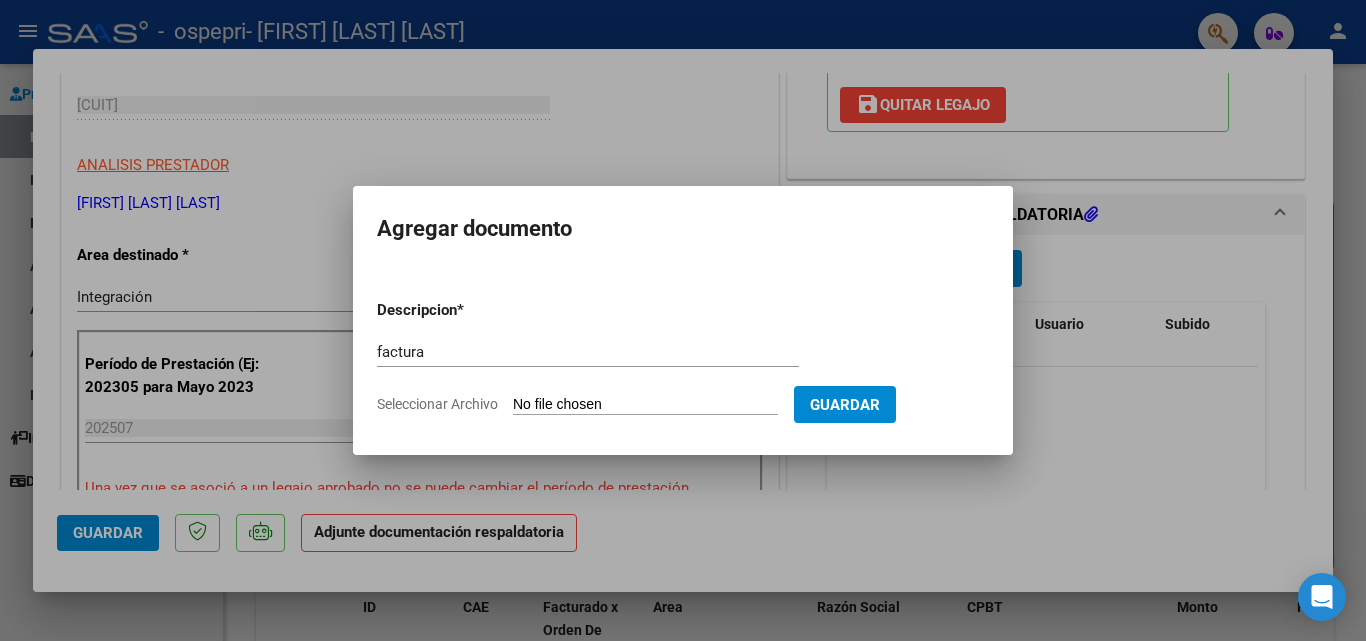 type on "C:\fakepath\dominguez,julio25.pdf" 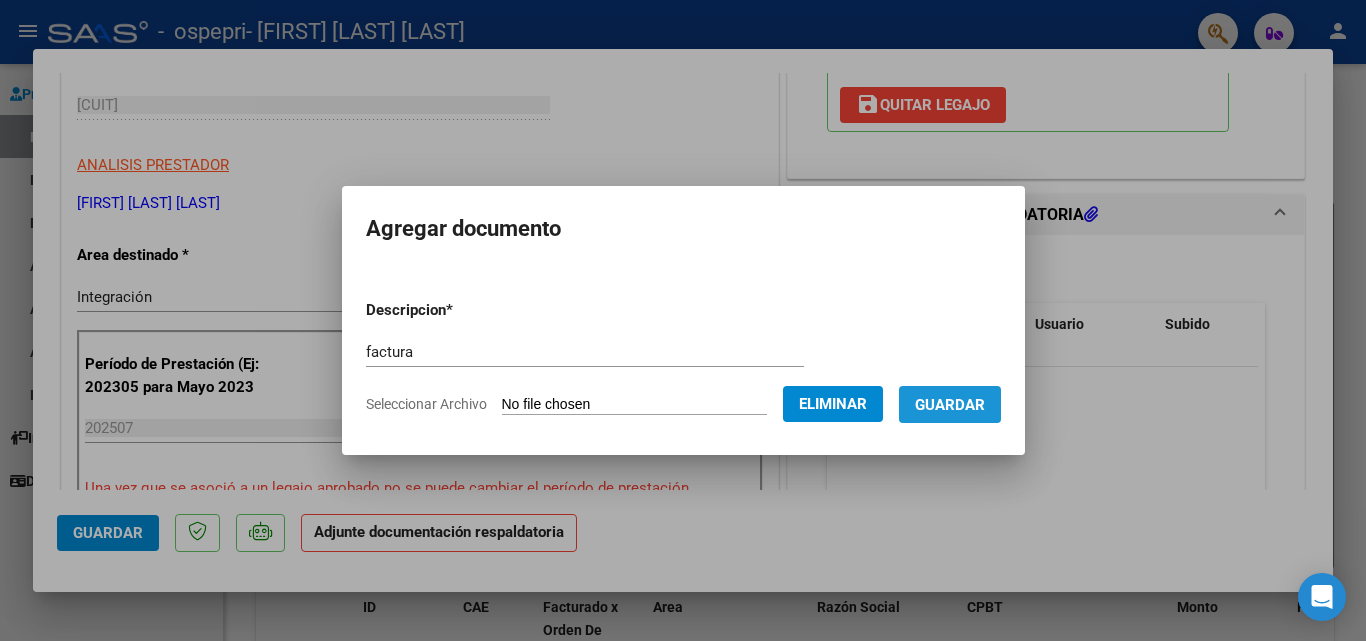 click on "Guardar" at bounding box center [950, 405] 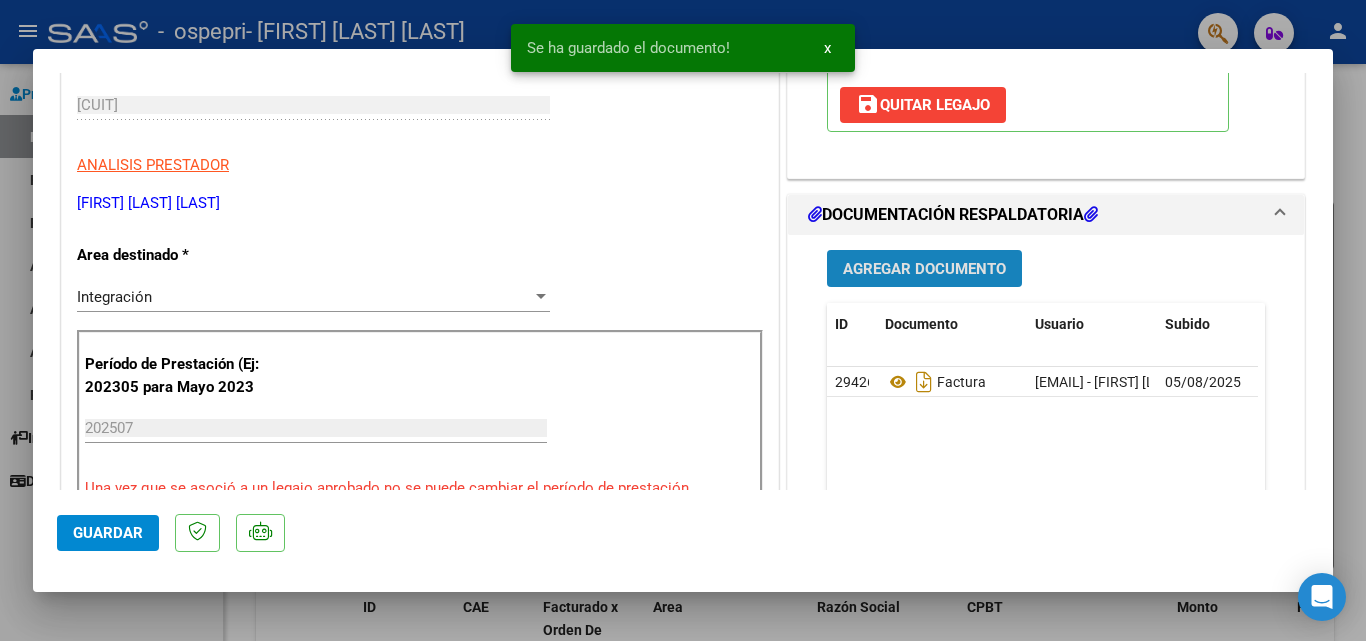 click on "Agregar Documento" at bounding box center [924, 269] 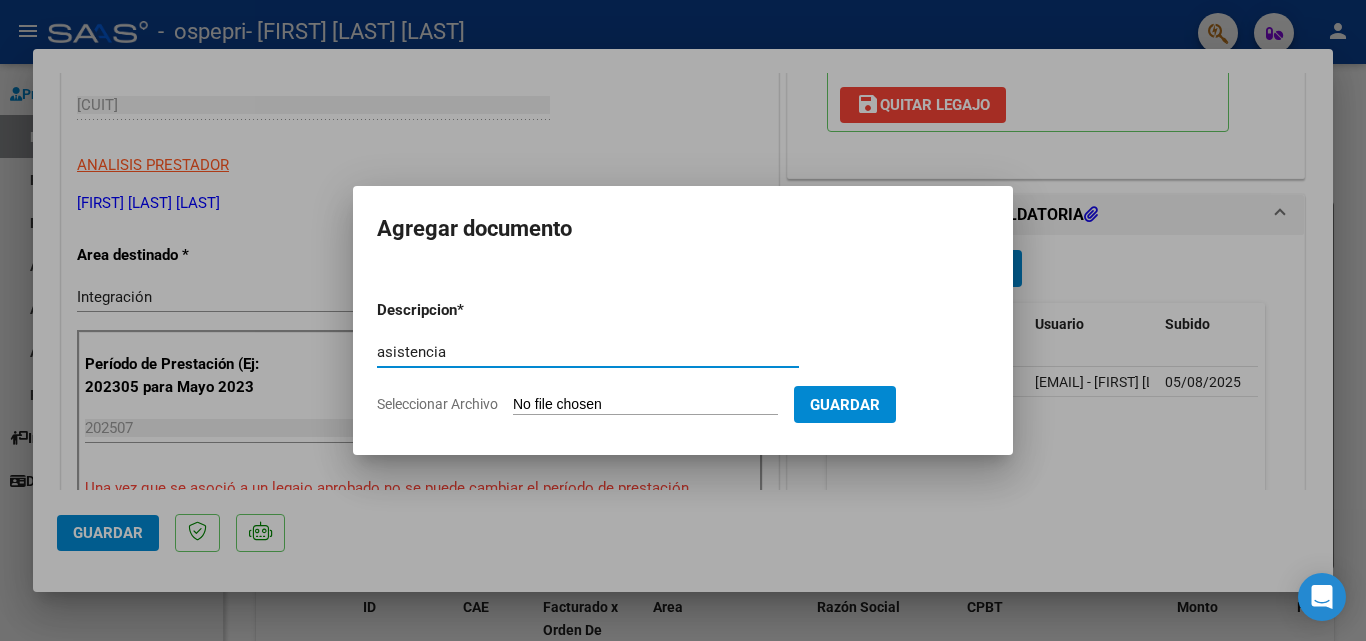 type on "asistencia" 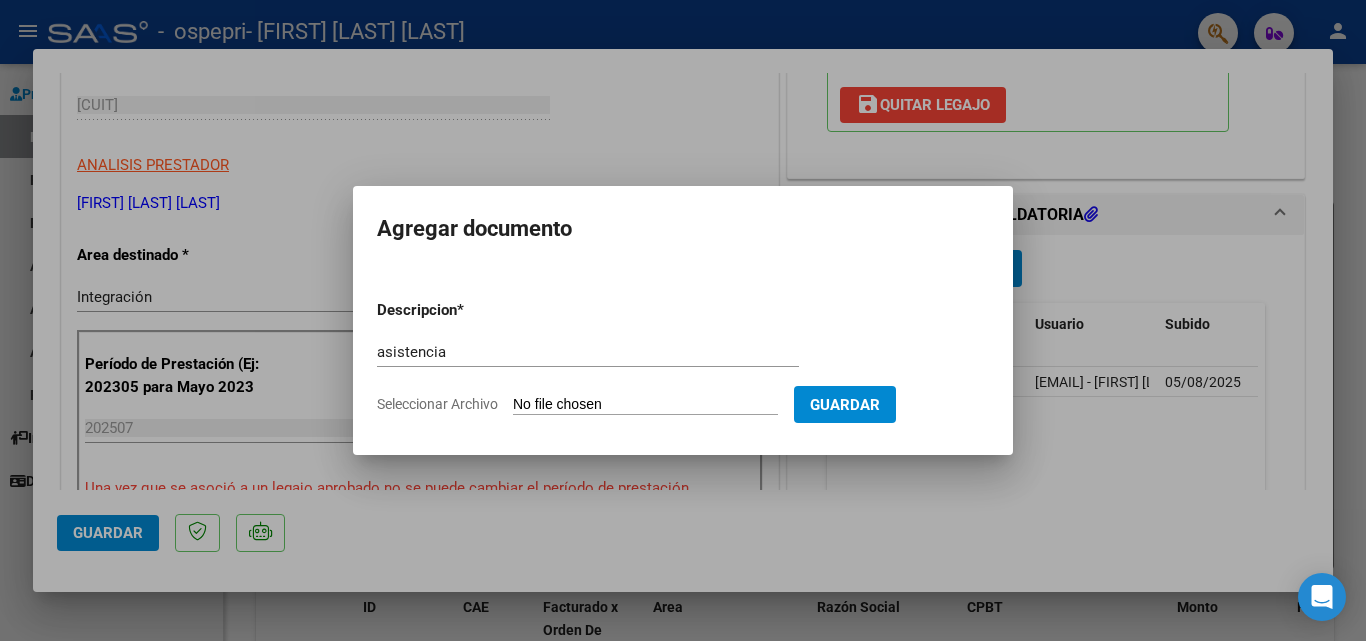type on "C:\fakepath\asistdom7.pdf" 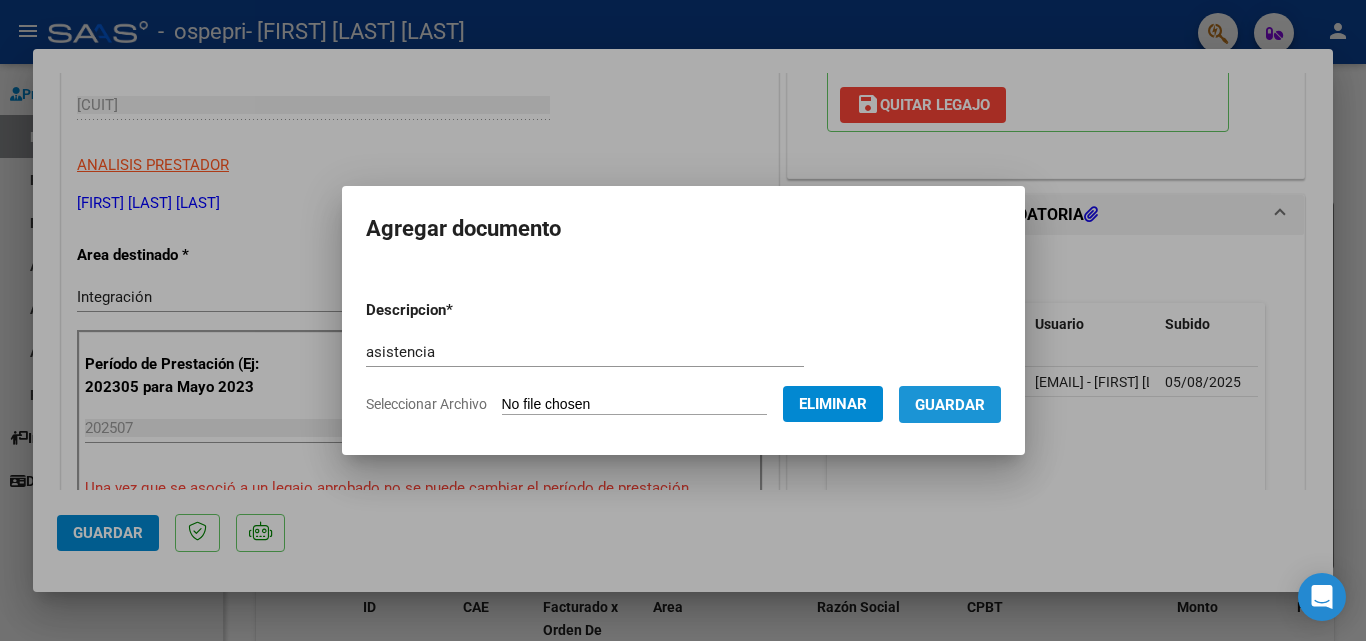 click on "Guardar" at bounding box center [950, 405] 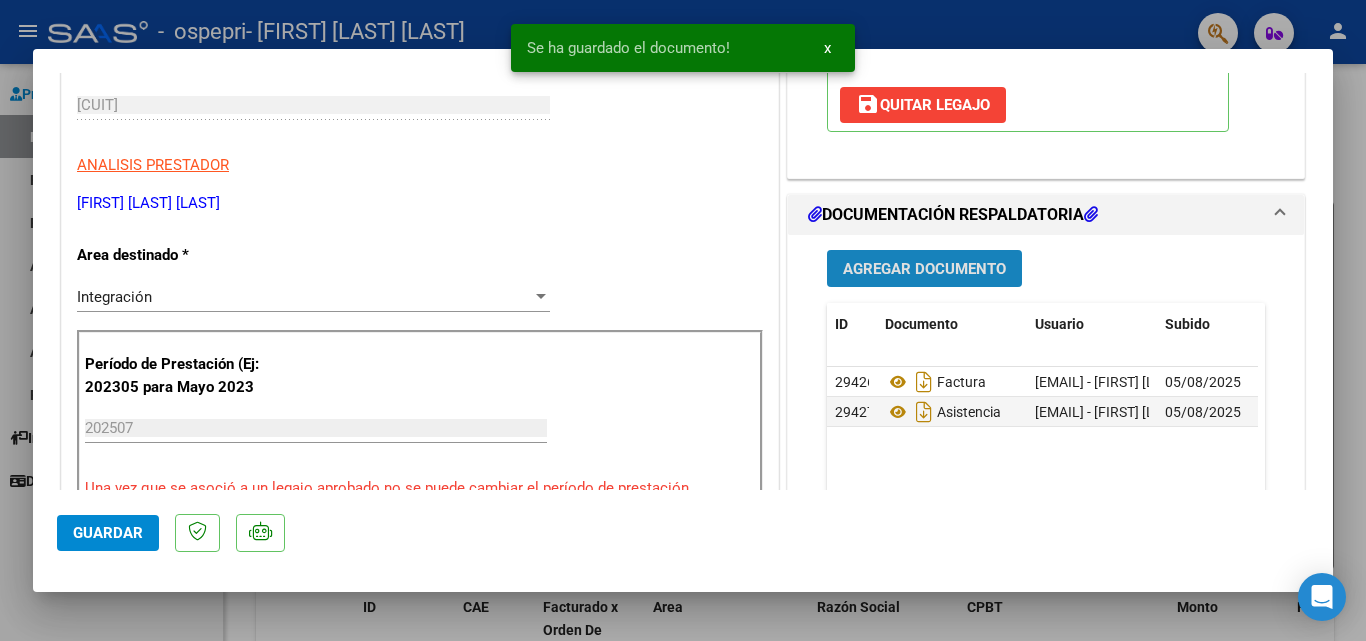 click on "Agregar Documento" at bounding box center [924, 268] 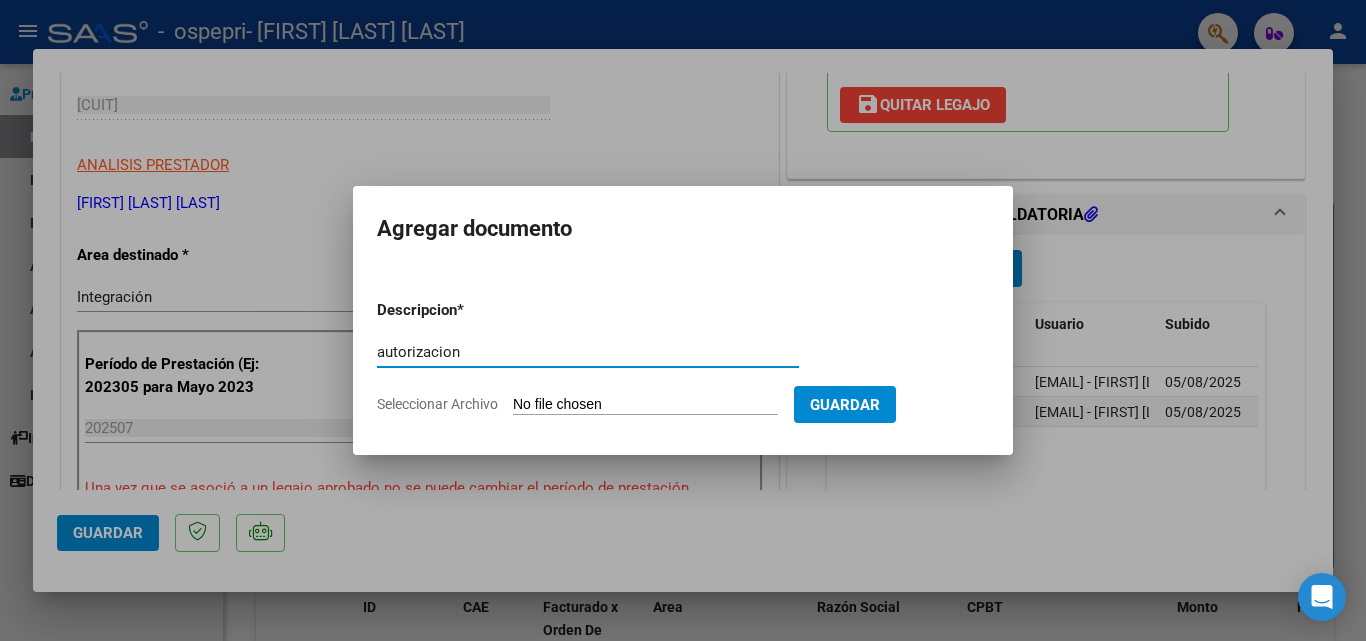 type on "autorizacion" 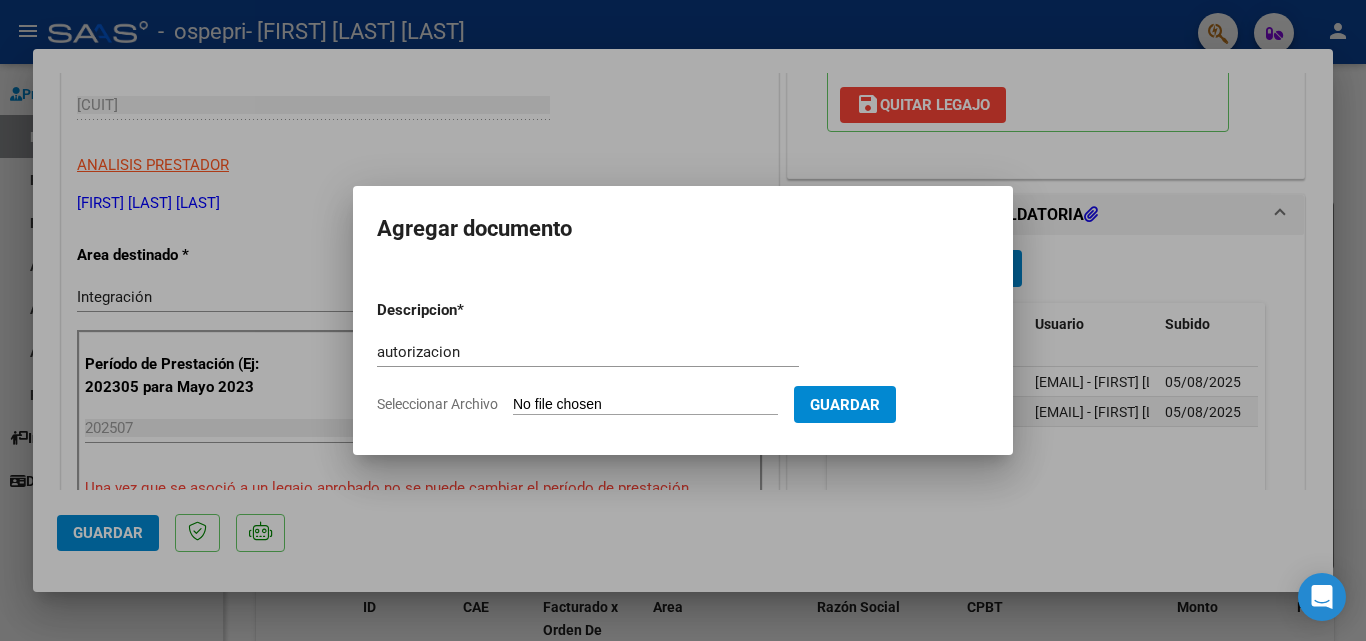 type on "C:\fakepath\autdom7.pdf" 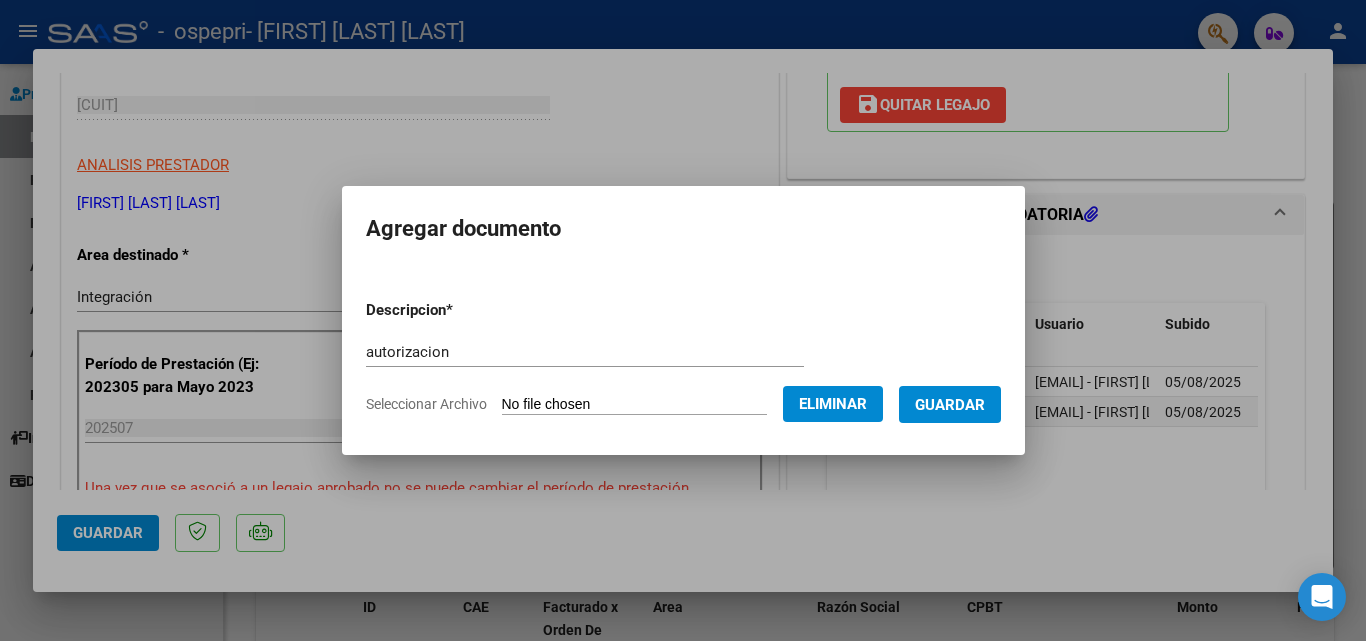click on "Guardar" at bounding box center [950, 404] 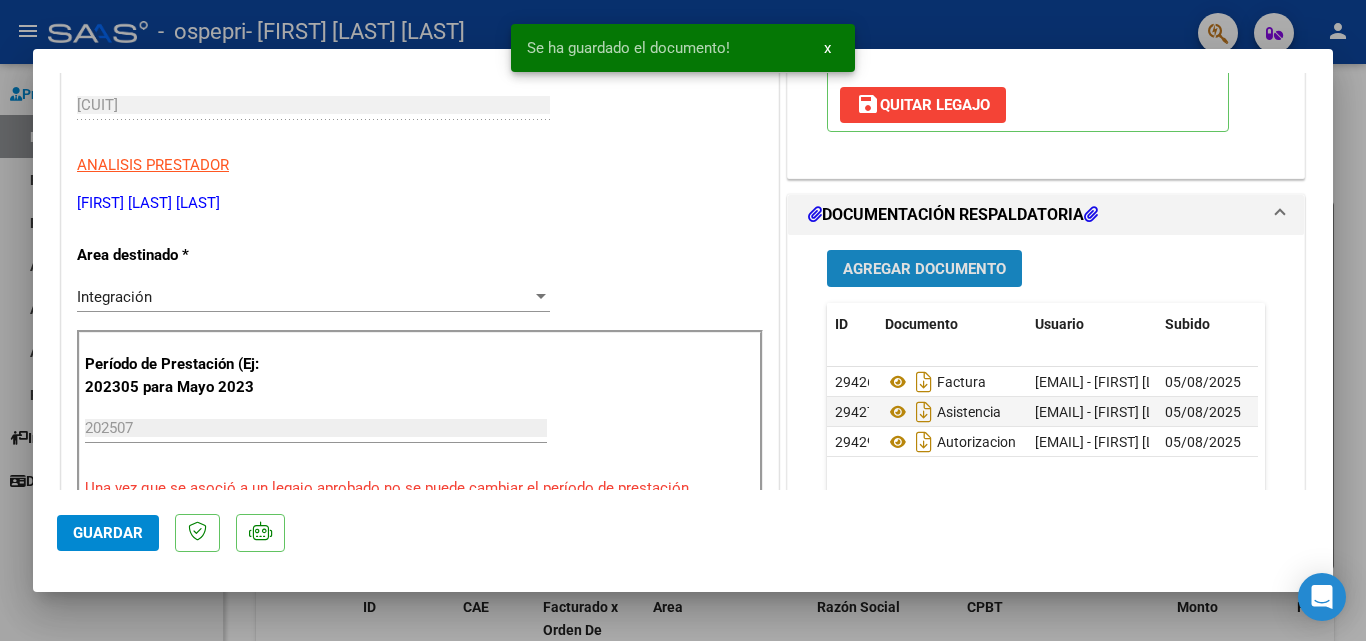 click on "Agregar Documento" at bounding box center [924, 268] 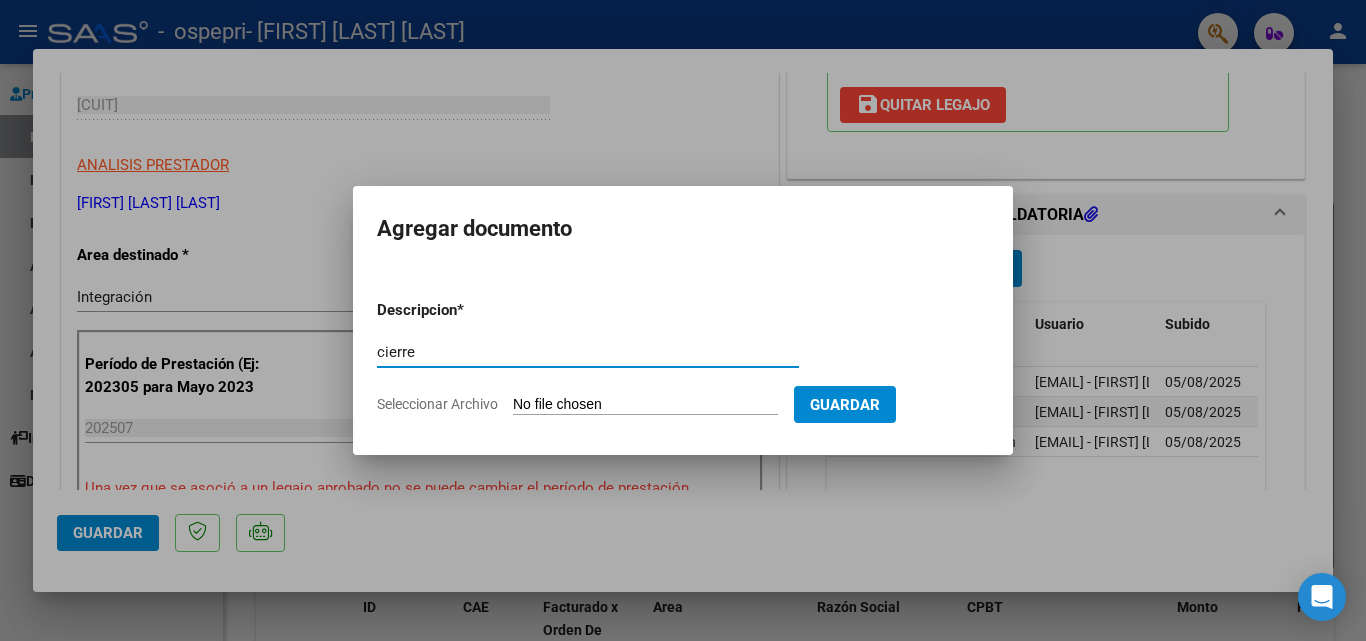 type on "cierre" 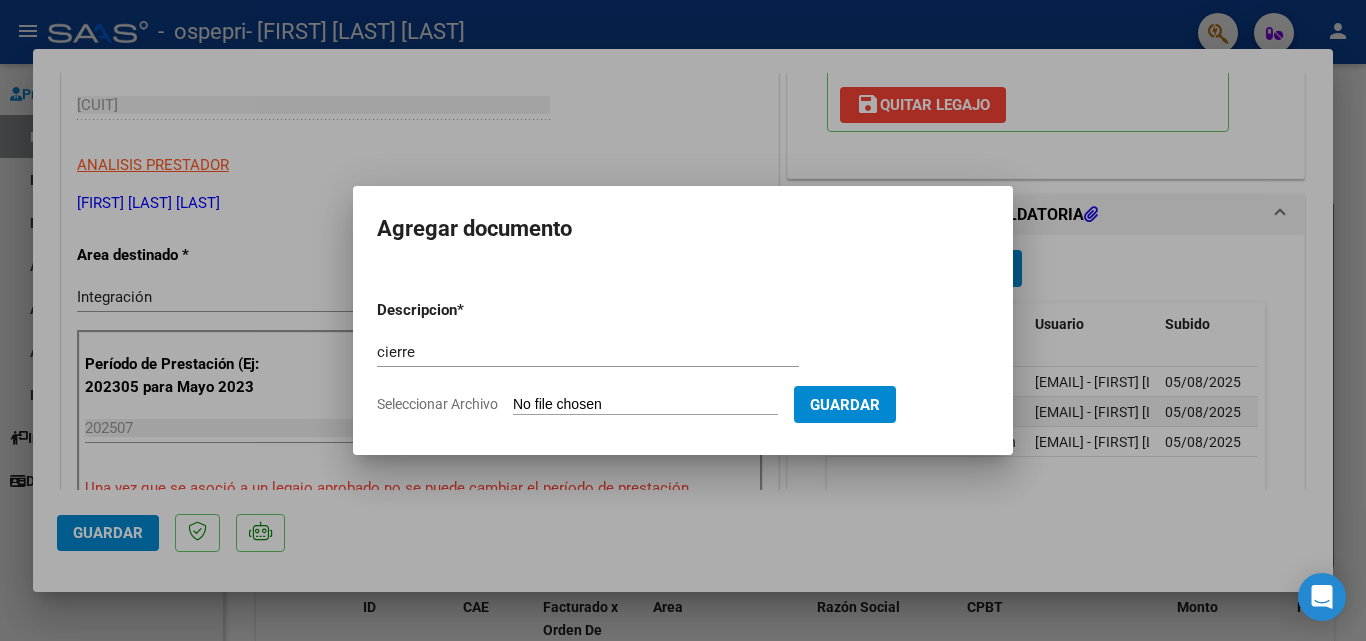 click on "Seleccionar Archivo" at bounding box center [645, 405] 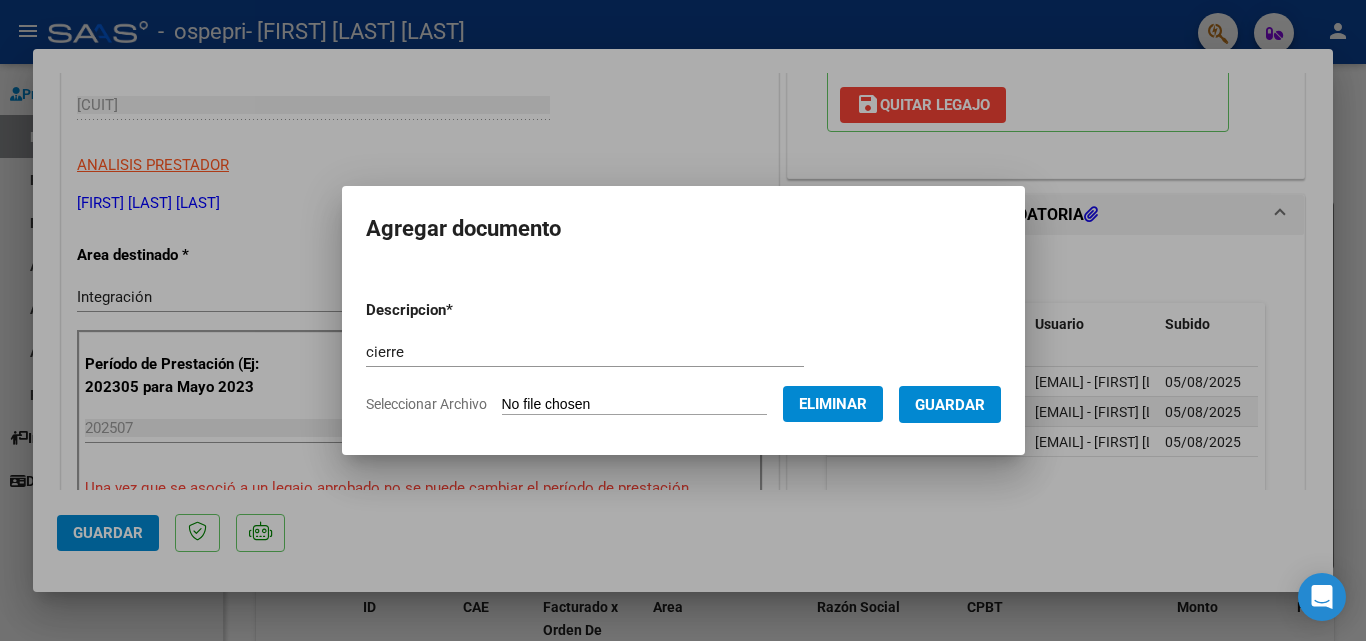 click on "Guardar" at bounding box center [950, 405] 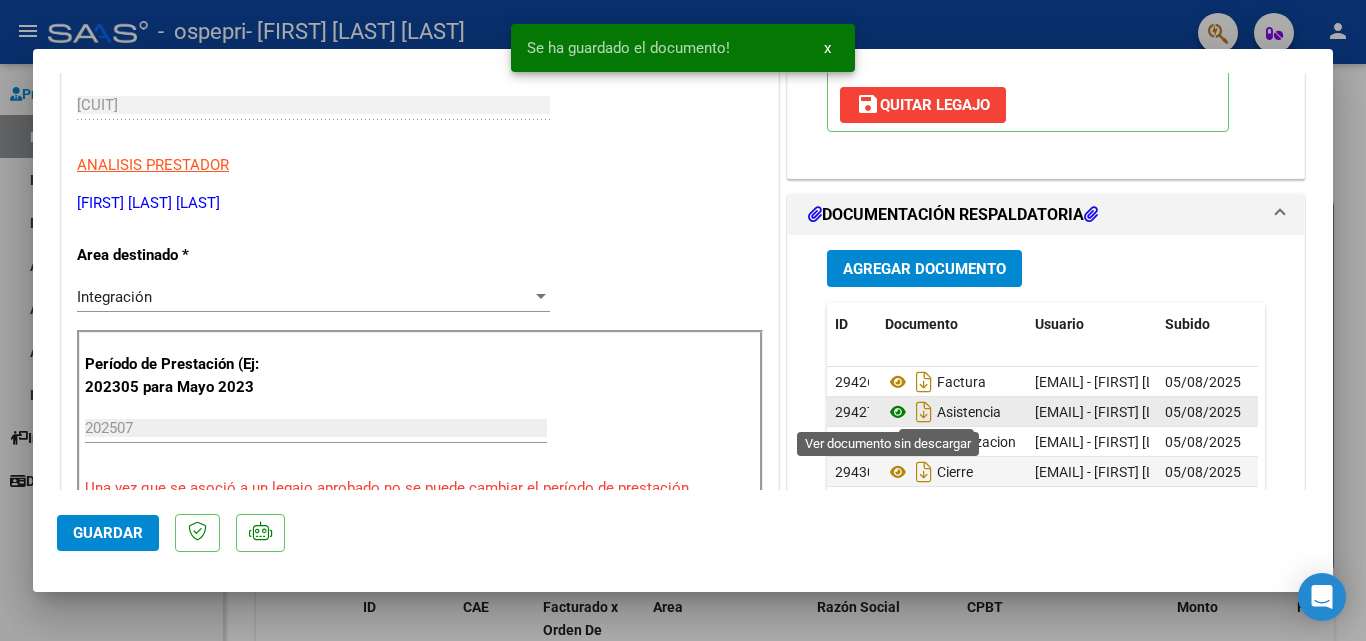 click 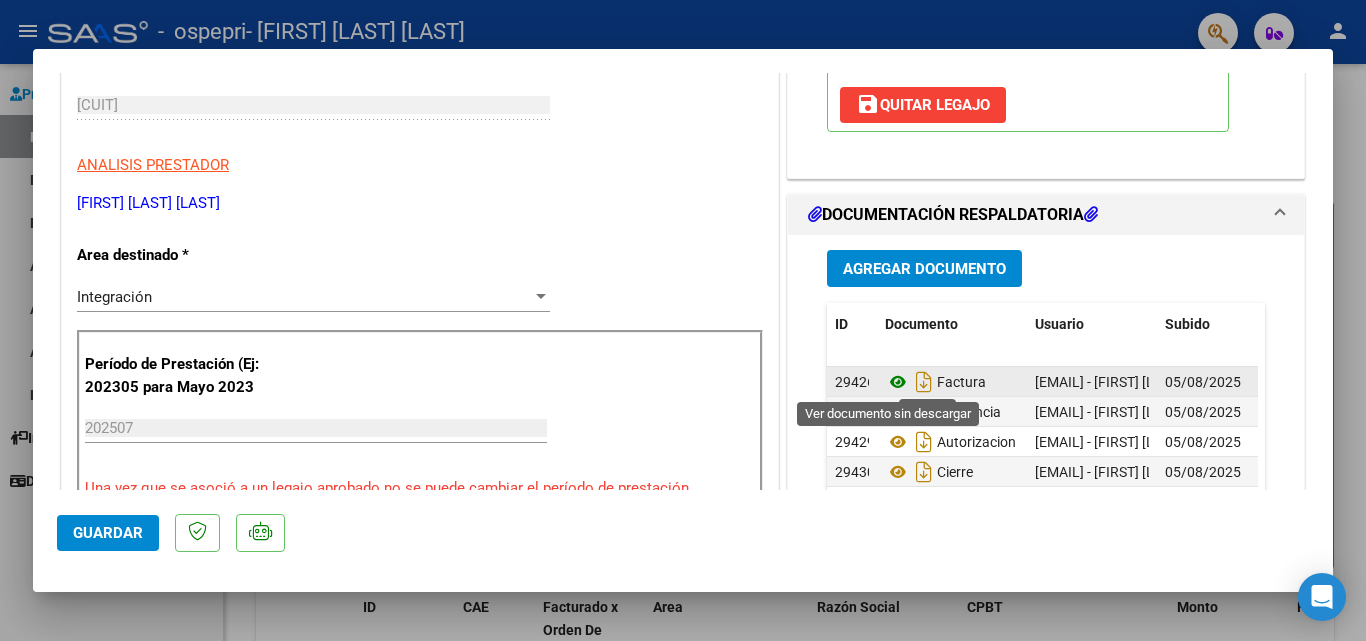 click 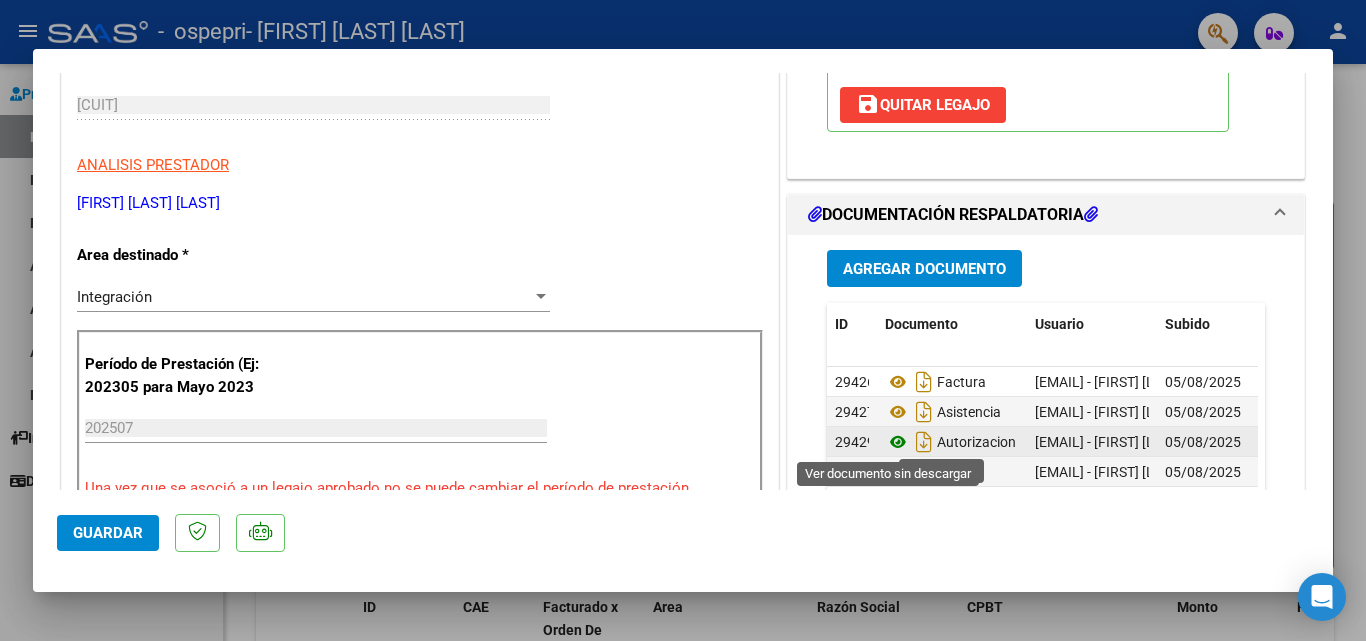 click 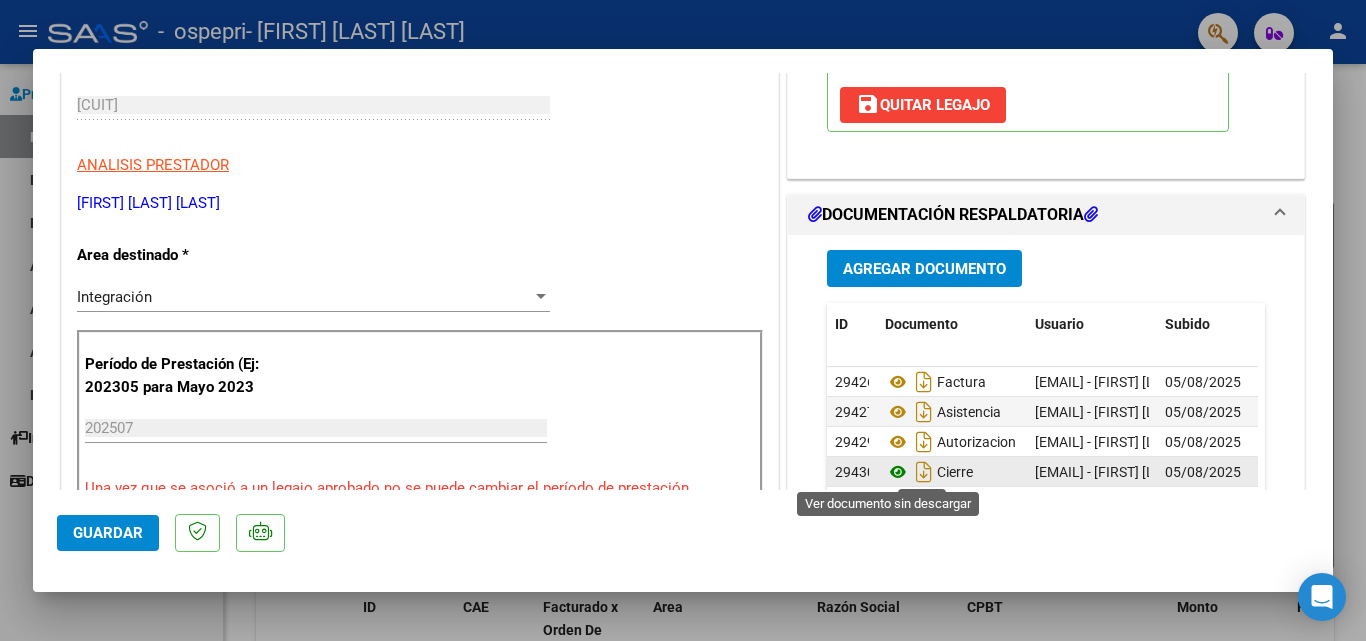 click 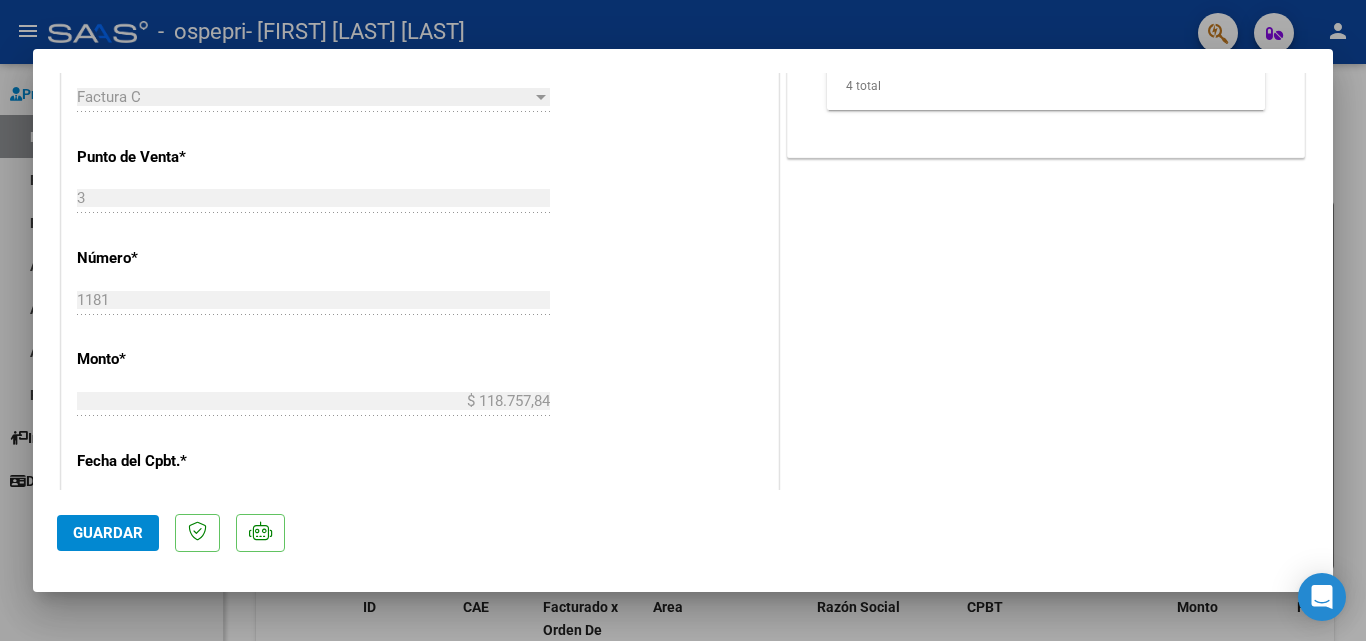 scroll, scrollTop: 1039, scrollLeft: 0, axis: vertical 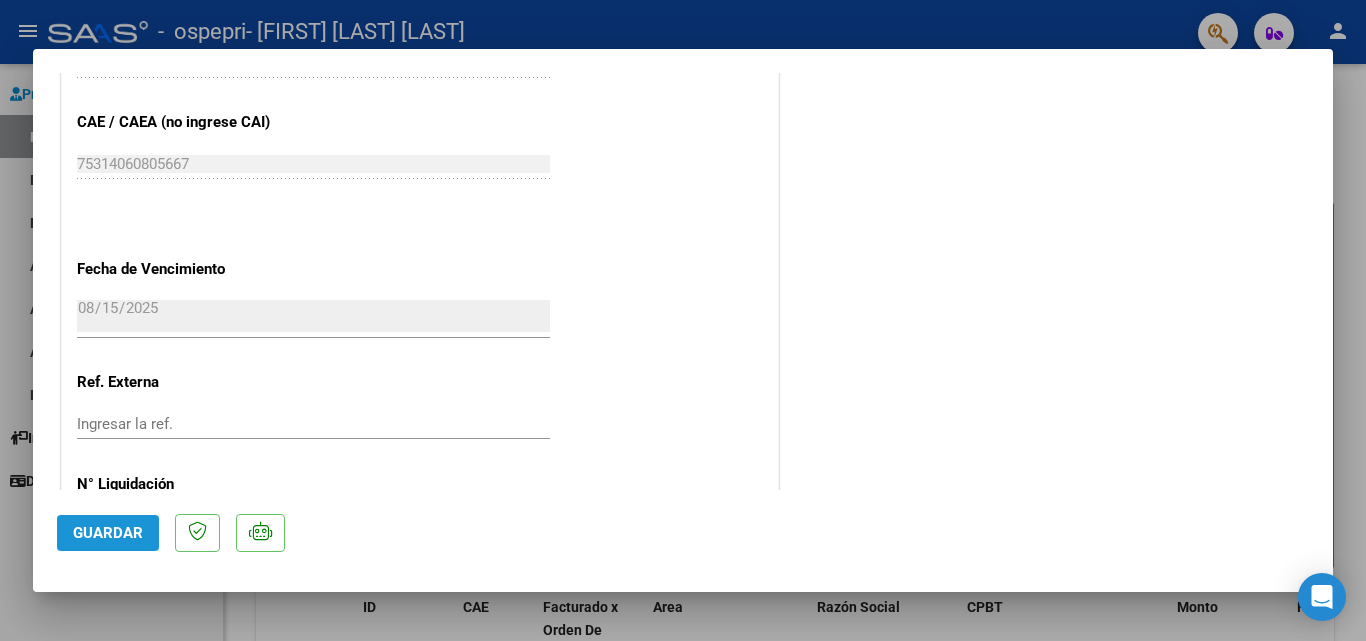 click on "Guardar" 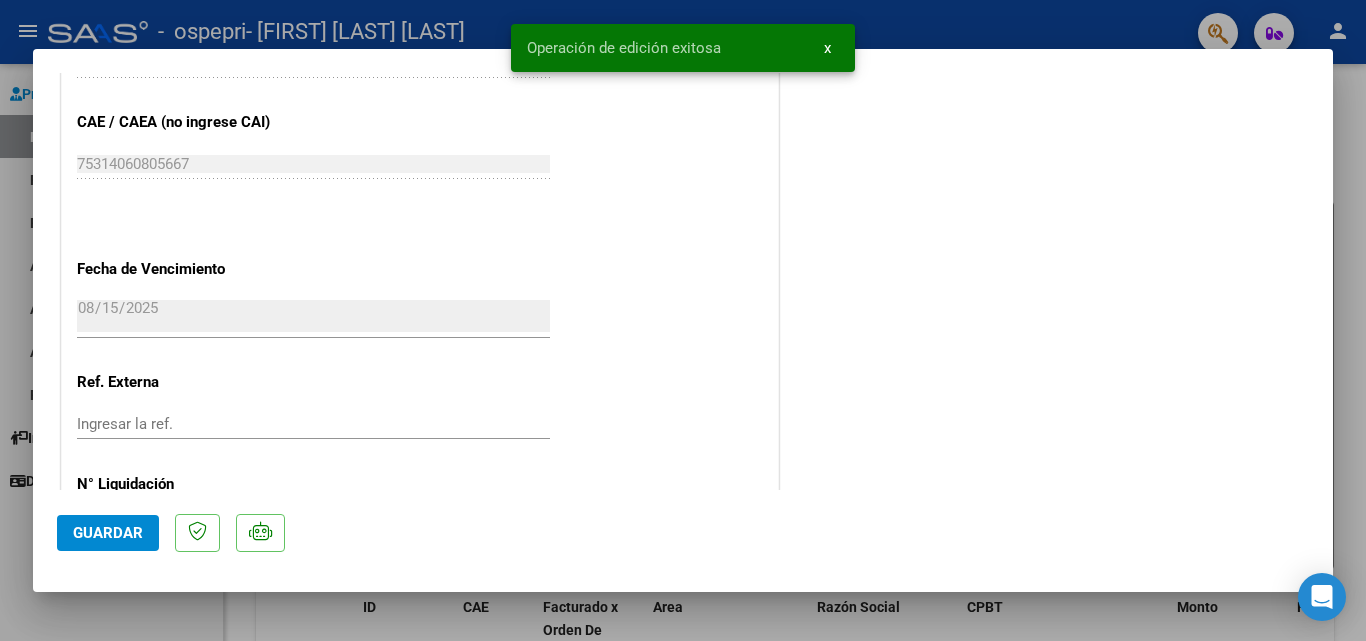 click at bounding box center (683, 320) 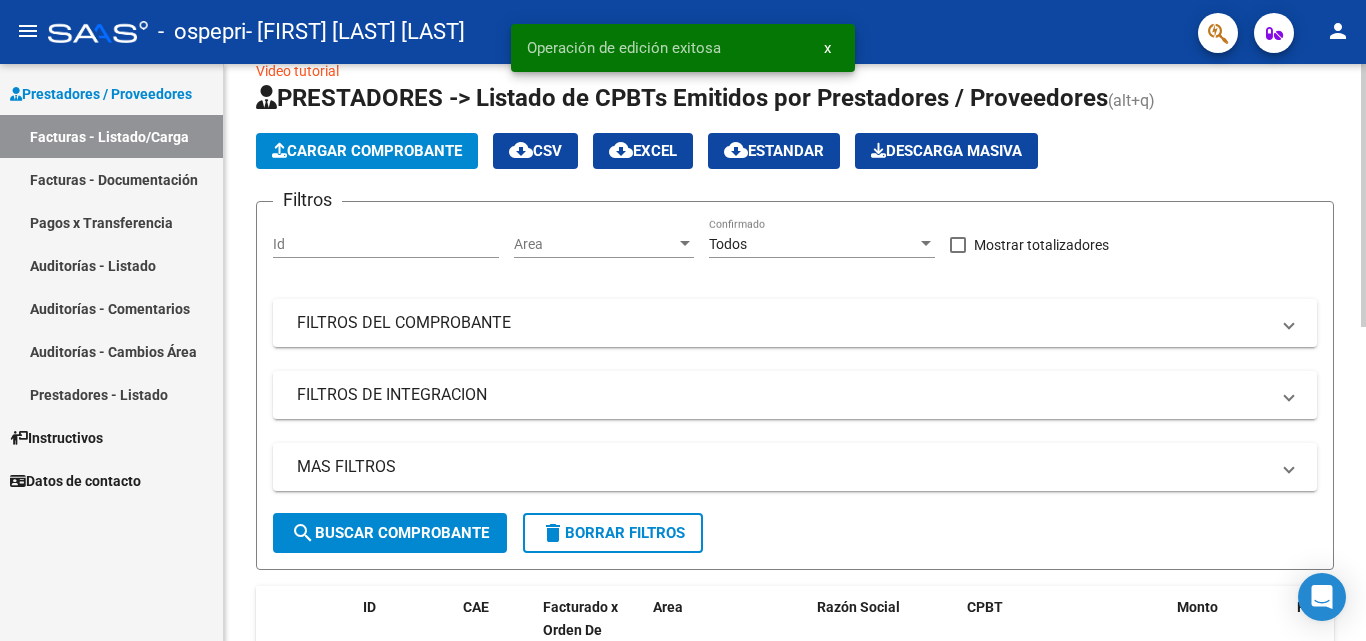 click on "search  Buscar Comprobante" 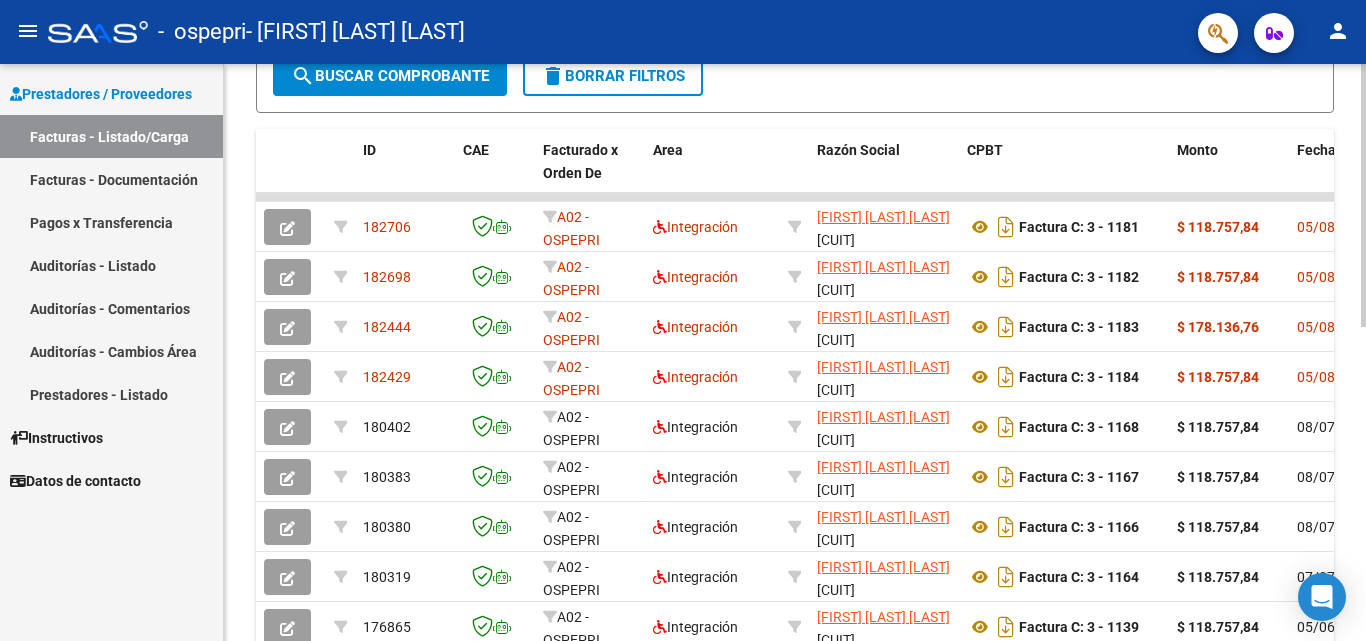 scroll, scrollTop: 495, scrollLeft: 0, axis: vertical 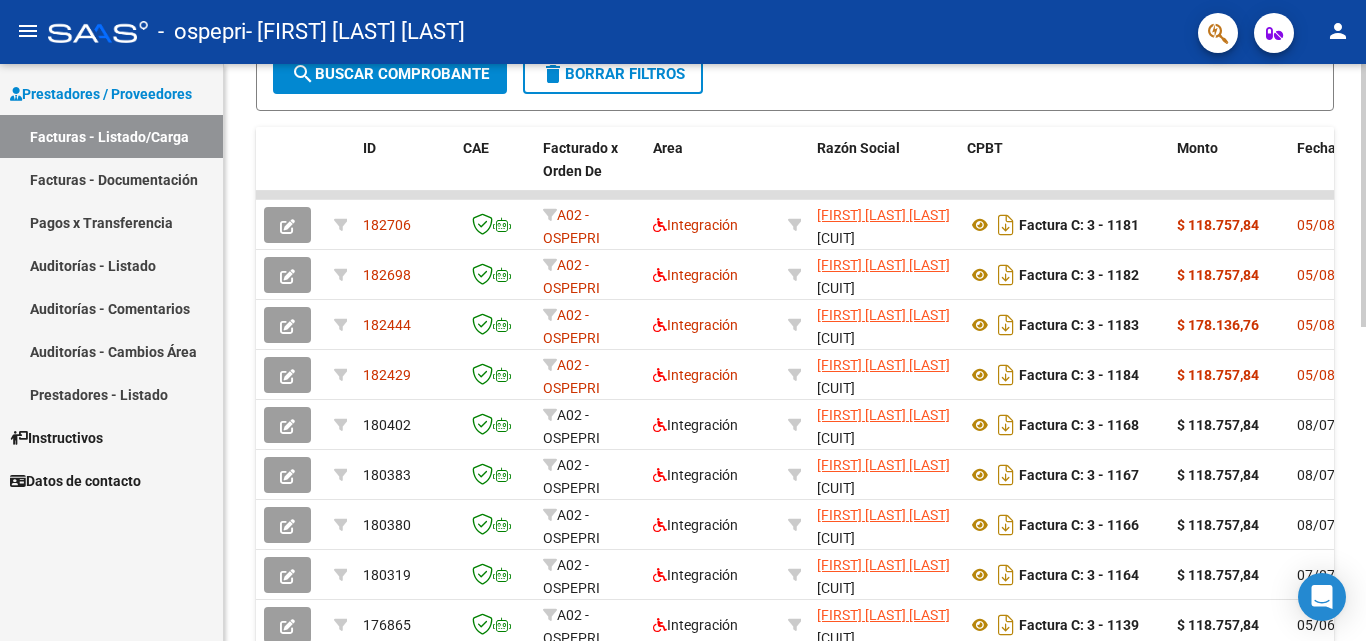 click 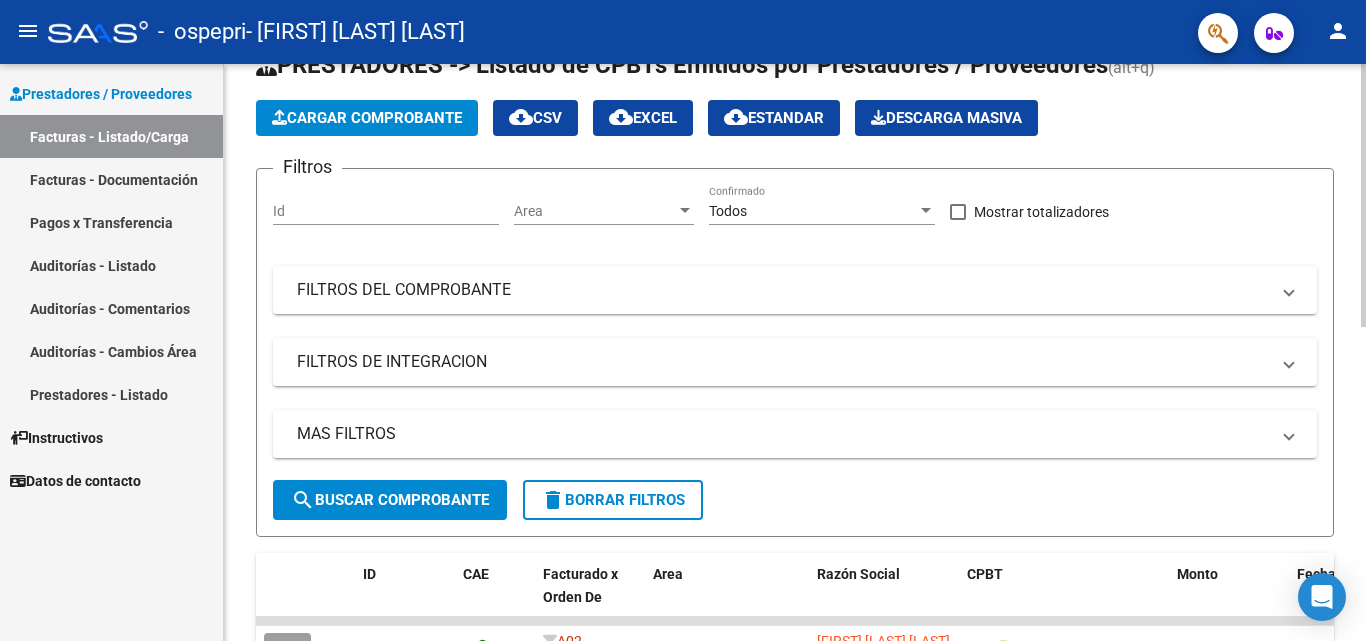 scroll, scrollTop: 0, scrollLeft: 0, axis: both 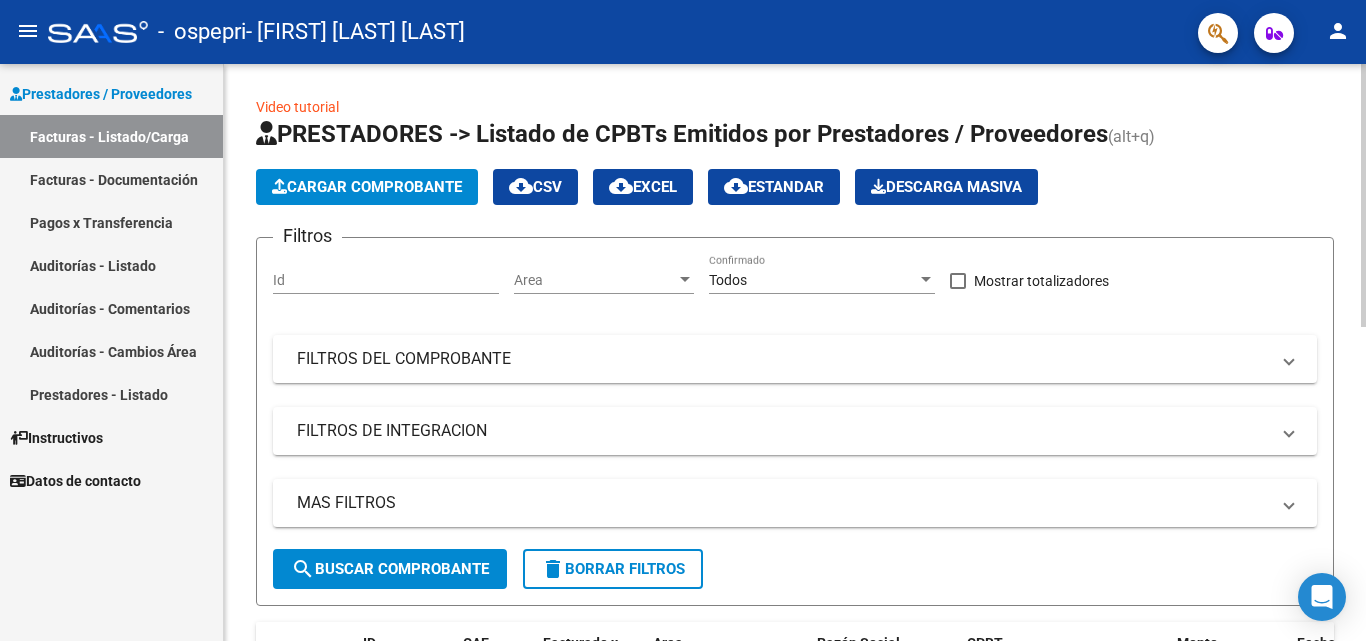 click on "Id Area Area Todos Confirmado   Mostrar totalizadores   FILTROS DEL COMPROBANTE  Comprobante Tipo Comprobante Tipo Start date – End date Fec. Comprobante Desde / Hasta Días Emisión Desde(cant. días) Días Emisión Hasta(cant. días) CUIT / Razón Social Pto. Venta Nro. Comprobante Código SSS CAE Válido CAE Válido Todos Cargado Módulo Hosp. Todos Tiene facturacion Apócrifa Hospital Refes  FILTROS DE INTEGRACION  Período De Prestación Todos Rendido x SSS (dr_envio) Tipo de Registro Todos 0" at bounding box center [683, 320] 